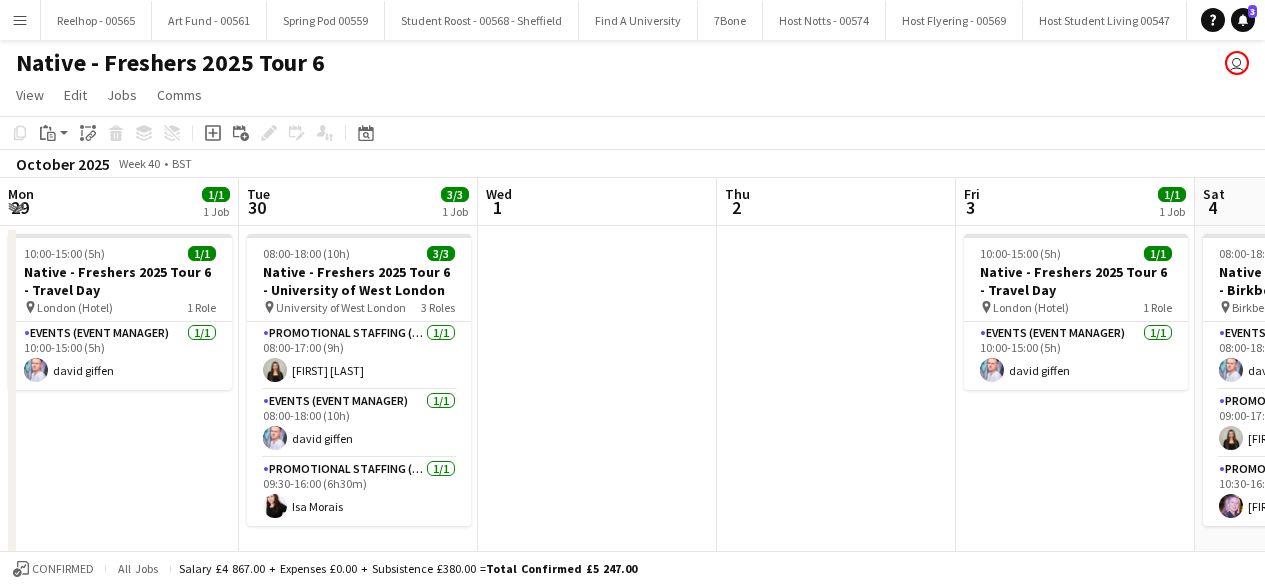 scroll, scrollTop: 0, scrollLeft: 0, axis: both 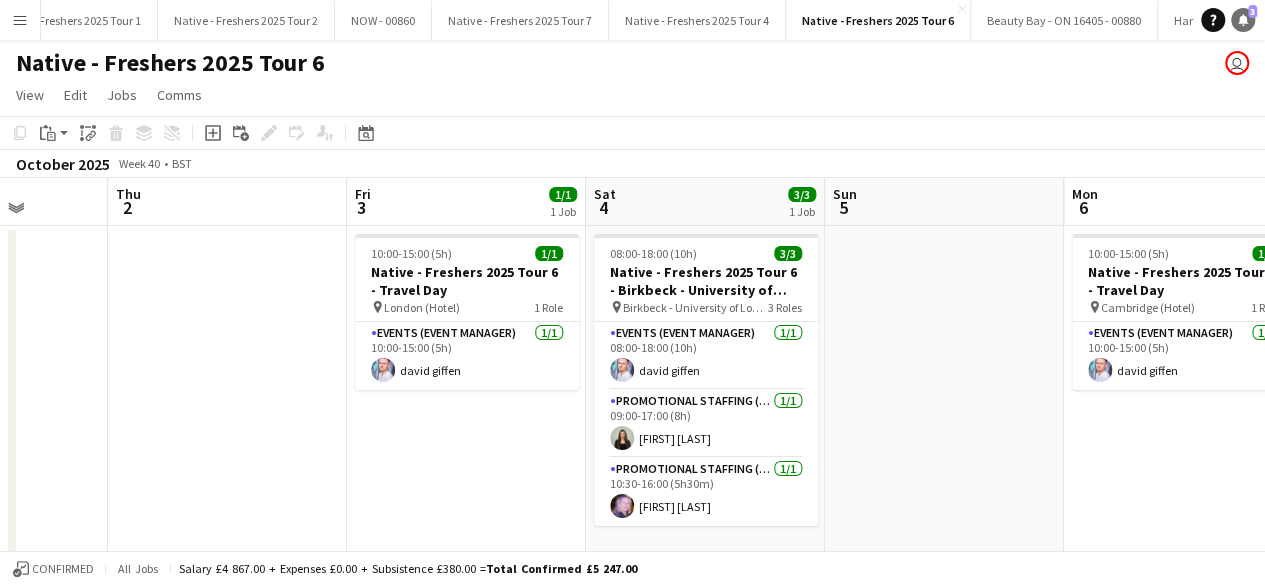 click on "Notifications" 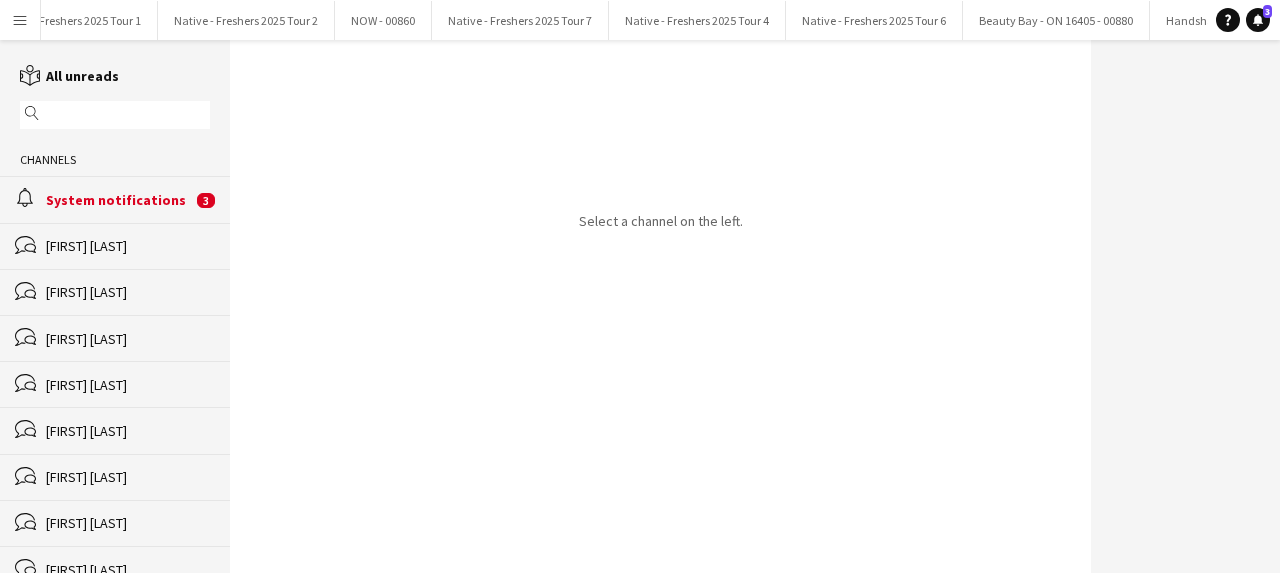 click on "alarm
System notifications   3" 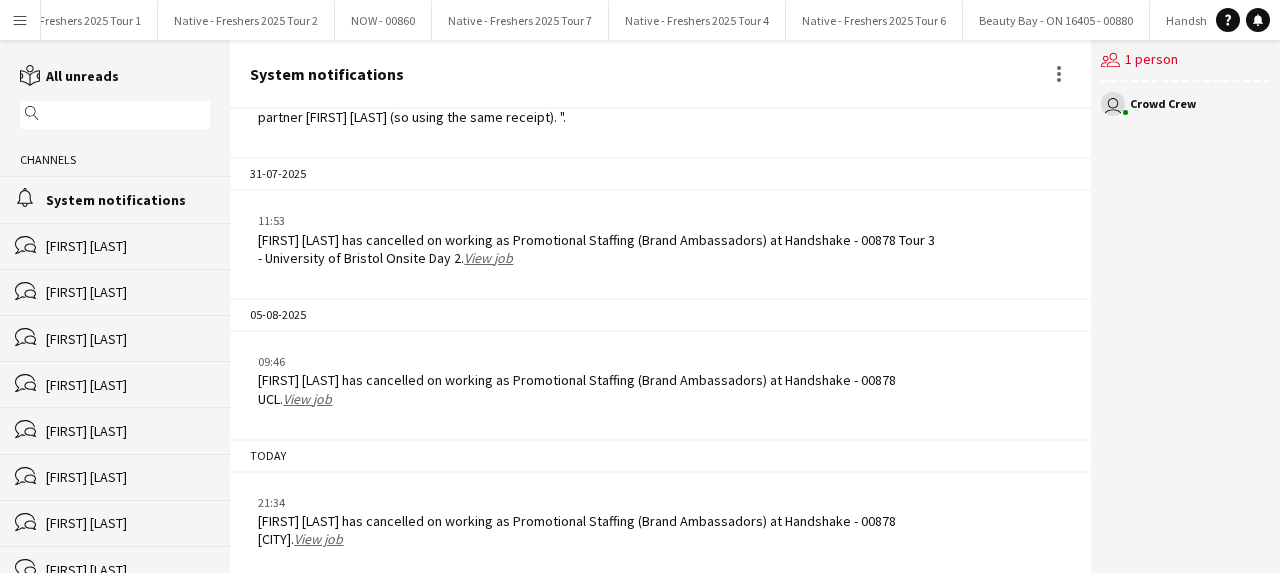 scroll, scrollTop: 3360, scrollLeft: 0, axis: vertical 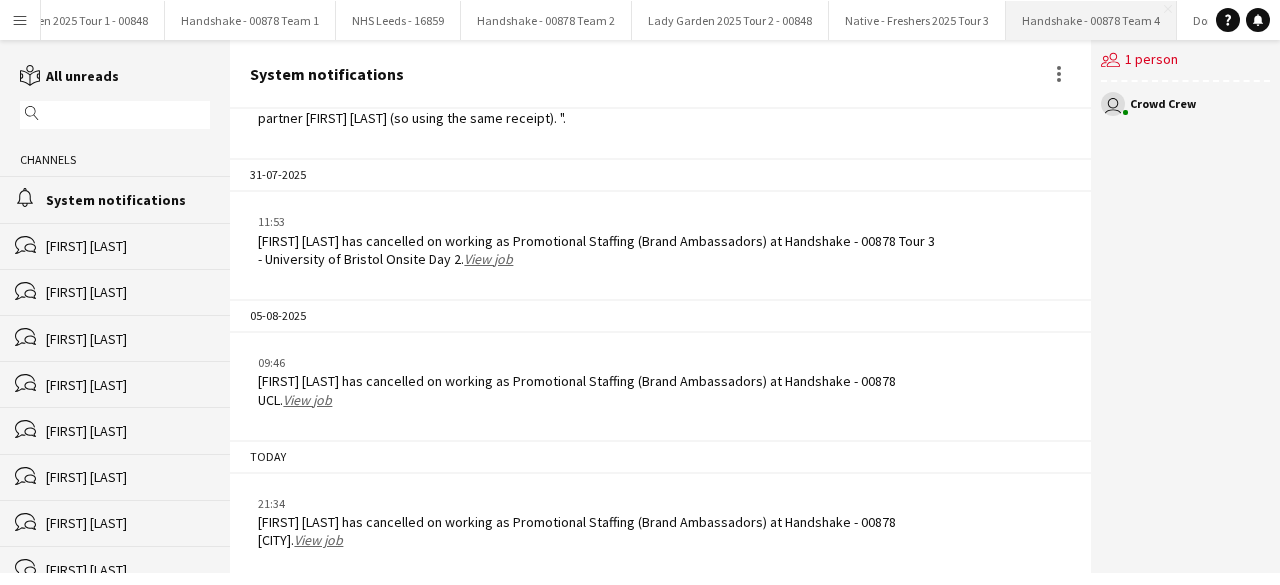 click on "Handshake - 00878 Team 4
Close" at bounding box center [1091, 20] 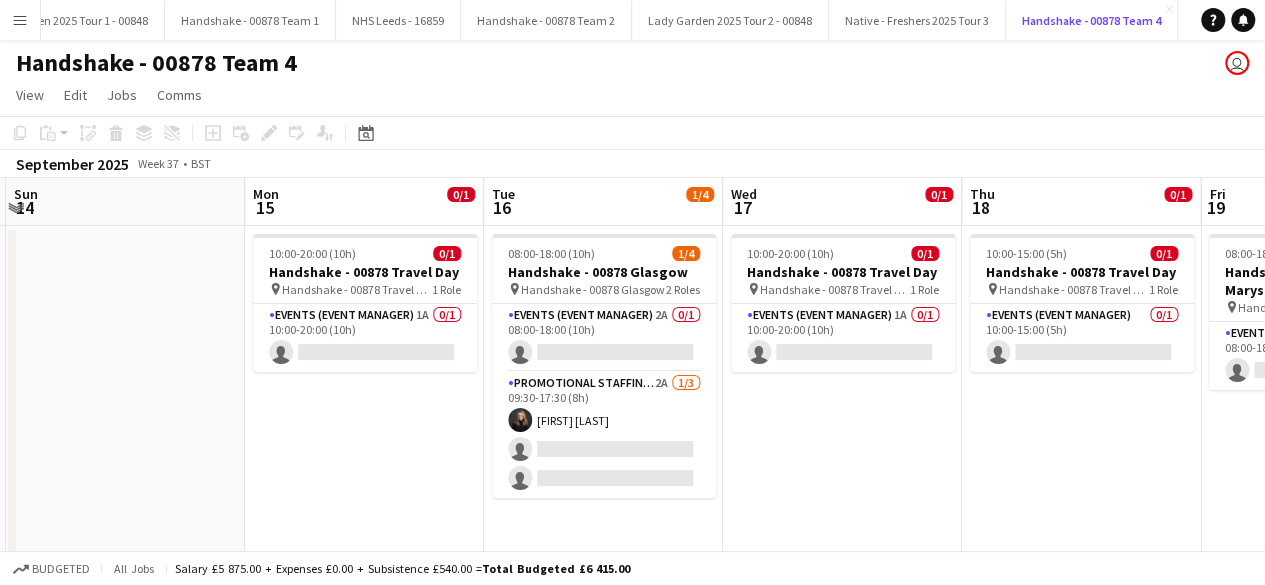 scroll, scrollTop: 0, scrollLeft: 712, axis: horizontal 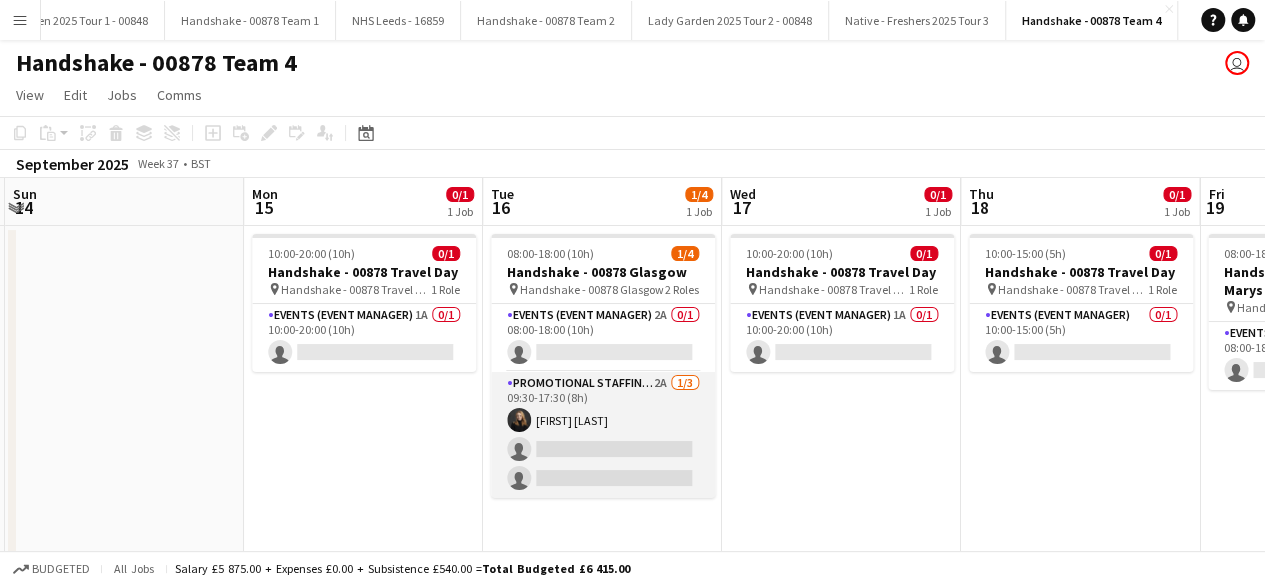 click on "Promotional Staffing (Brand Ambassadors)   2A   1/3   09:30-17:30 (8h)
Belle Jones
single-neutral-actions
single-neutral-actions" at bounding box center [603, 435] 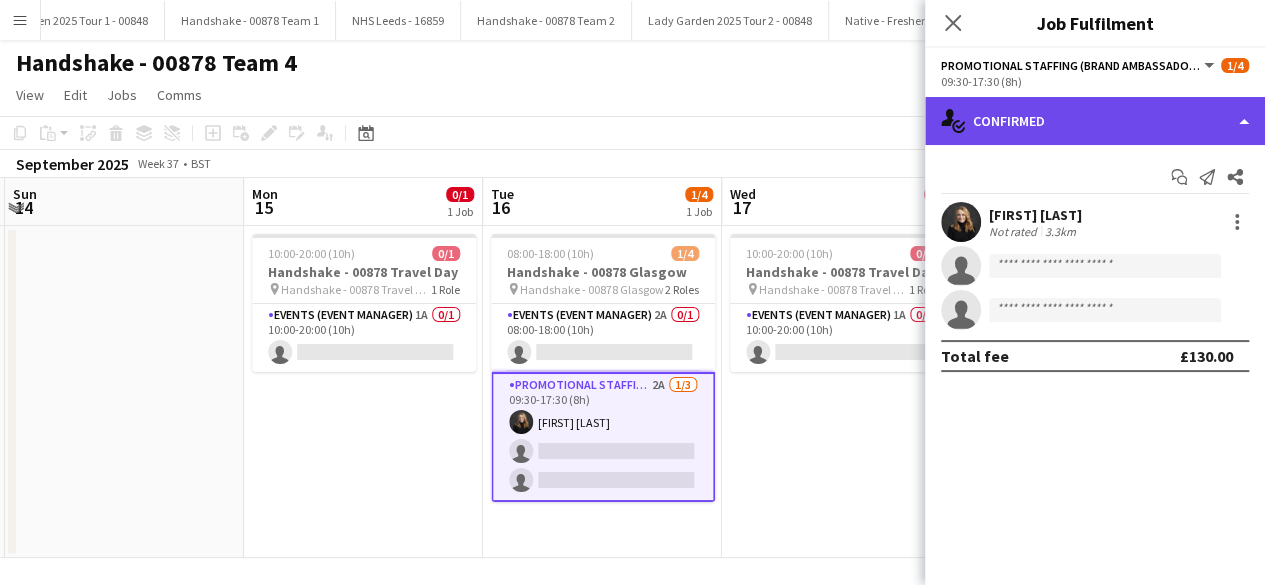 click on "single-neutral-actions-check-2
Confirmed" 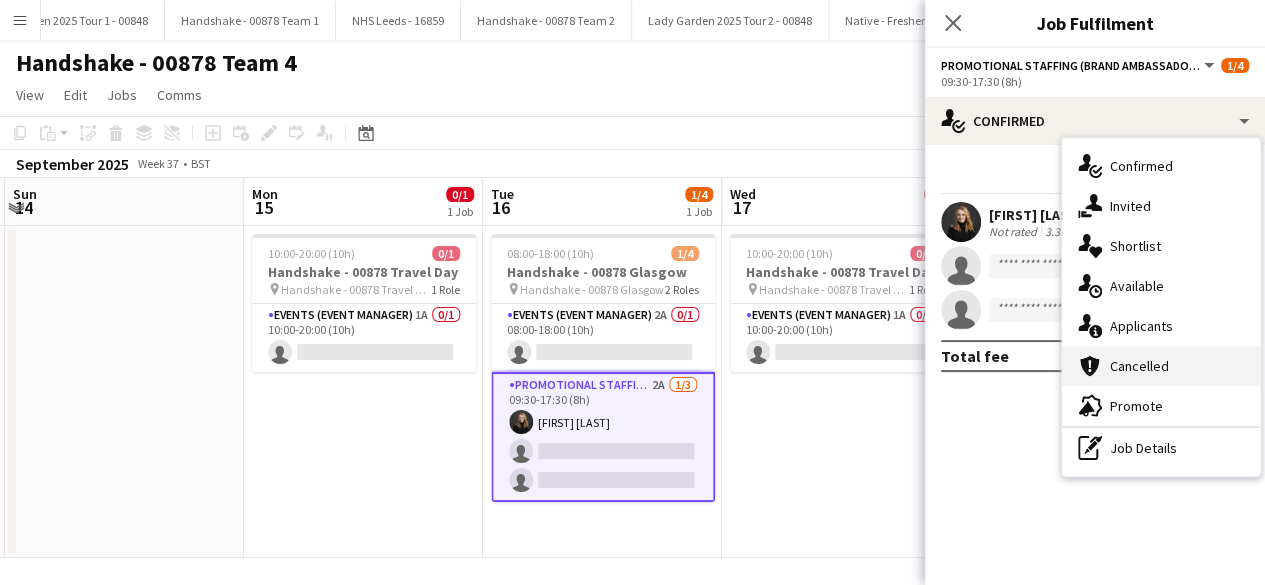 click on "cancellation
Cancelled" at bounding box center [1161, 366] 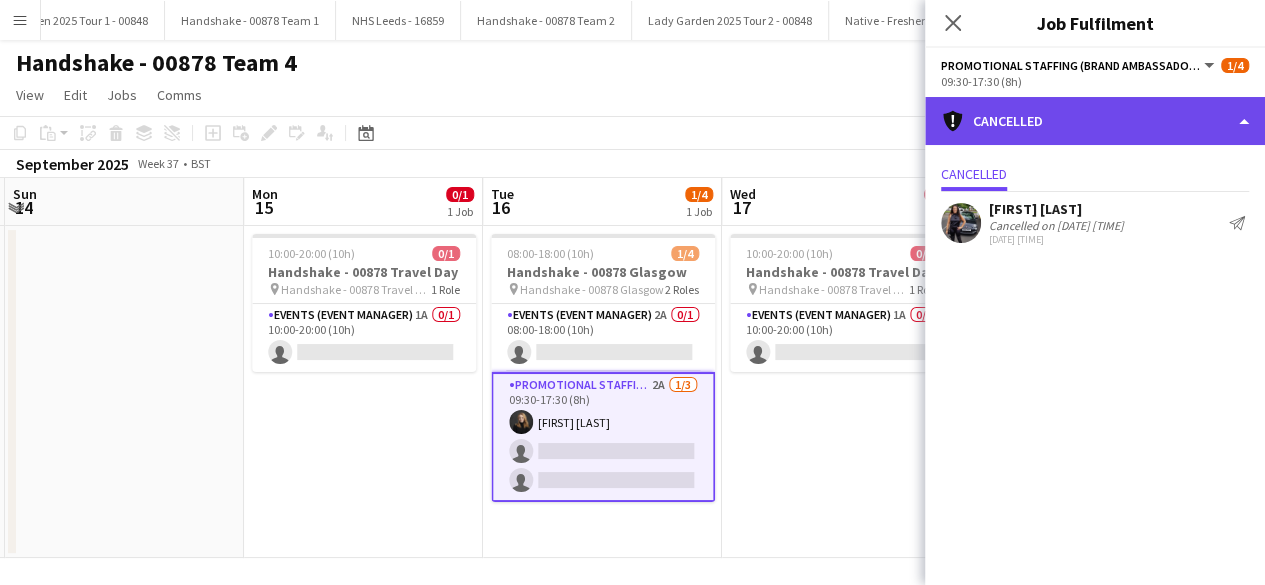 click on "cancellation
Cancelled" 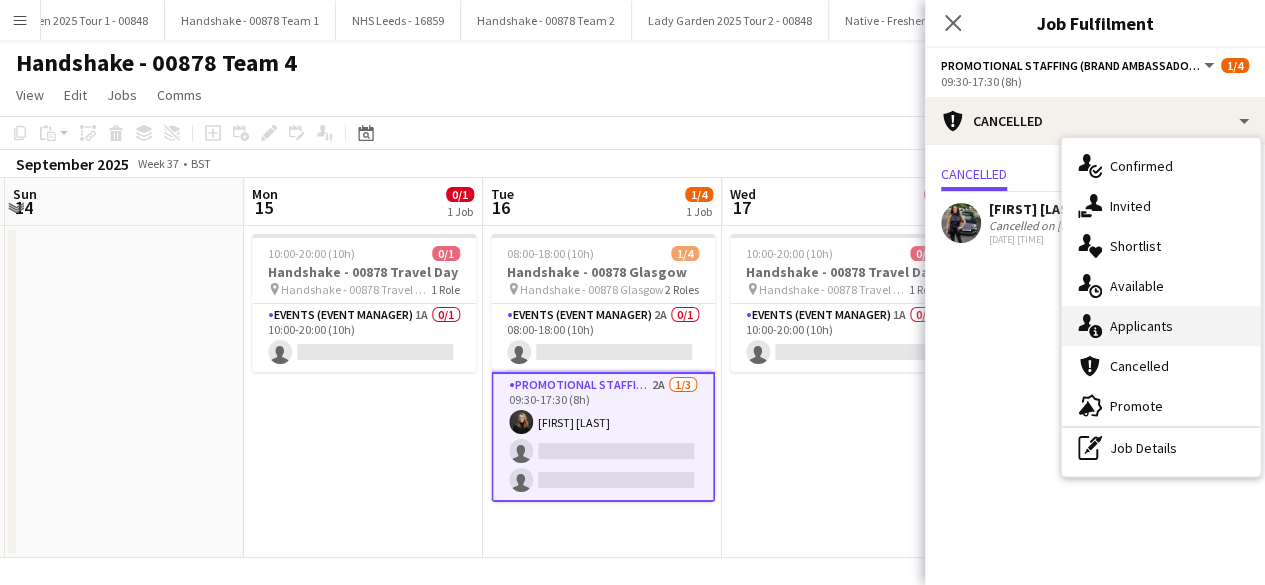 click on "single-neutral-actions-information
Applicants" at bounding box center (1161, 326) 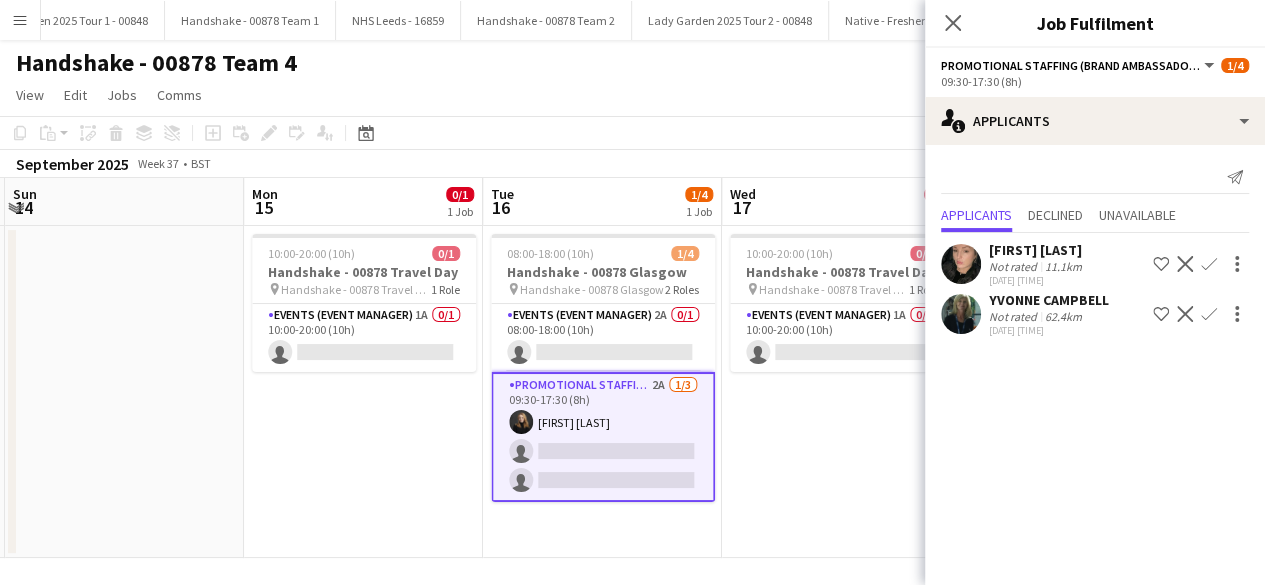 click on "Confirm" at bounding box center [1209, 314] 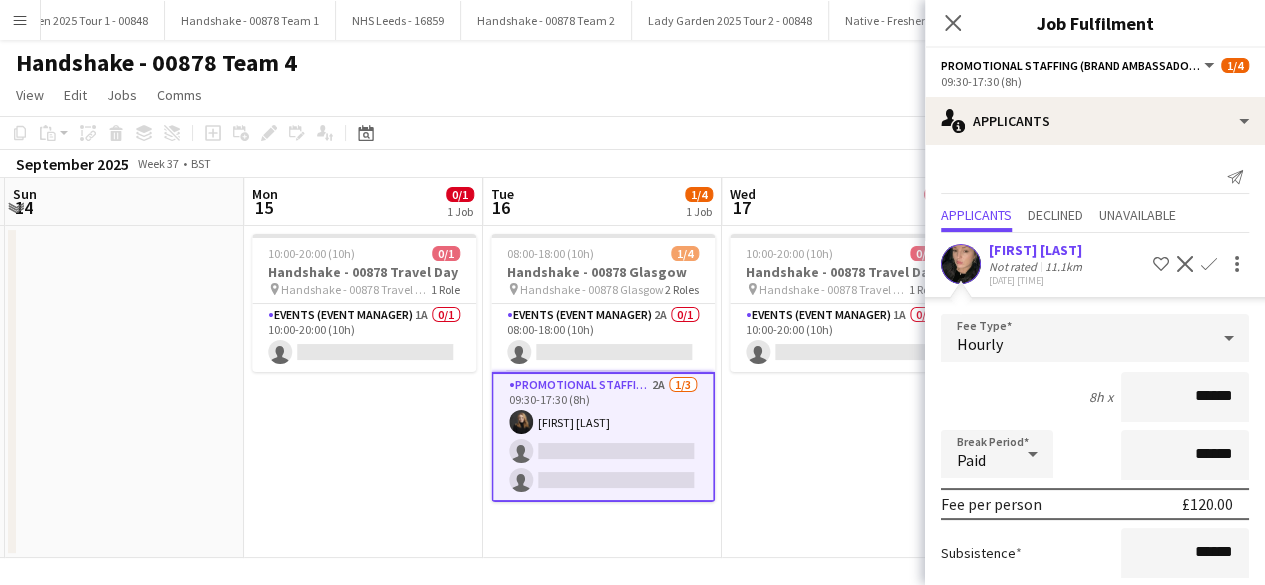 scroll, scrollTop: 224, scrollLeft: 0, axis: vertical 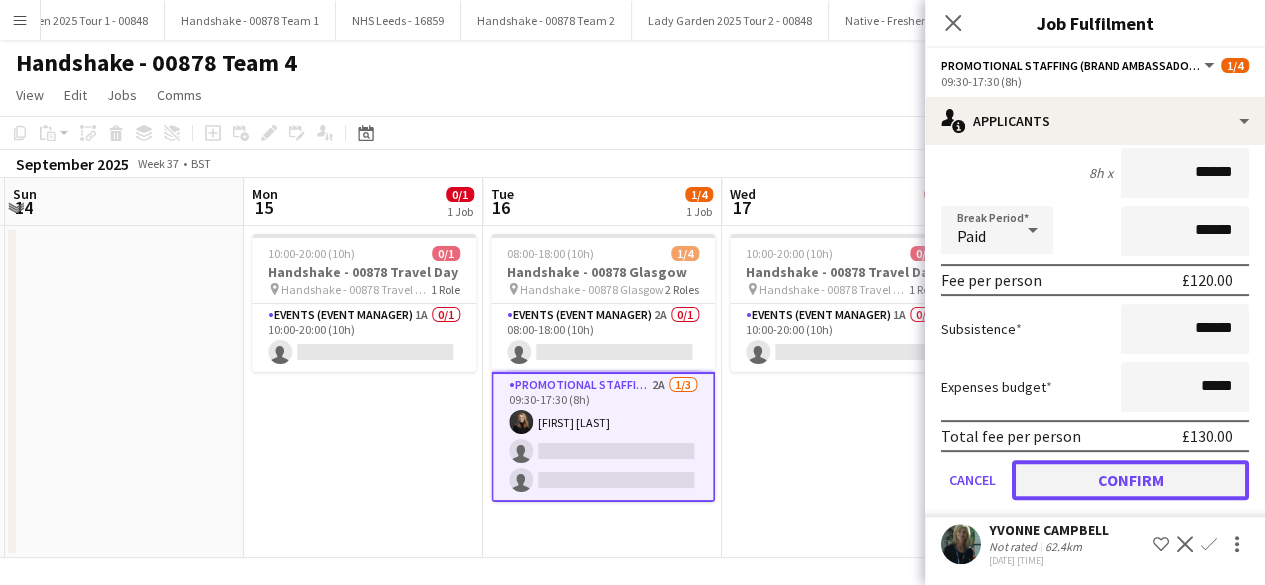 click on "Confirm" 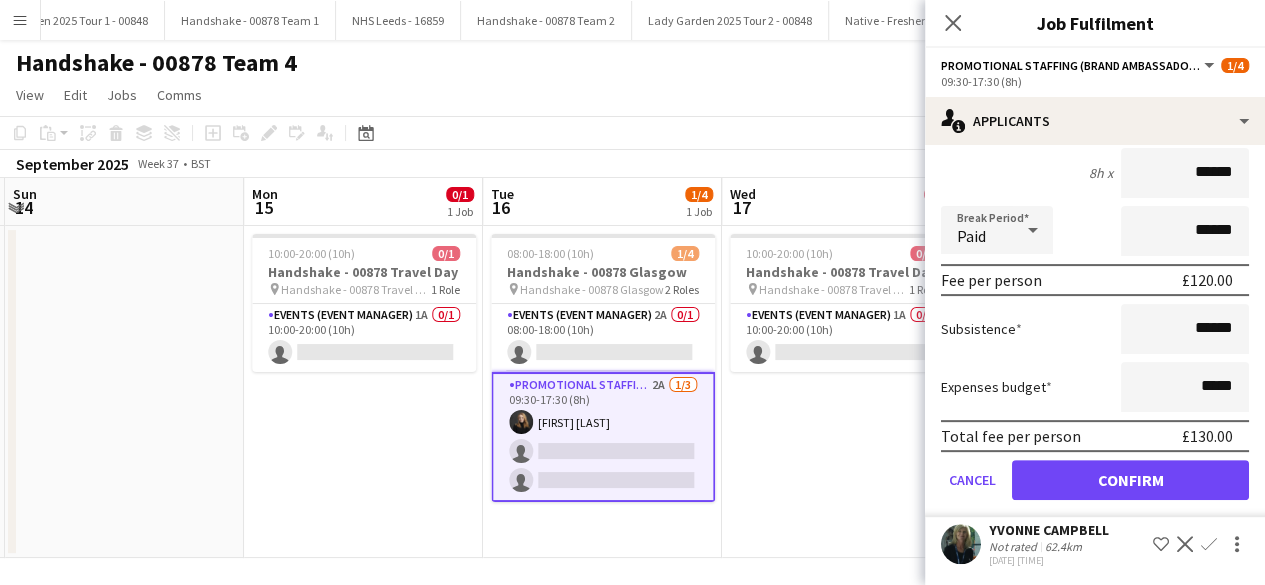 scroll, scrollTop: 0, scrollLeft: 0, axis: both 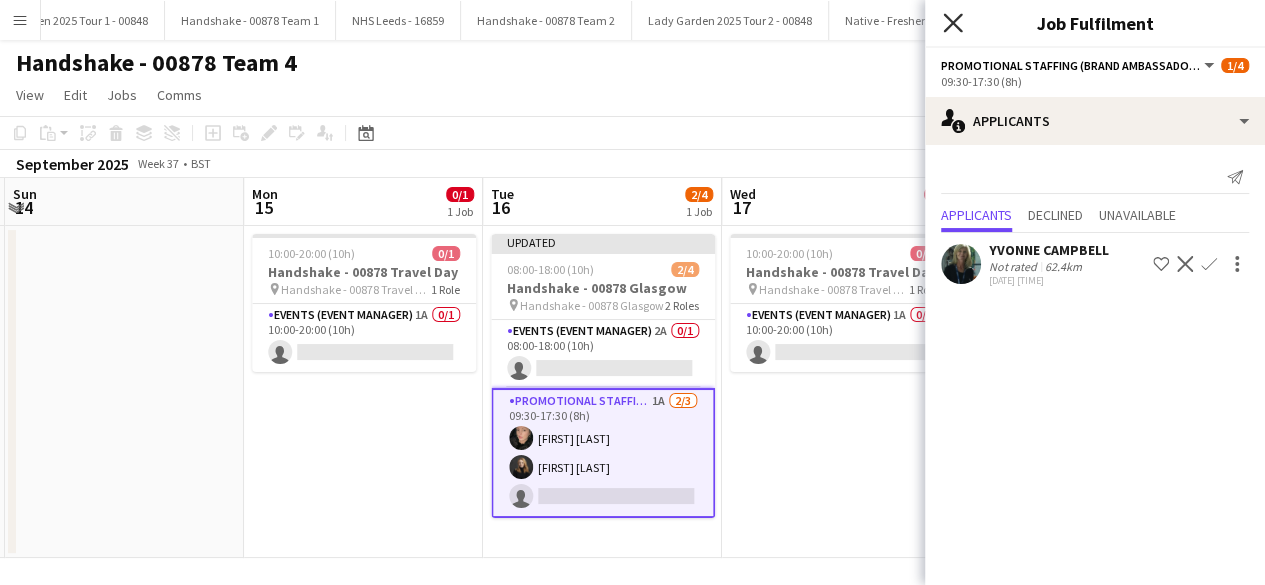 click 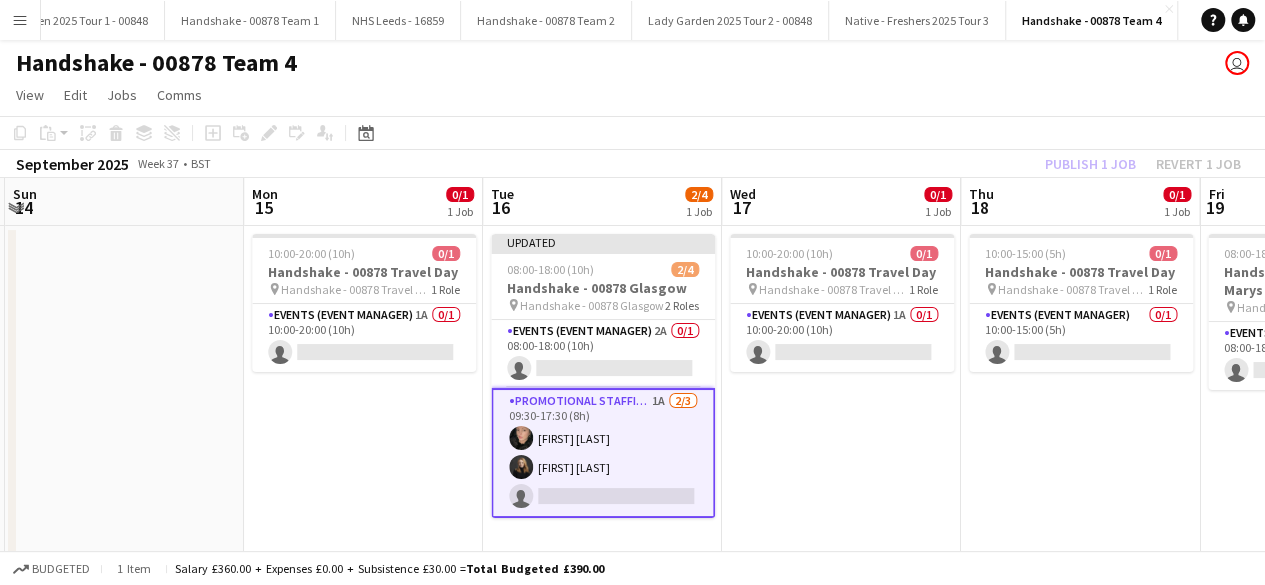 click on "10:00-20:00 (10h)    0/1   Handshake - 00878 Travel Day
pin
Handshake - 00878 Travel Day    1 Role   Events (Event Manager)   1A   0/1   10:00-20:00 (10h)
single-neutral-actions" at bounding box center (841, 392) 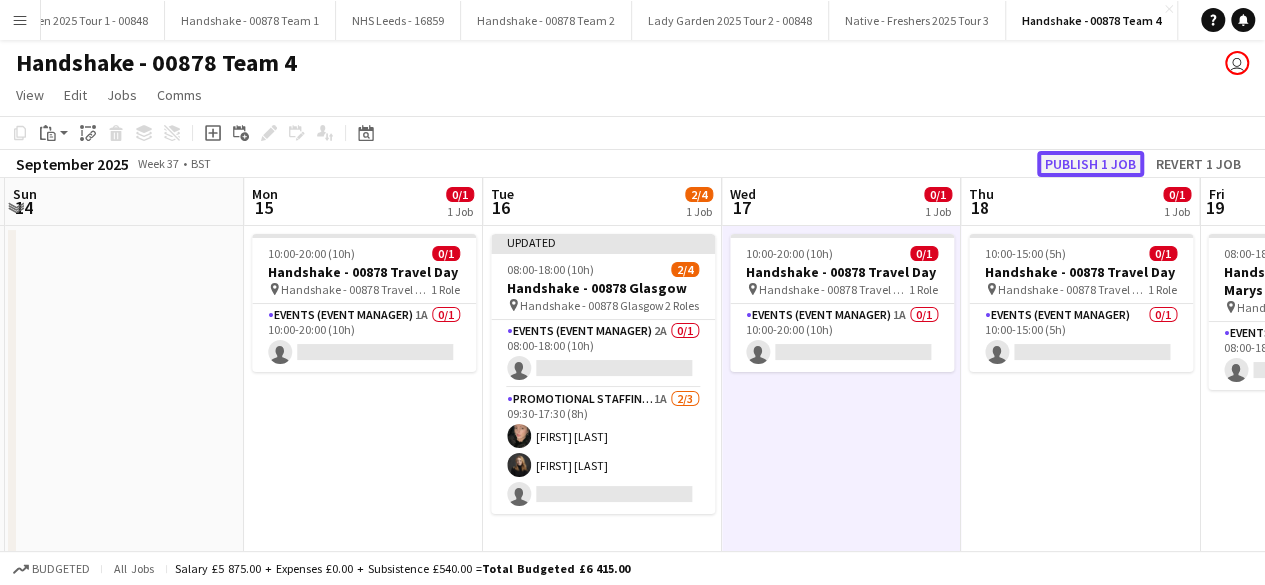 click on "Publish 1 job" 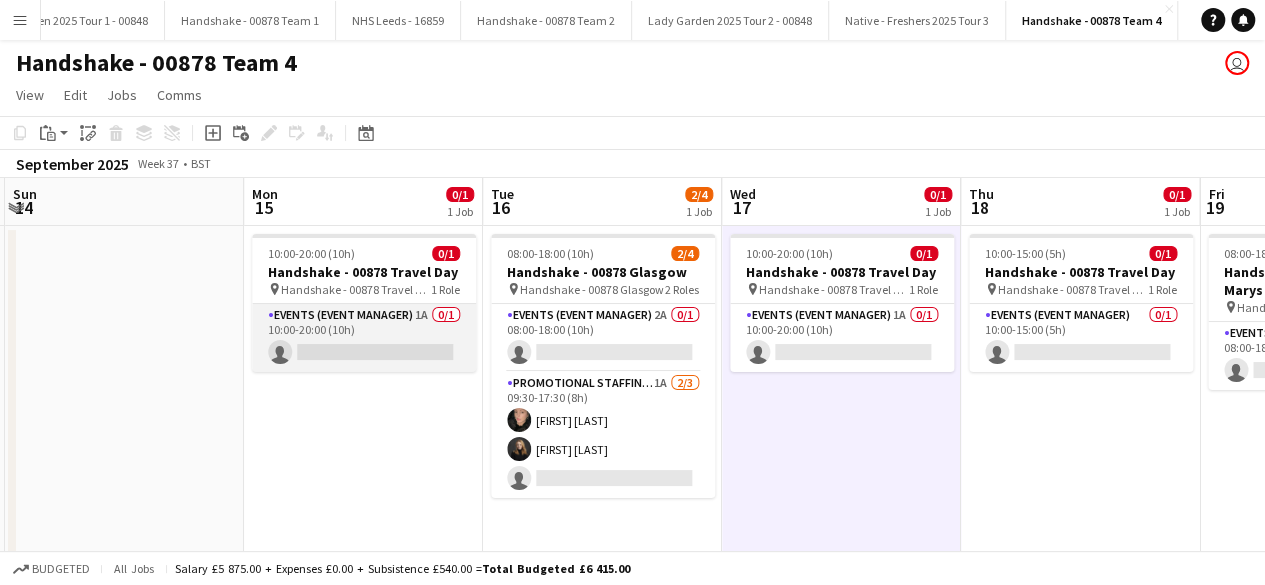 click on "Events (Event Manager)   1A   0/1   10:00-20:00 (10h)
single-neutral-actions" at bounding box center [364, 338] 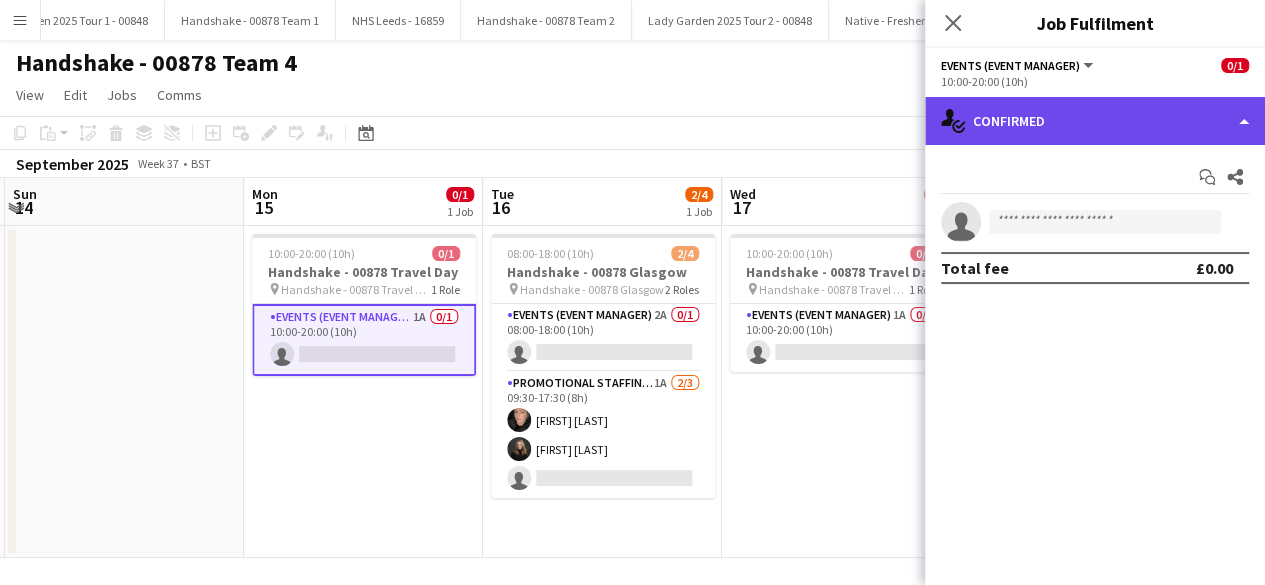 click on "single-neutral-actions-check-2
Confirmed" 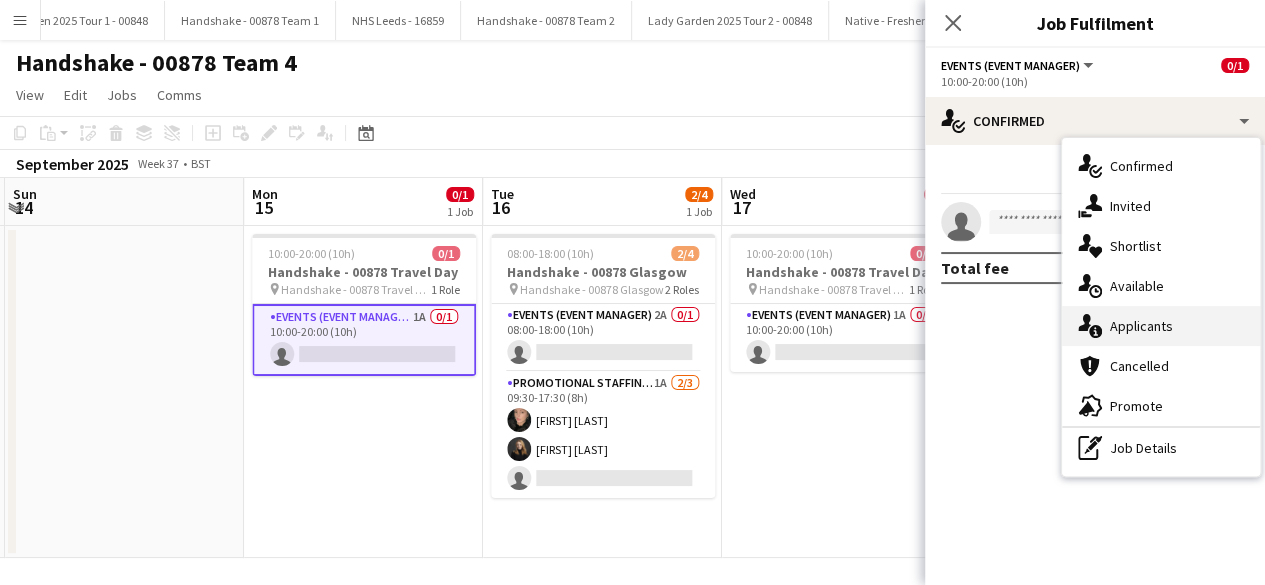 click on "single-neutral-actions-information
Applicants" at bounding box center (1161, 326) 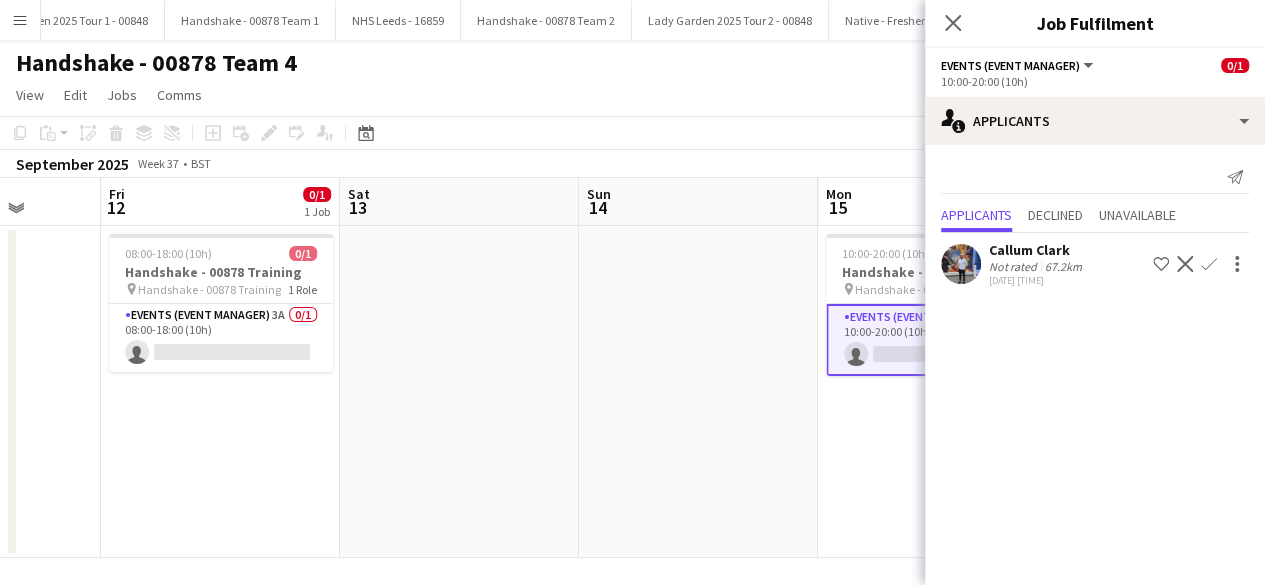 scroll, scrollTop: 0, scrollLeft: 613, axis: horizontal 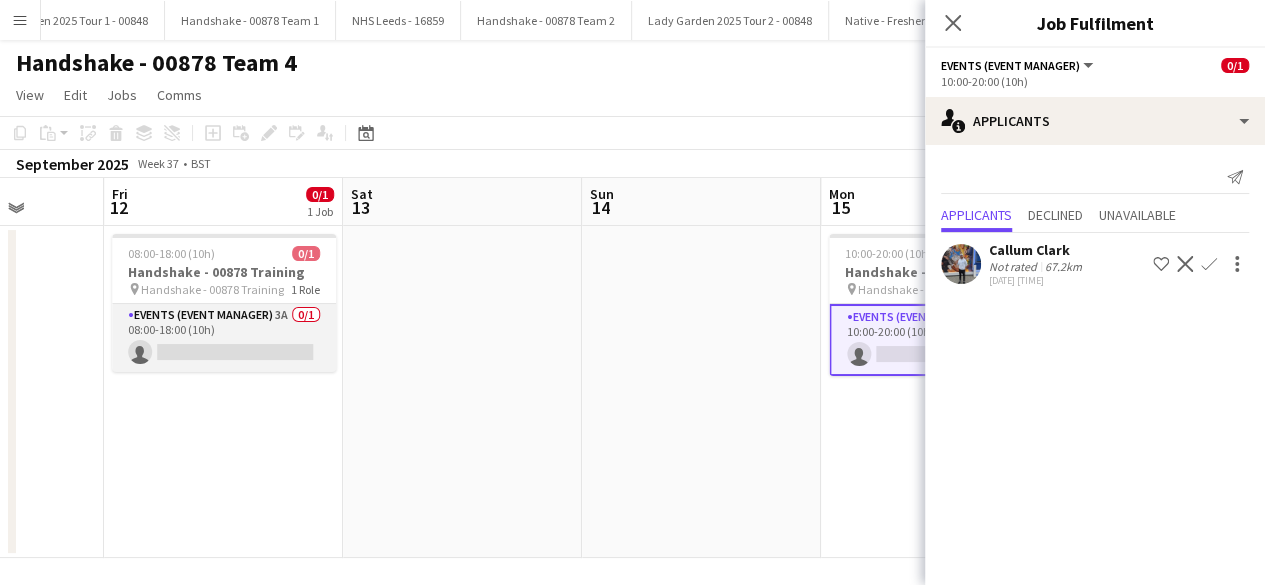 click on "Events (Event Manager)   3A   0/1   08:00-18:00 (10h)
single-neutral-actions" at bounding box center [224, 338] 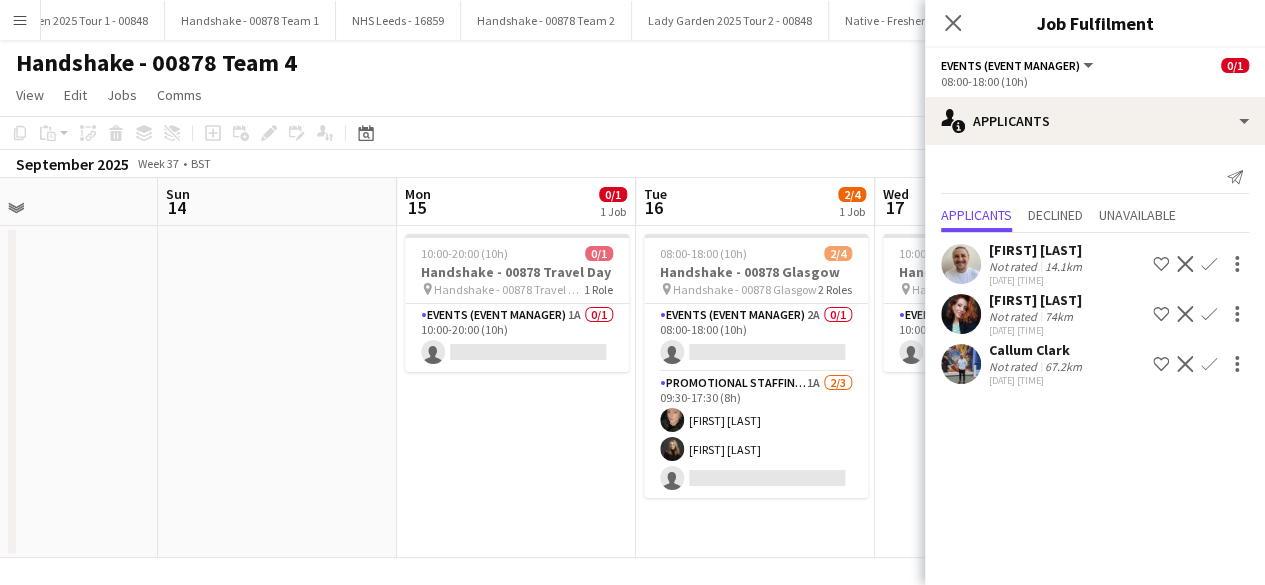 scroll, scrollTop: 0, scrollLeft: 560, axis: horizontal 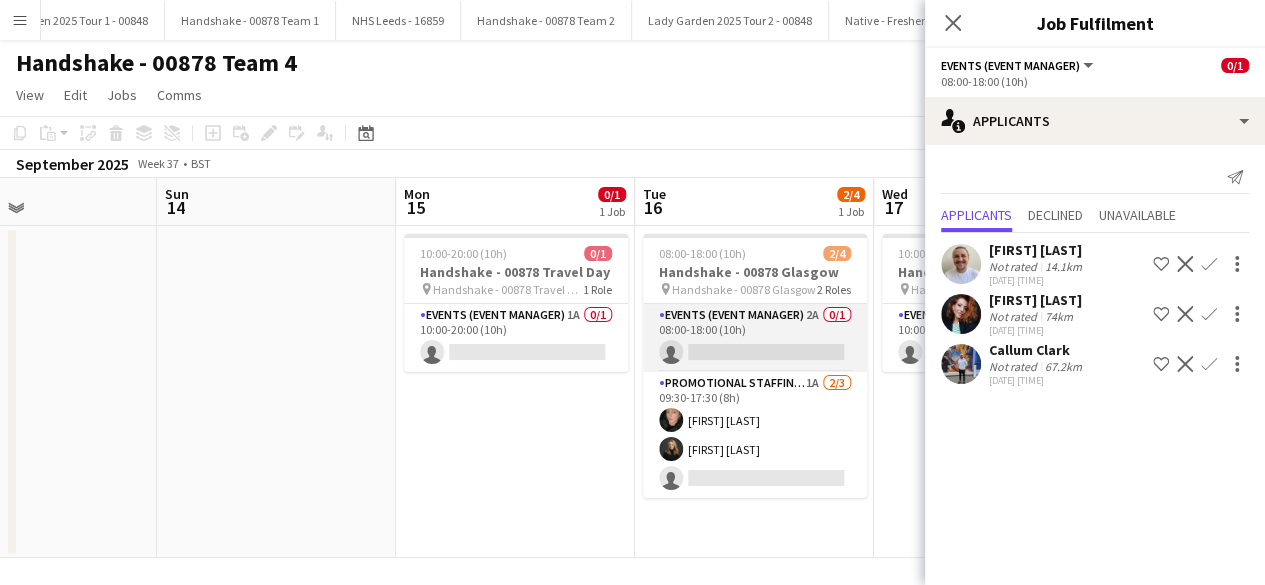 click on "Events (Event Manager)   2A   0/1   08:00-18:00 (10h)
single-neutral-actions" at bounding box center [755, 338] 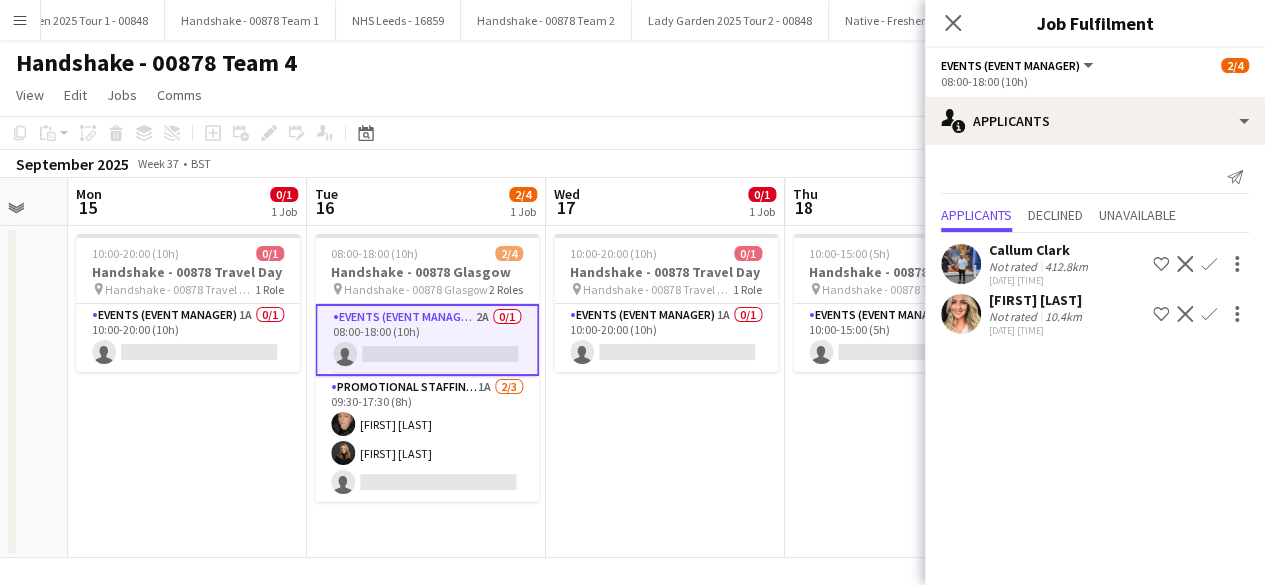 scroll, scrollTop: 0, scrollLeft: 899, axis: horizontal 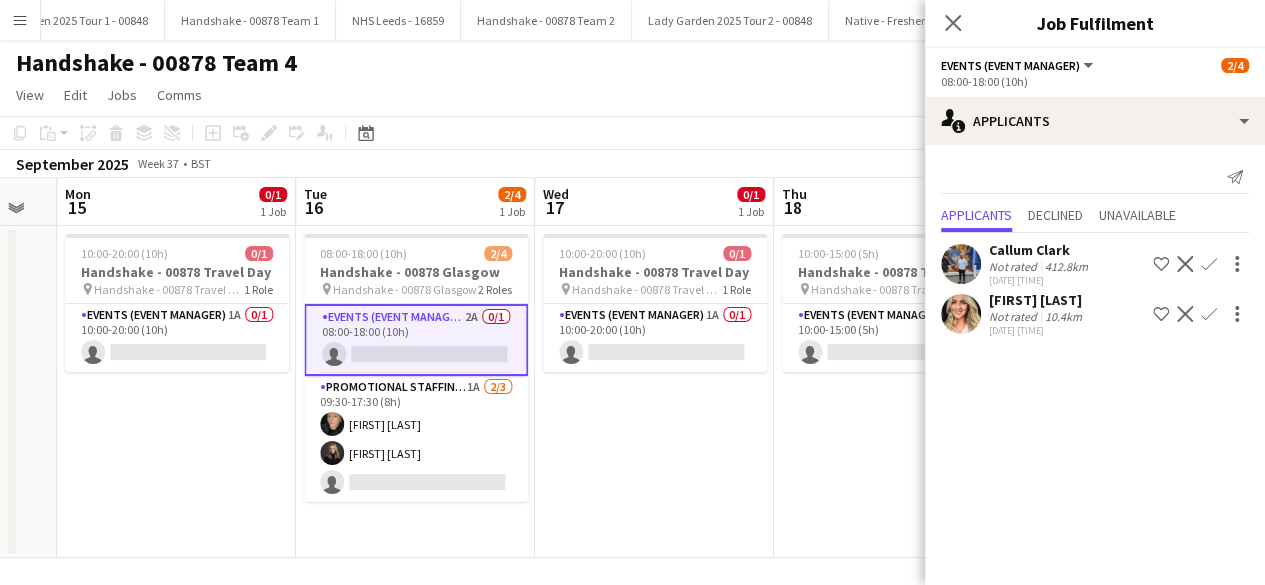 click 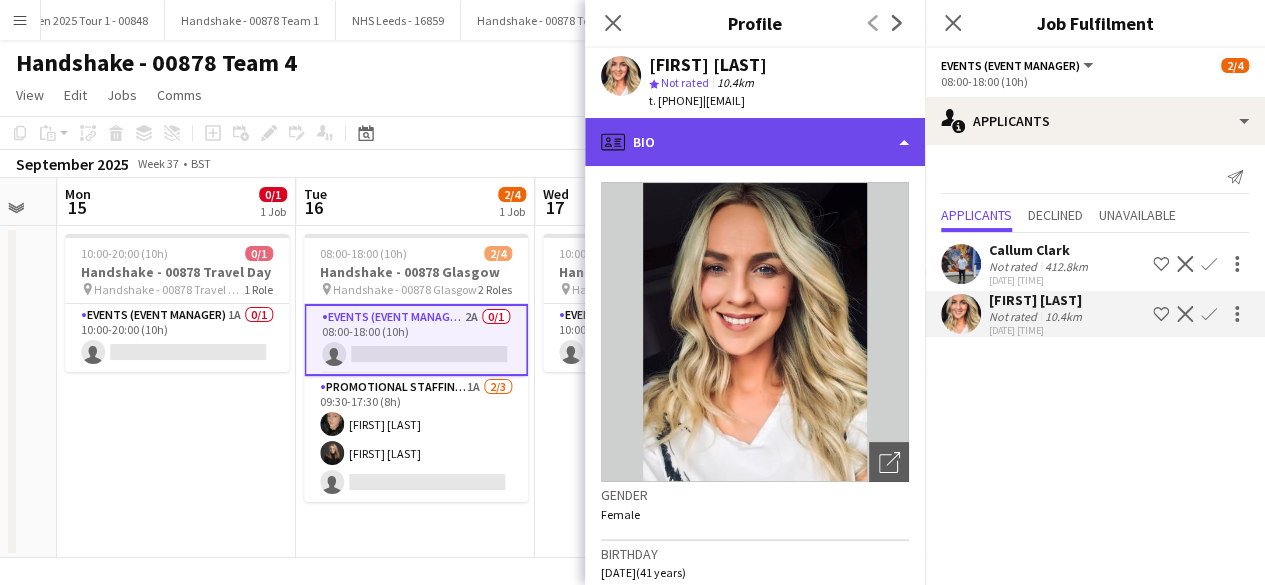 click on "profile
Bio" 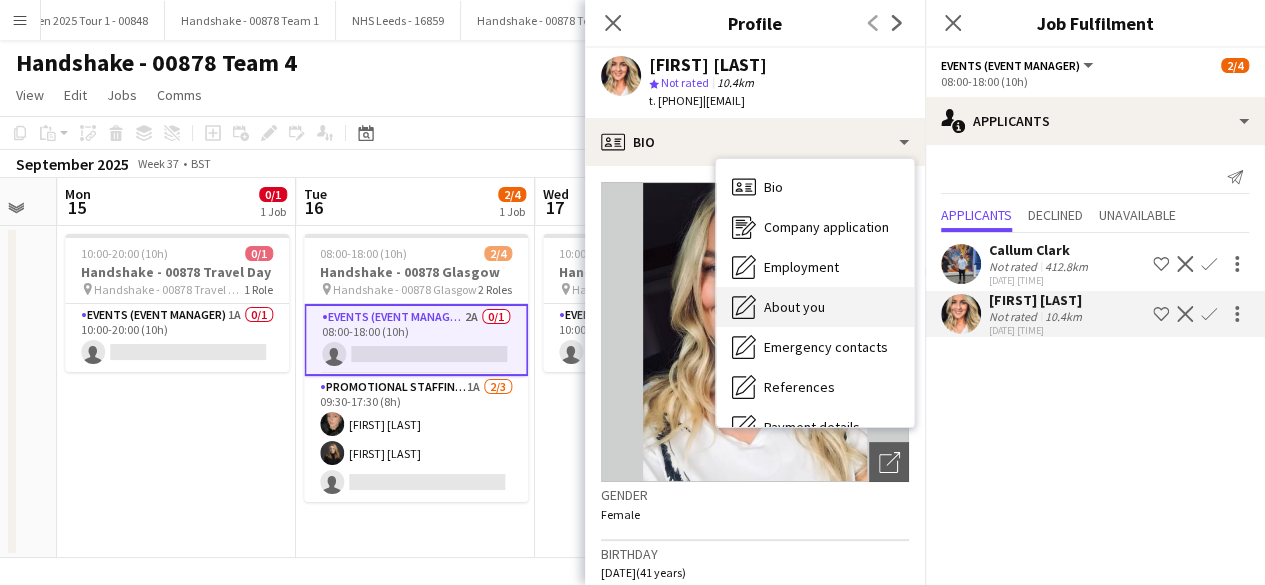 click on "About you" at bounding box center [794, 307] 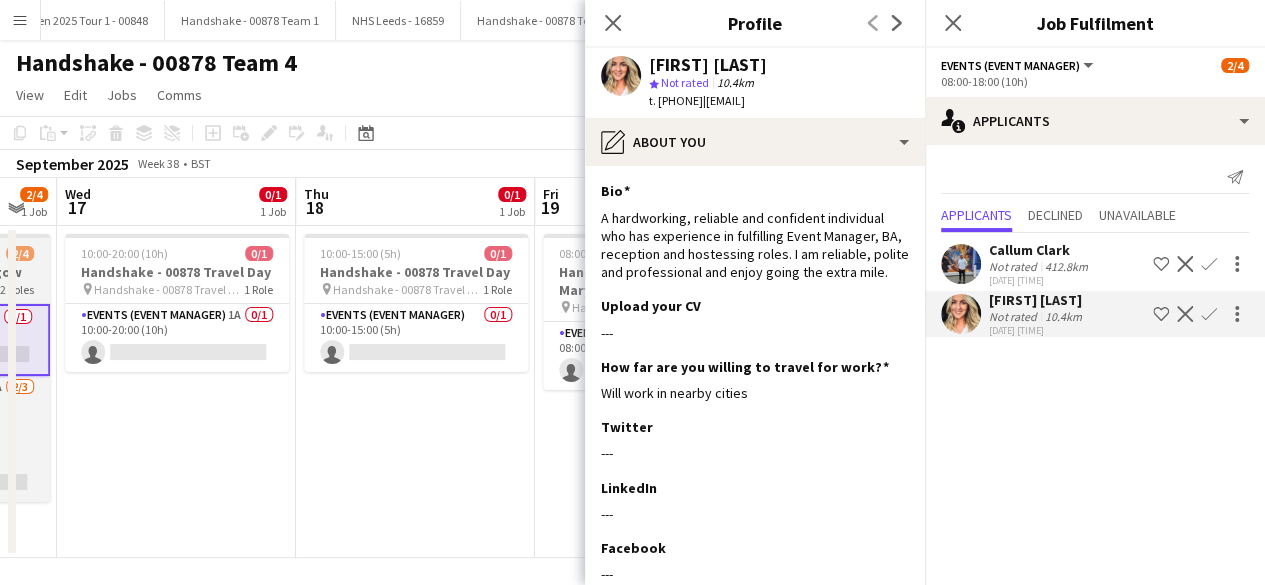 scroll, scrollTop: 0, scrollLeft: 677, axis: horizontal 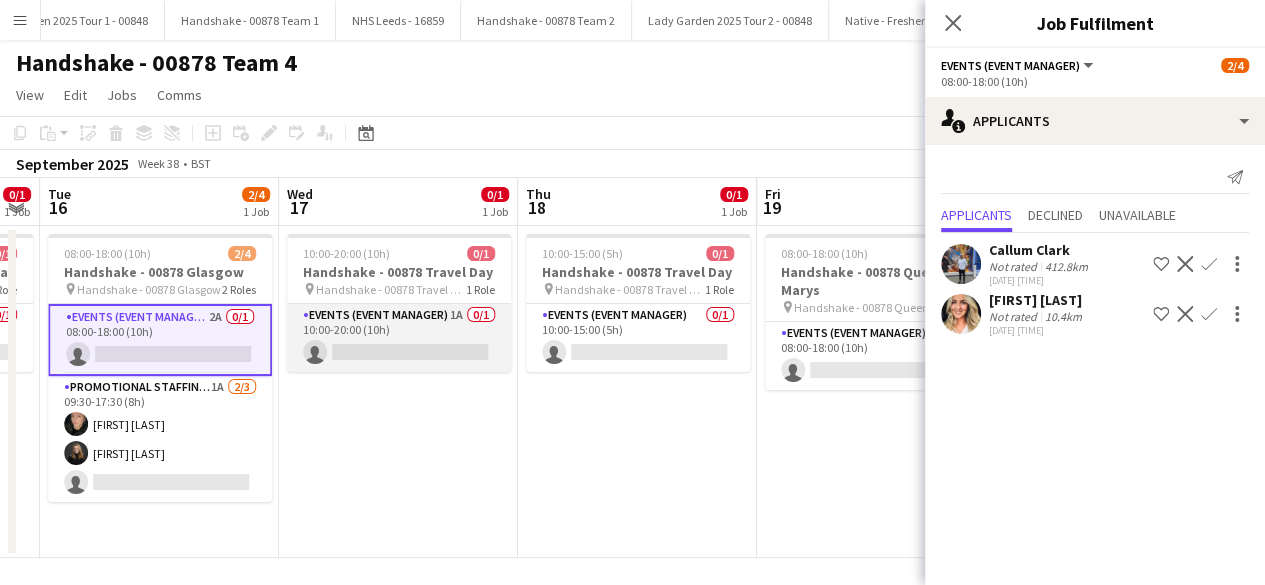 click on "Events (Event Manager)   1A   0/1   10:00-20:00 (10h)
single-neutral-actions" at bounding box center (399, 338) 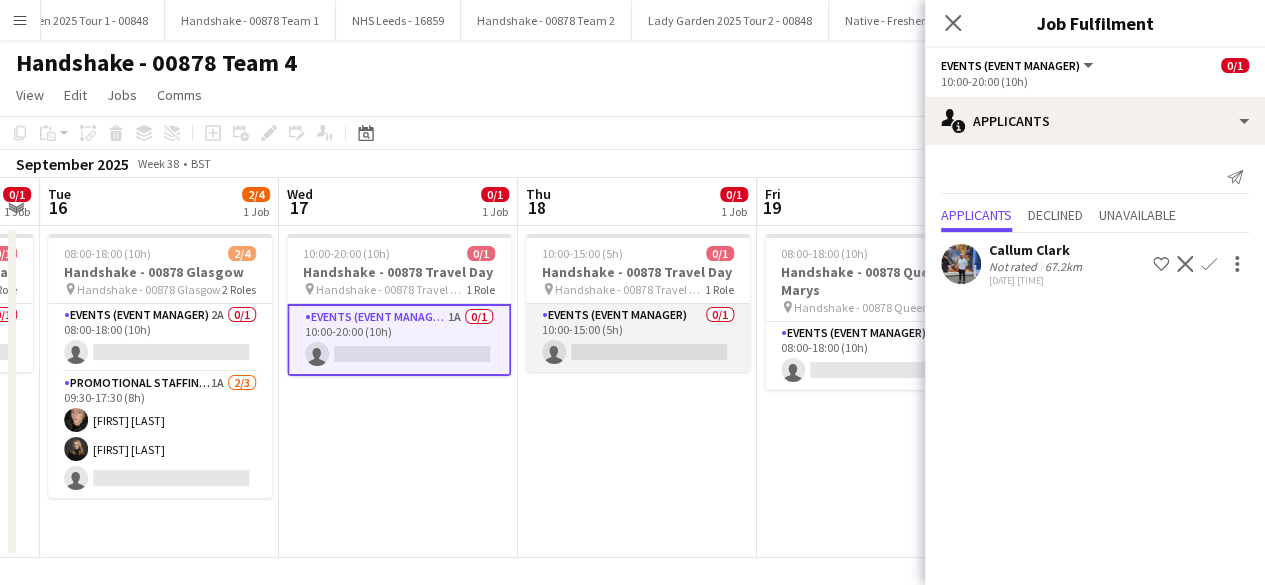 click on "Events (Event Manager)   0/1   10:00-15:00 (5h)
single-neutral-actions" at bounding box center (638, 338) 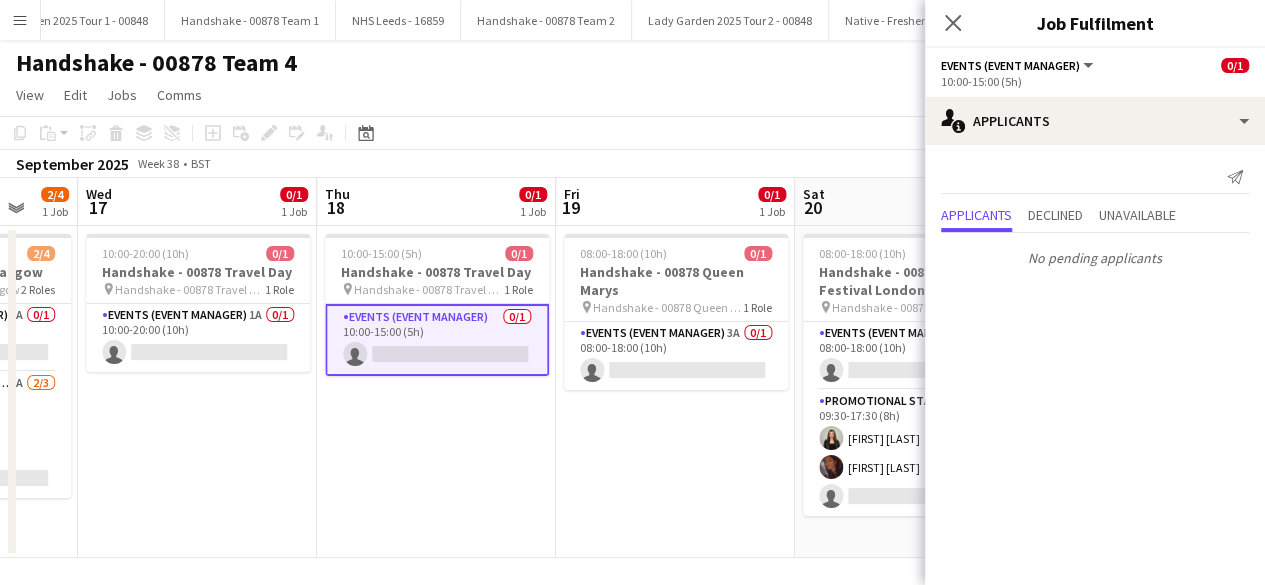 scroll, scrollTop: 0, scrollLeft: 884, axis: horizontal 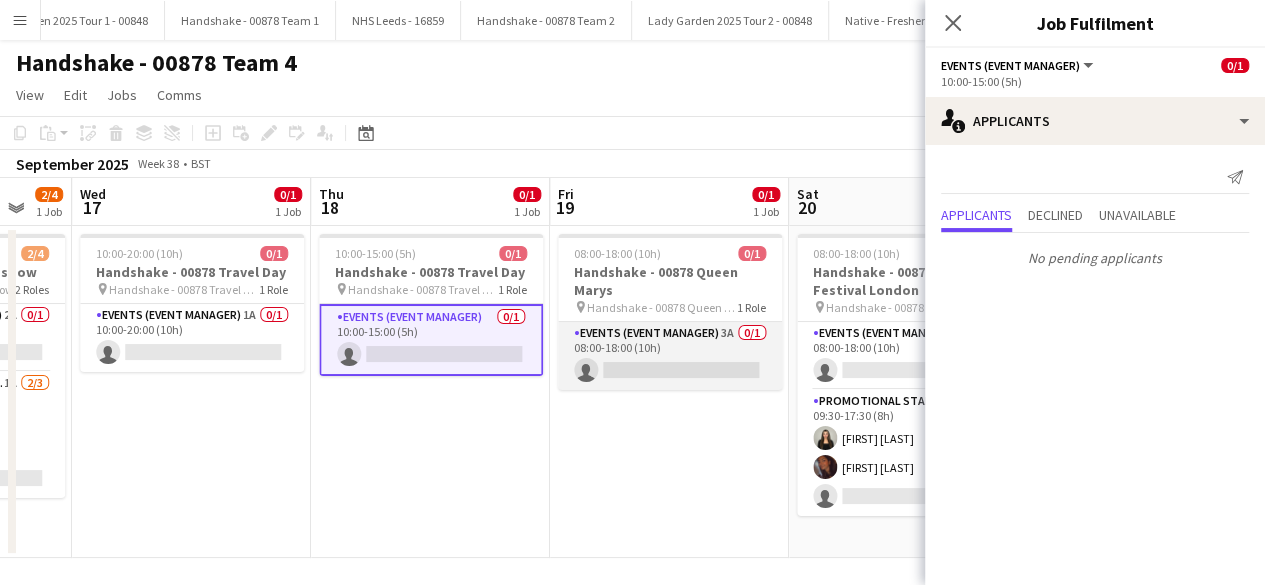 click on "Events (Event Manager)   3A   0/1   08:00-18:00 (10h)
single-neutral-actions" at bounding box center [670, 356] 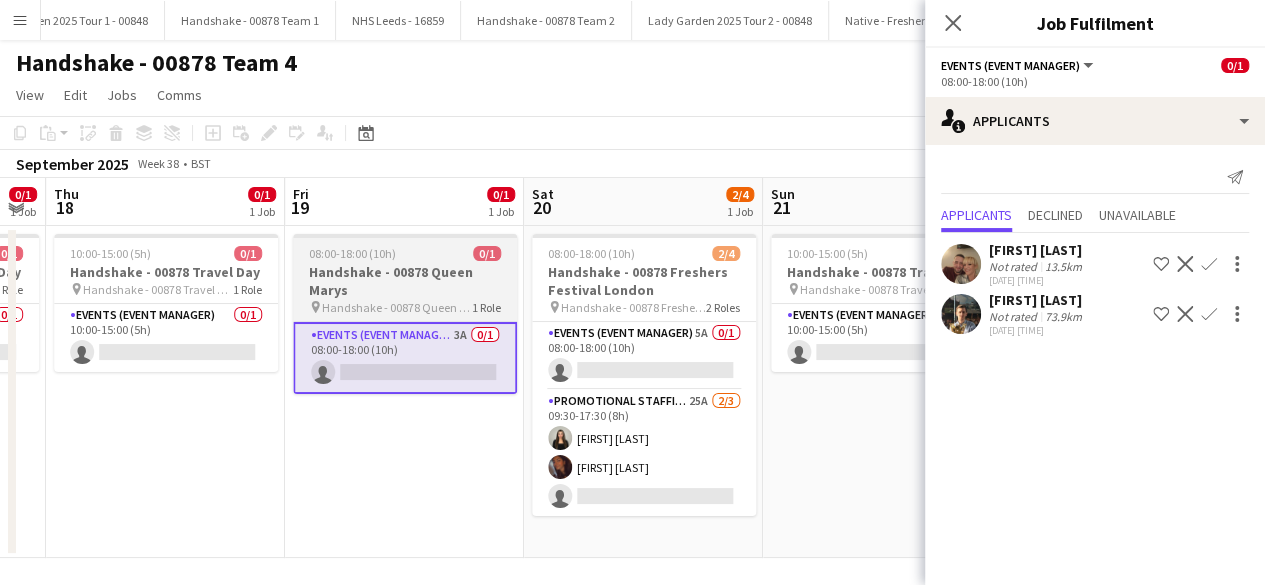 scroll, scrollTop: 0, scrollLeft: 672, axis: horizontal 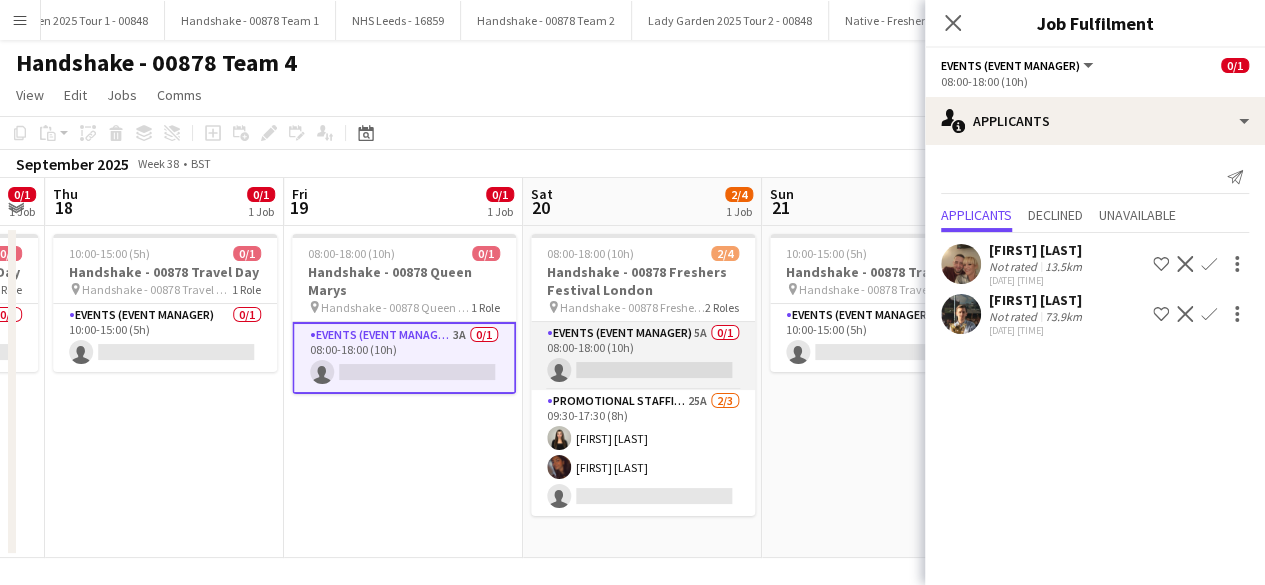 click on "Events (Event Manager)   5A   0/1   08:00-18:00 (10h)
single-neutral-actions" at bounding box center [643, 356] 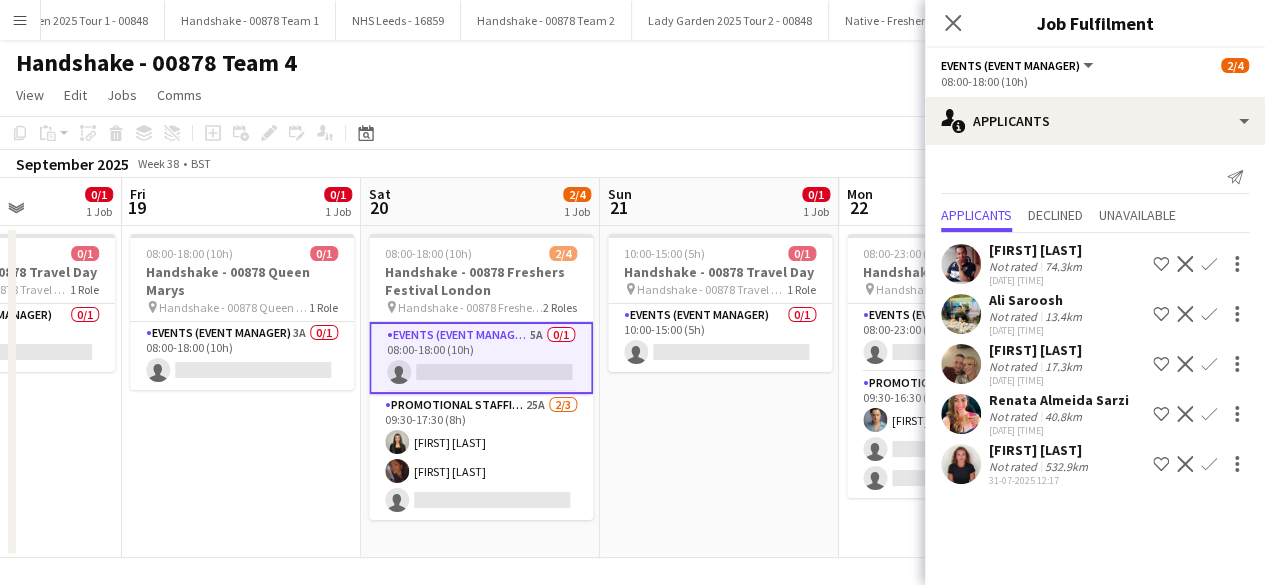 scroll, scrollTop: 0, scrollLeft: 840, axis: horizontal 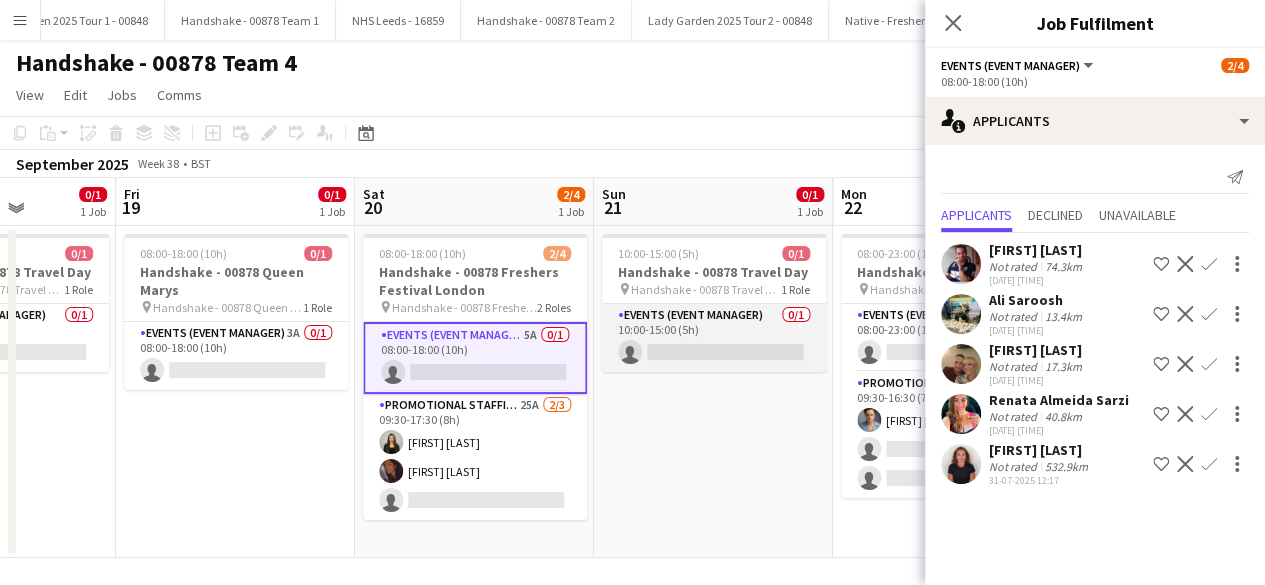 click on "Events (Event Manager)   0/1   10:00-15:00 (5h)
single-neutral-actions" at bounding box center [714, 338] 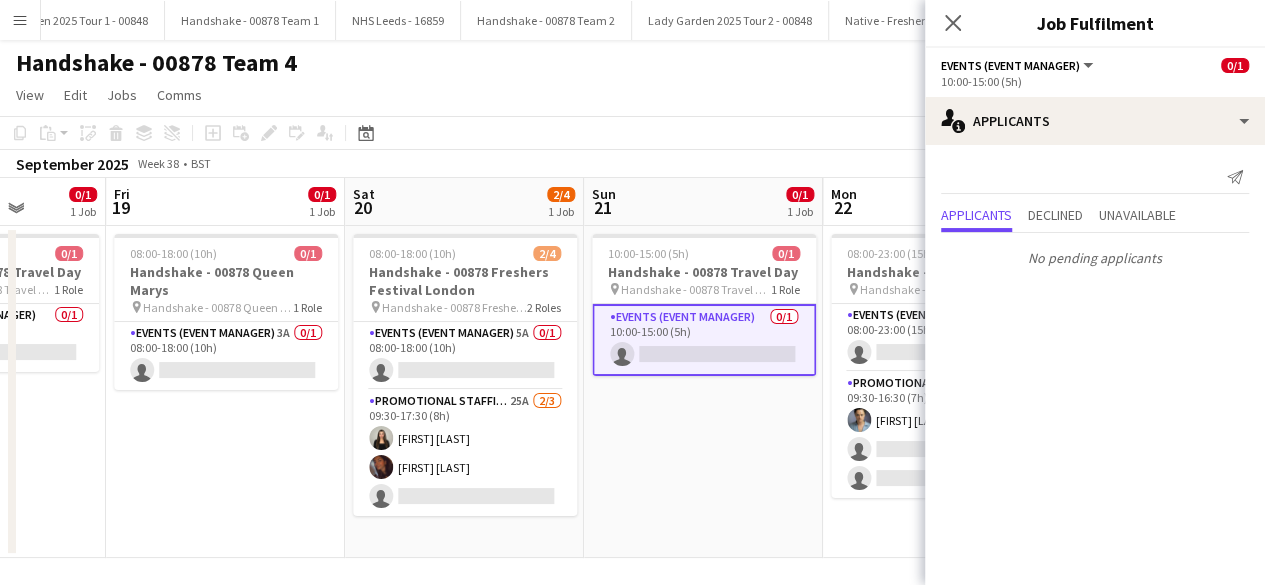 scroll, scrollTop: 0, scrollLeft: 851, axis: horizontal 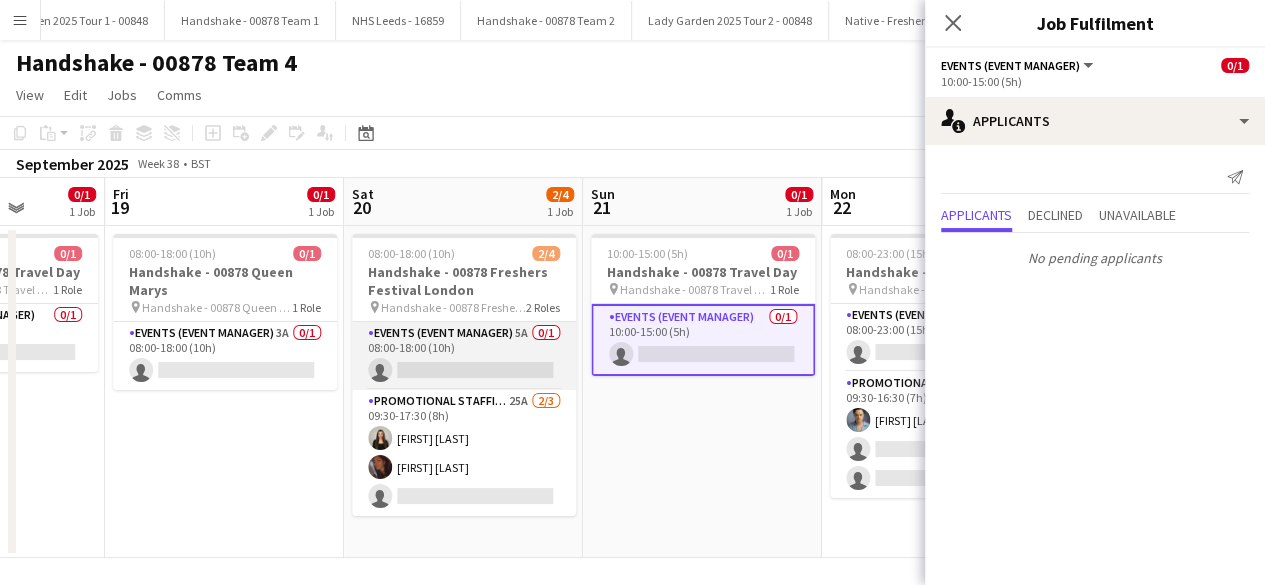click on "Events (Event Manager)   5A   0/1   08:00-18:00 (10h)
single-neutral-actions" at bounding box center (464, 356) 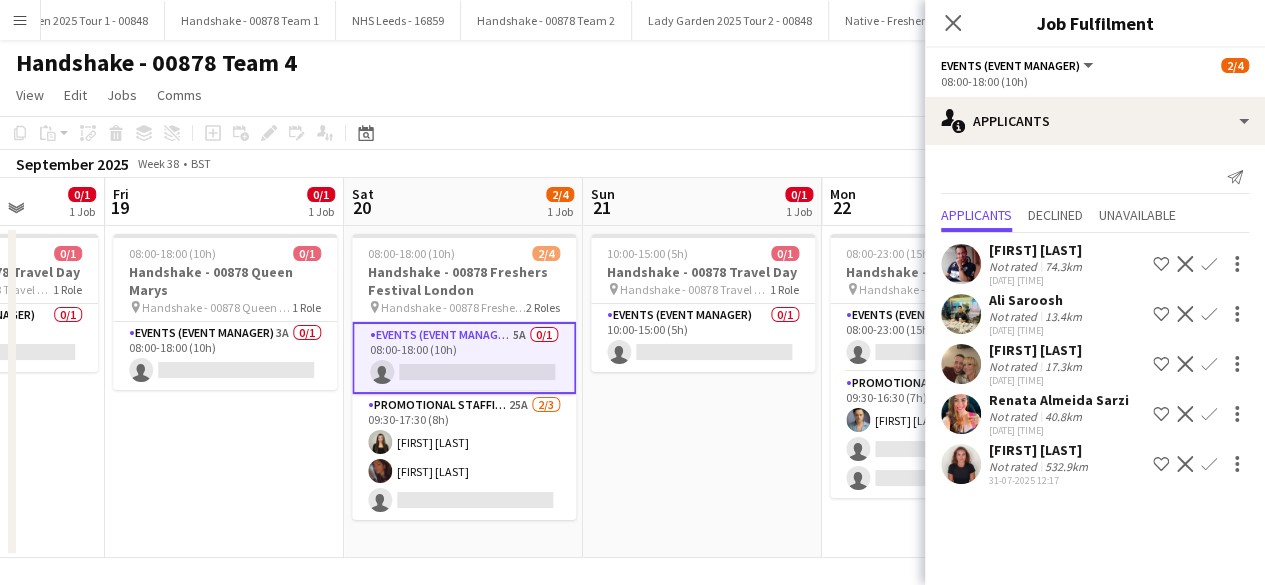 click at bounding box center (961, 314) 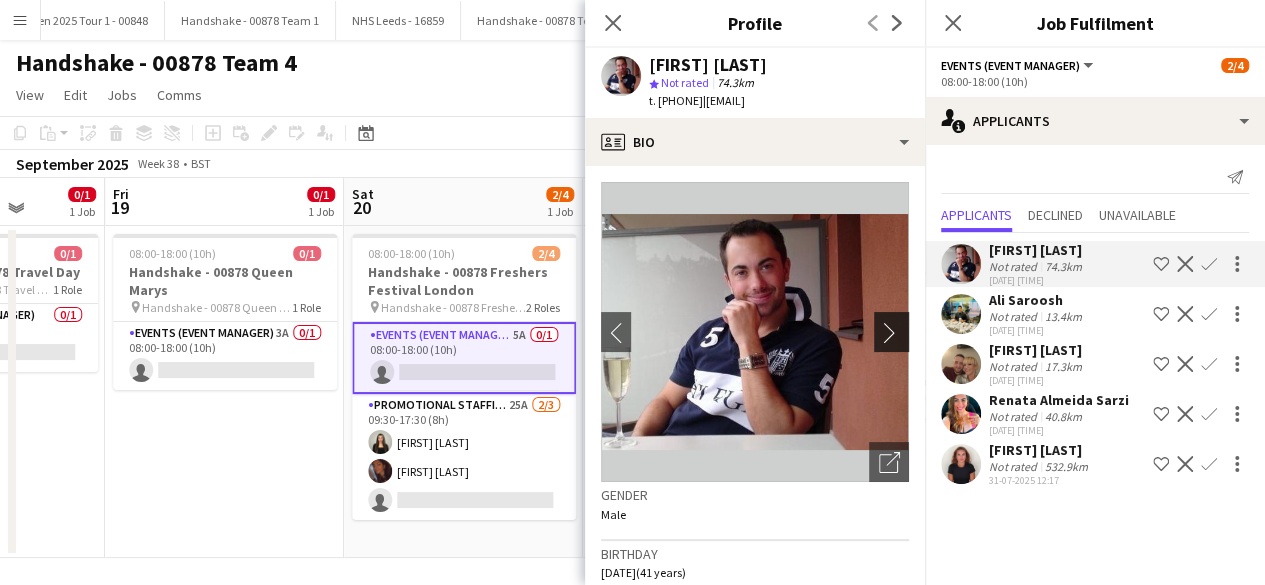 click on "chevron-right" 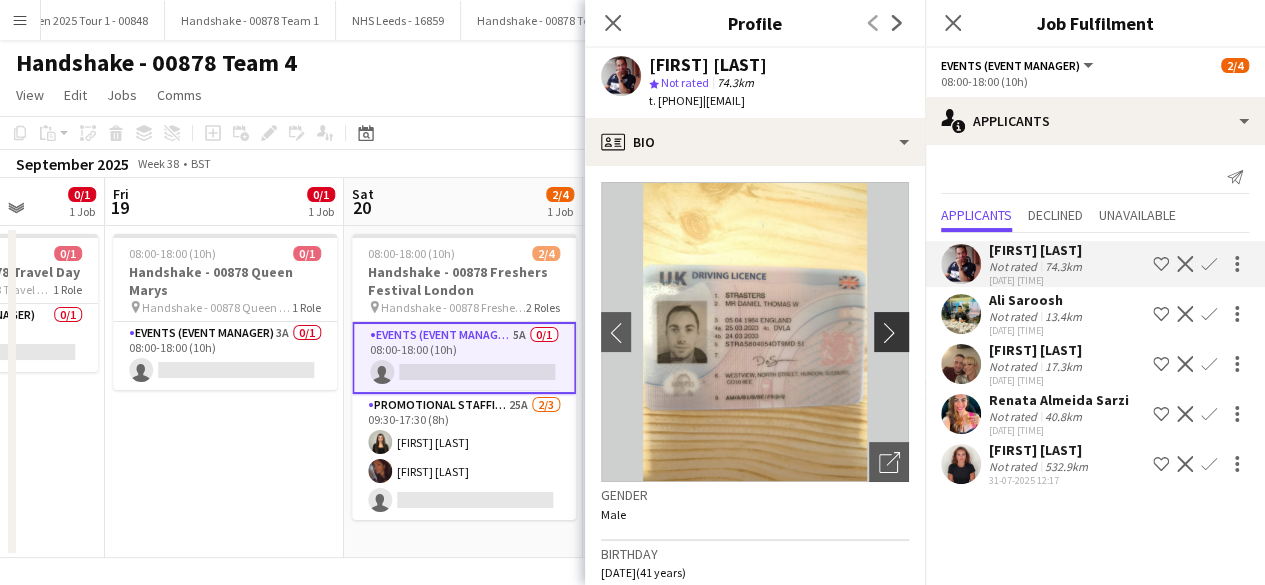click on "chevron-right" 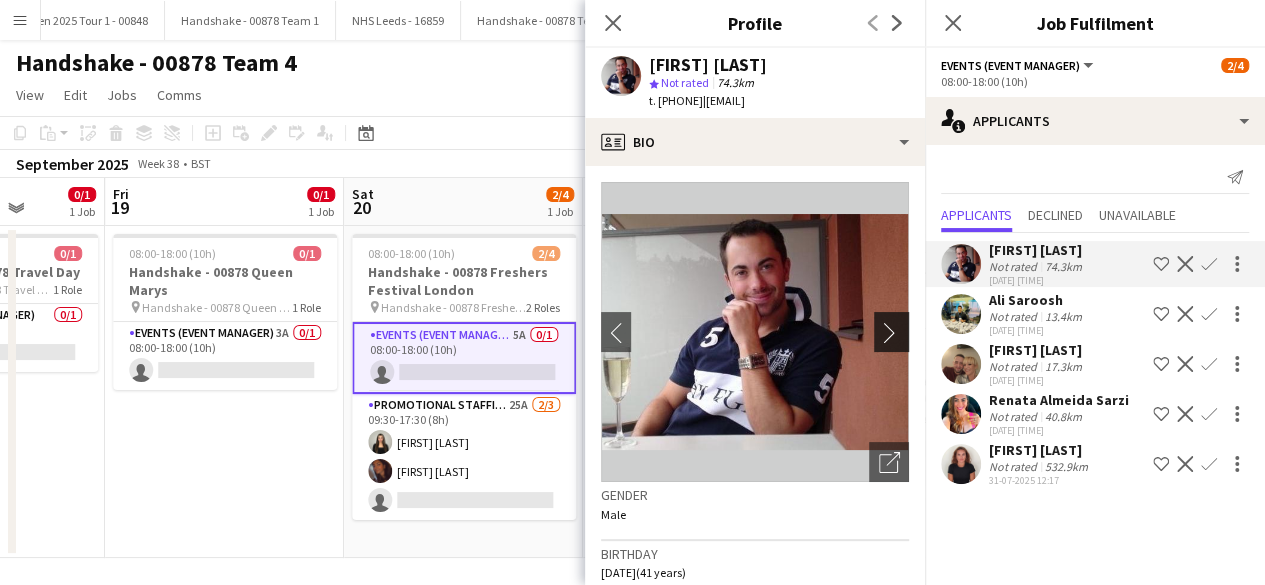 click on "chevron-right" 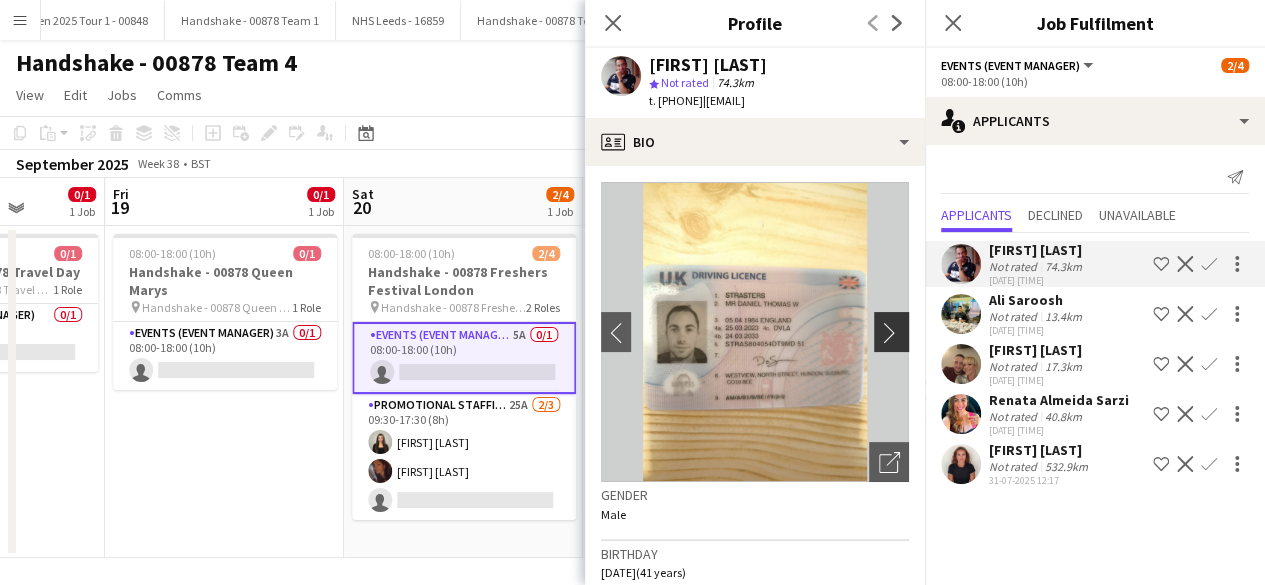click on "chevron-right" 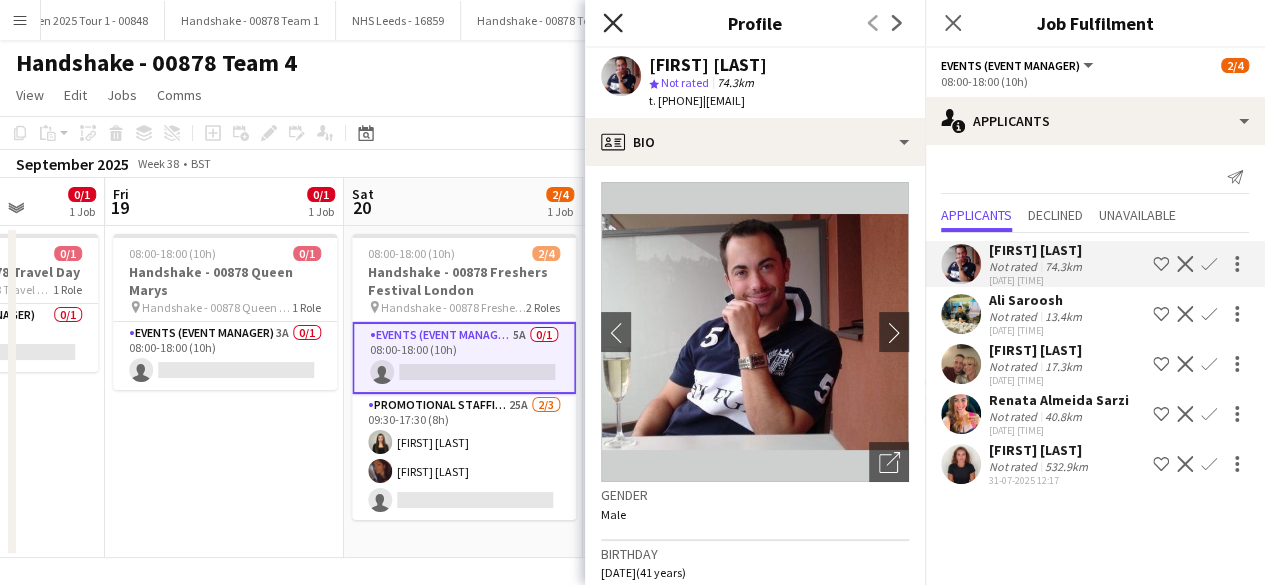 click 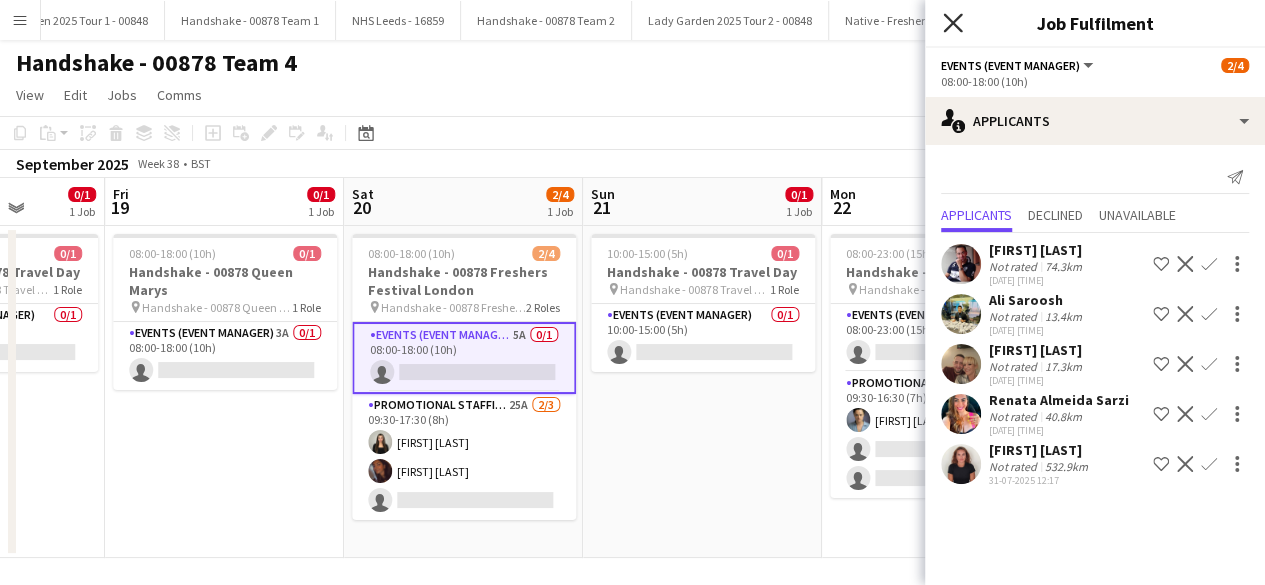 click on "Close pop-in" 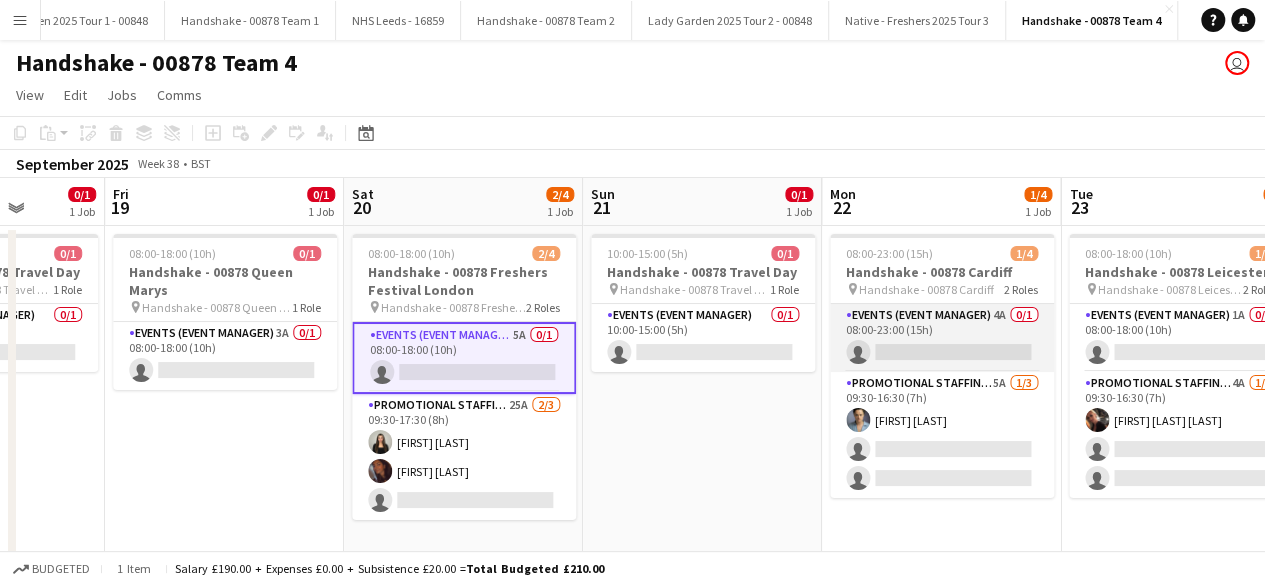 click on "Events (Event Manager)   4A   0/1   08:00-23:00 (15h)
single-neutral-actions" at bounding box center (942, 338) 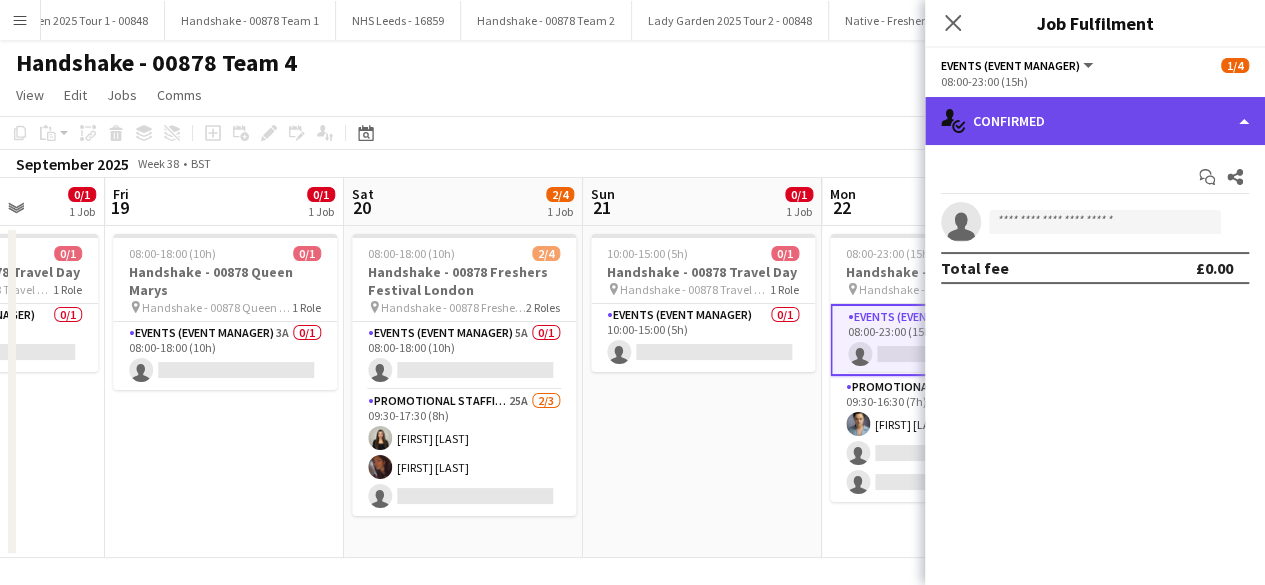 click on "single-neutral-actions-check-2
Confirmed" 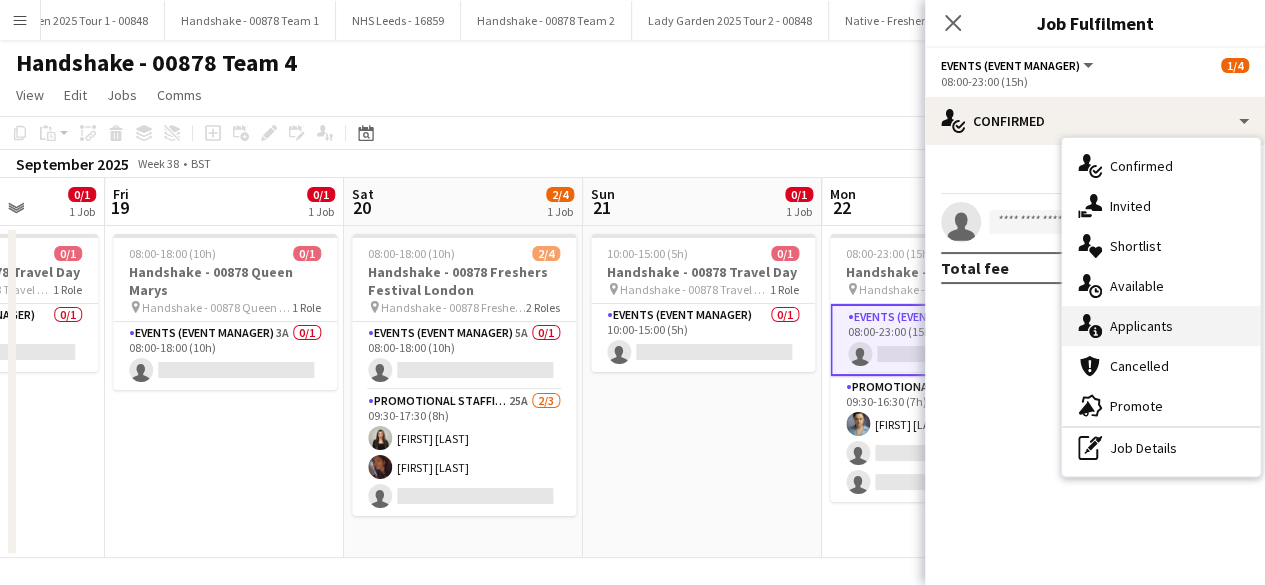 click on "single-neutral-actions-information
Applicants" at bounding box center [1161, 326] 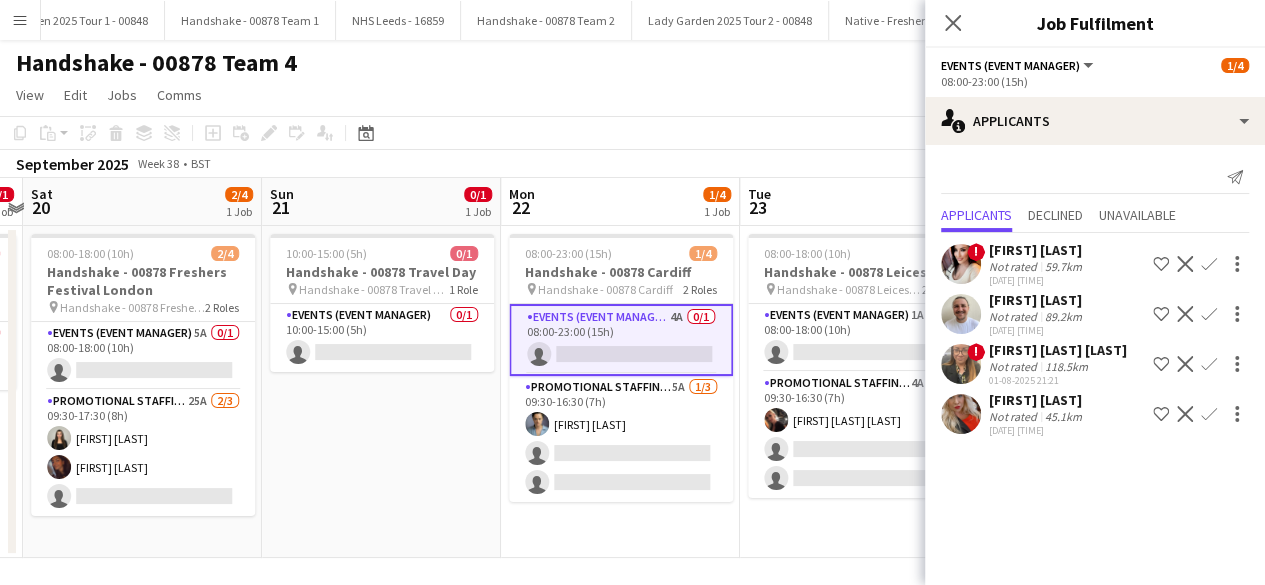 scroll, scrollTop: 0, scrollLeft: 695, axis: horizontal 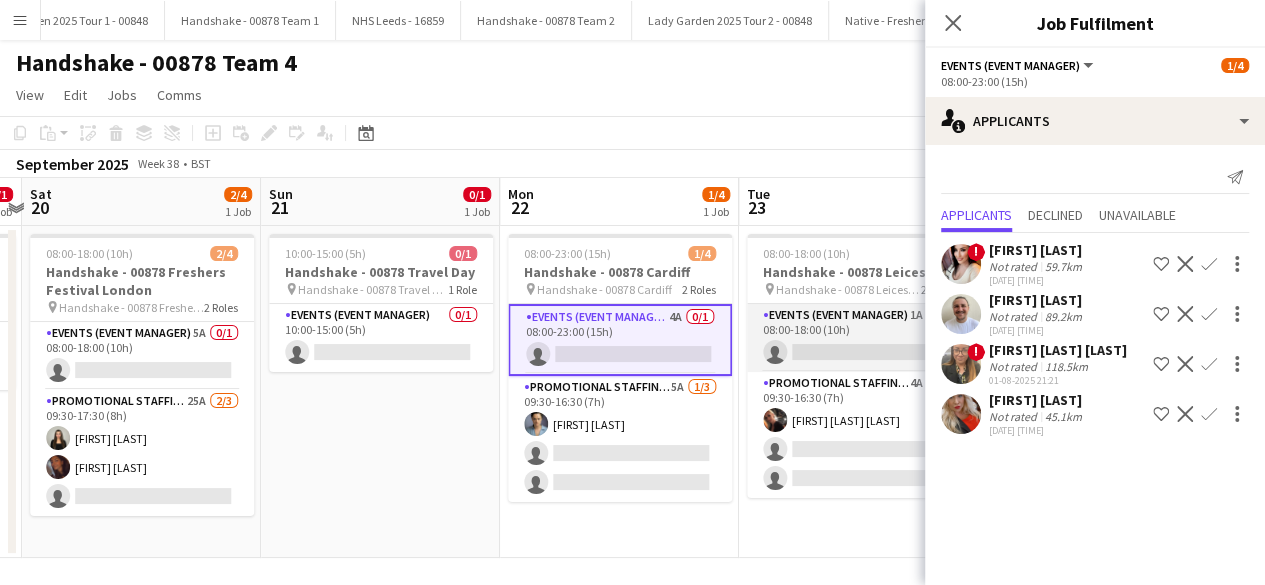 click on "Events (Event Manager)   1A   0/1   08:00-18:00 (10h)
single-neutral-actions" at bounding box center [859, 338] 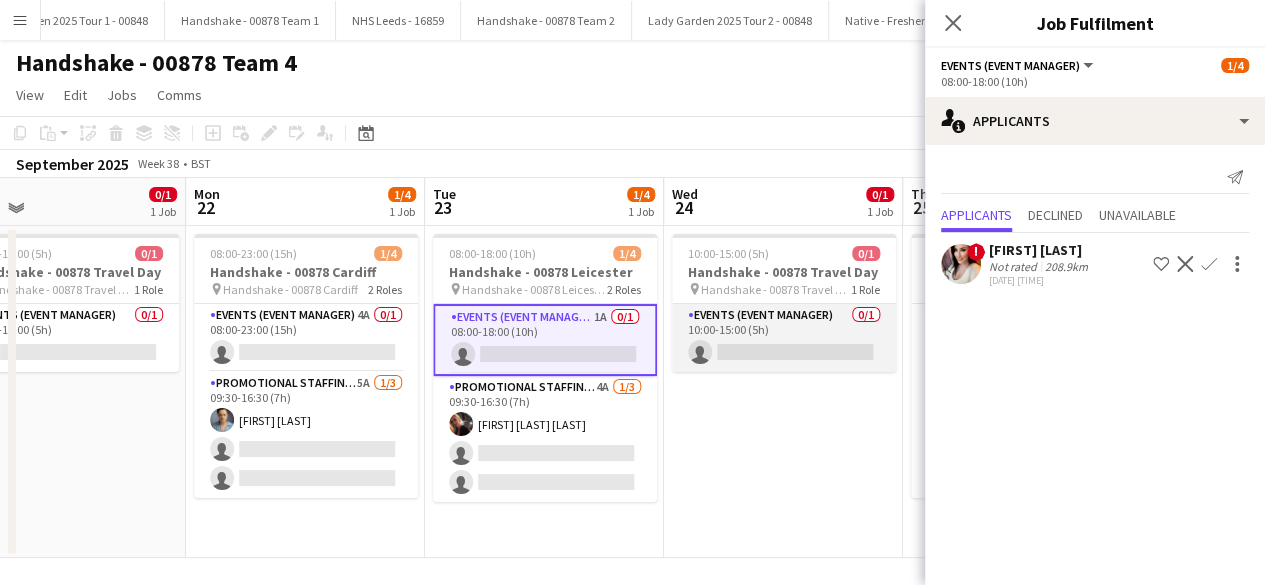 click on "Events (Event Manager)   0/1   10:00-15:00 (5h)
single-neutral-actions" at bounding box center (784, 338) 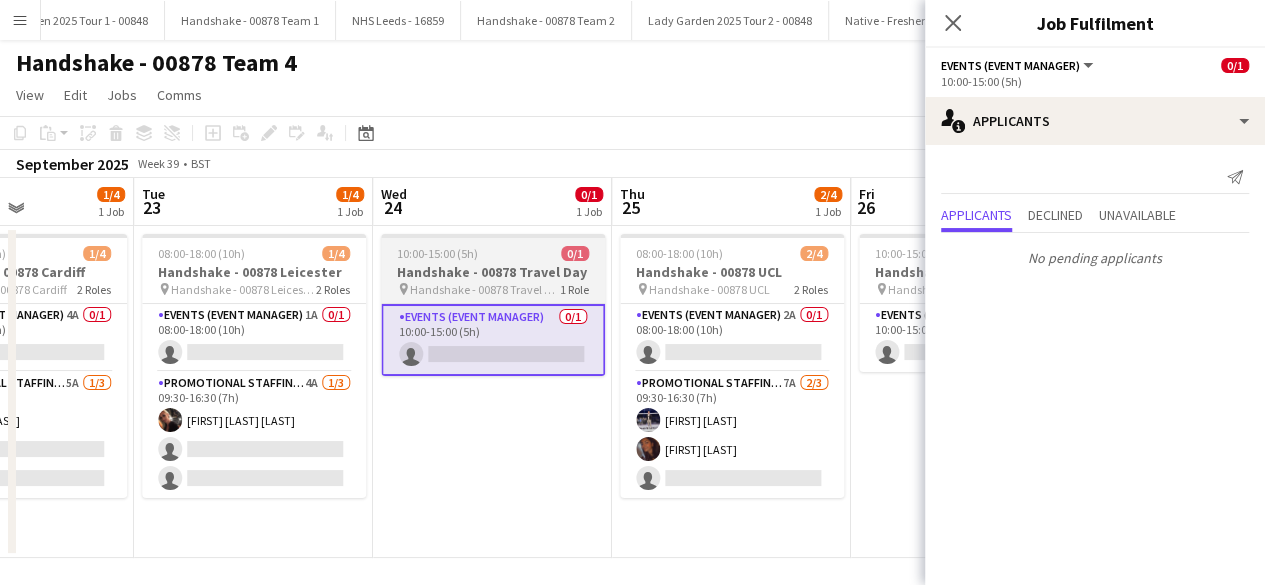 scroll, scrollTop: 0, scrollLeft: 823, axis: horizontal 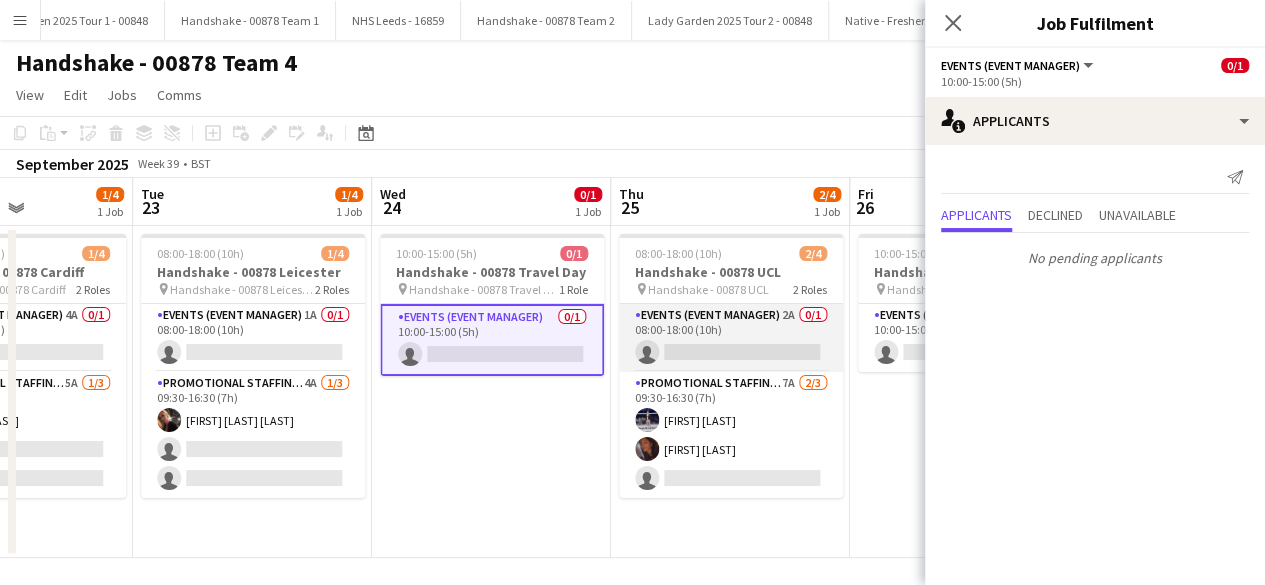 click on "Events (Event Manager)   2A   0/1   08:00-18:00 (10h)
single-neutral-actions" at bounding box center [731, 338] 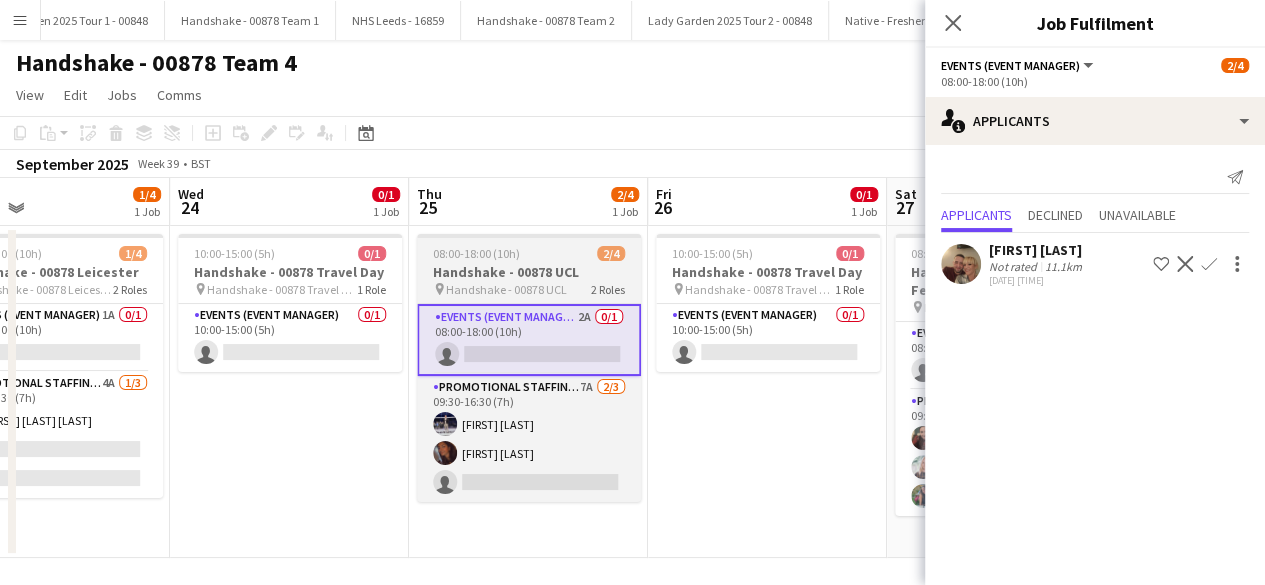 click on "Events (Event Manager)   0/1   10:00-15:00 (5h)
single-neutral-actions" at bounding box center (768, 338) 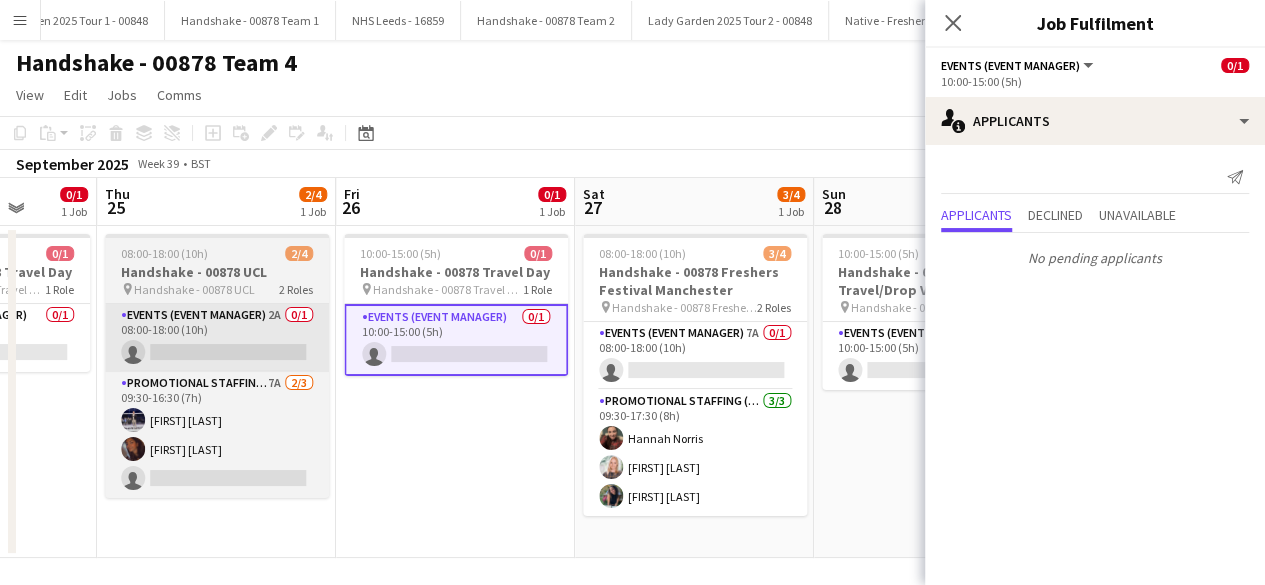 scroll, scrollTop: 0, scrollLeft: 864, axis: horizontal 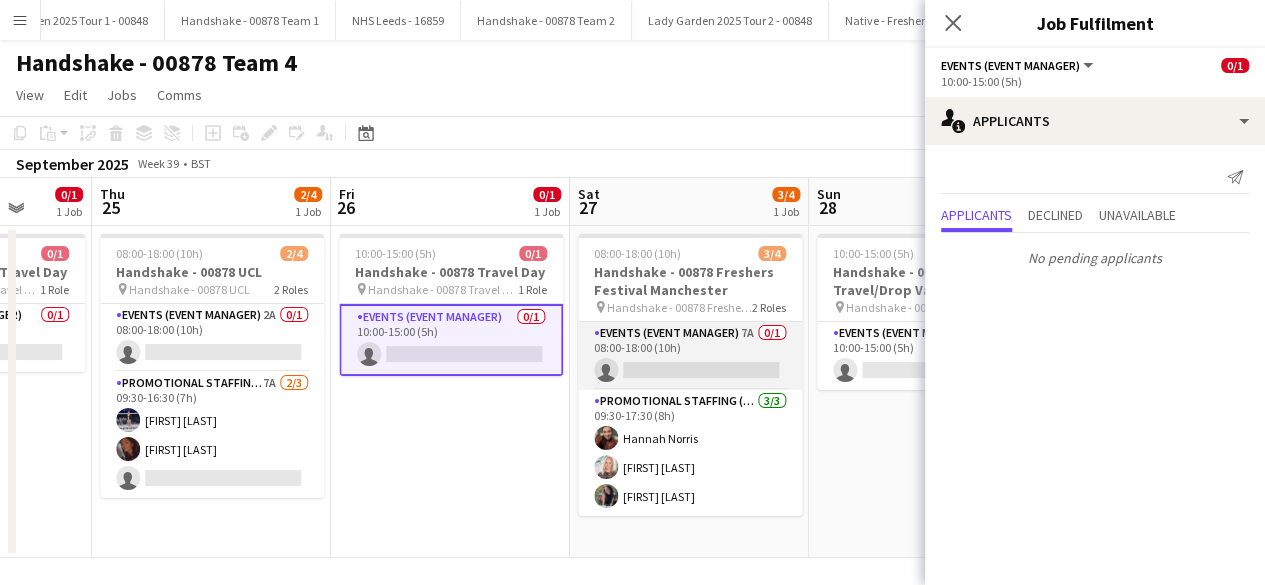click on "Events (Event Manager)   7A   0/1   08:00-18:00 (10h)
single-neutral-actions" at bounding box center [690, 356] 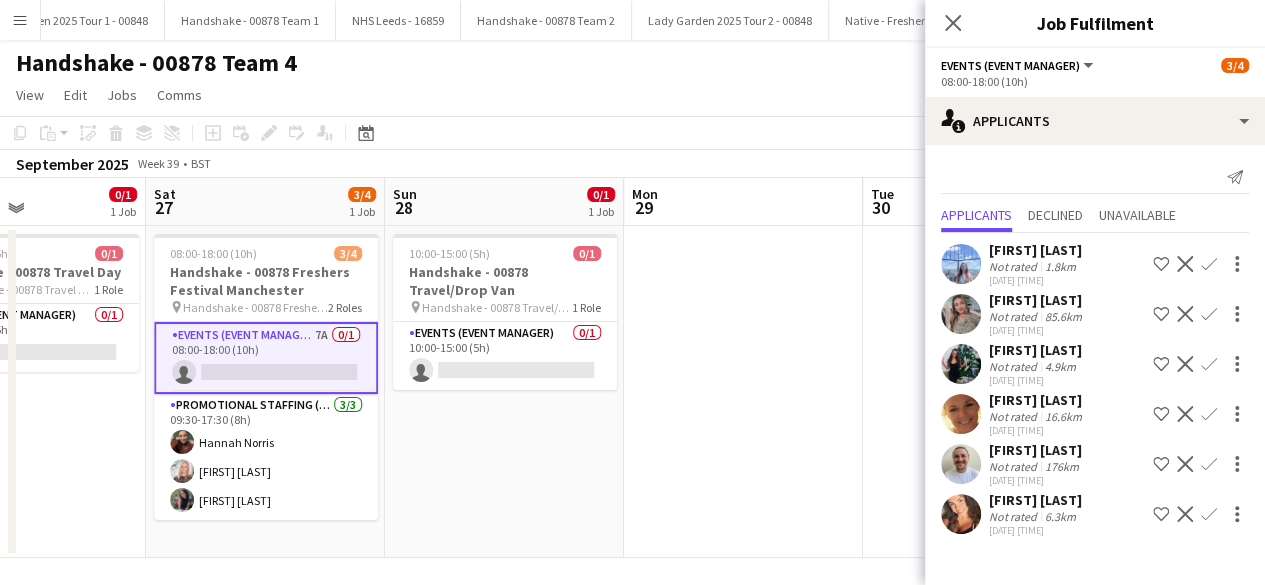scroll, scrollTop: 0, scrollLeft: 570, axis: horizontal 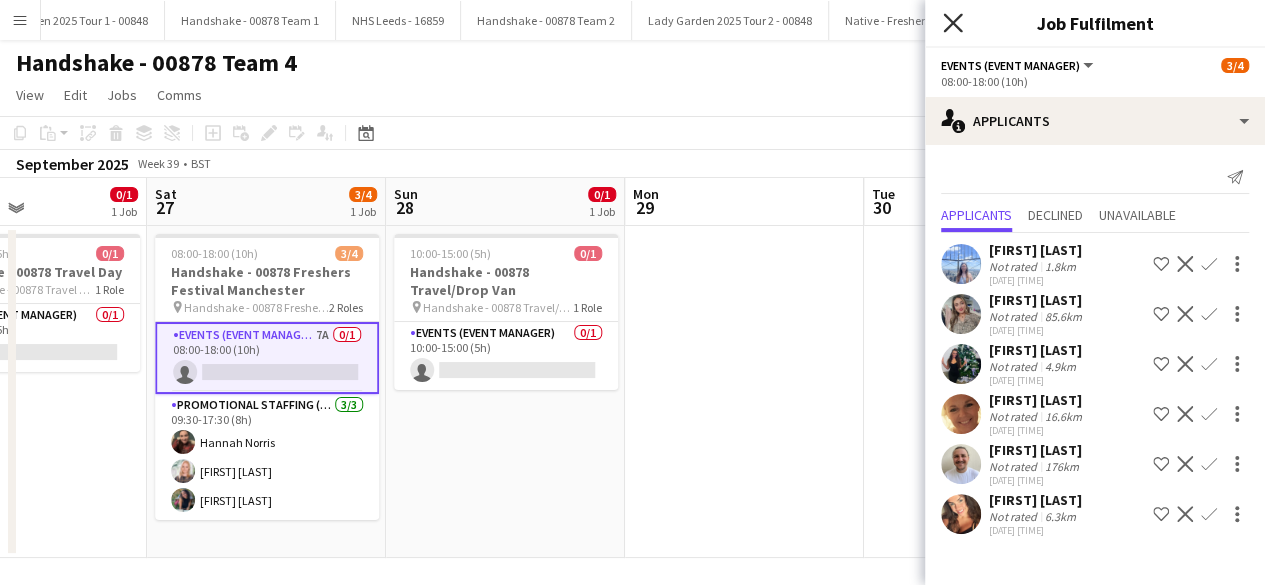 click 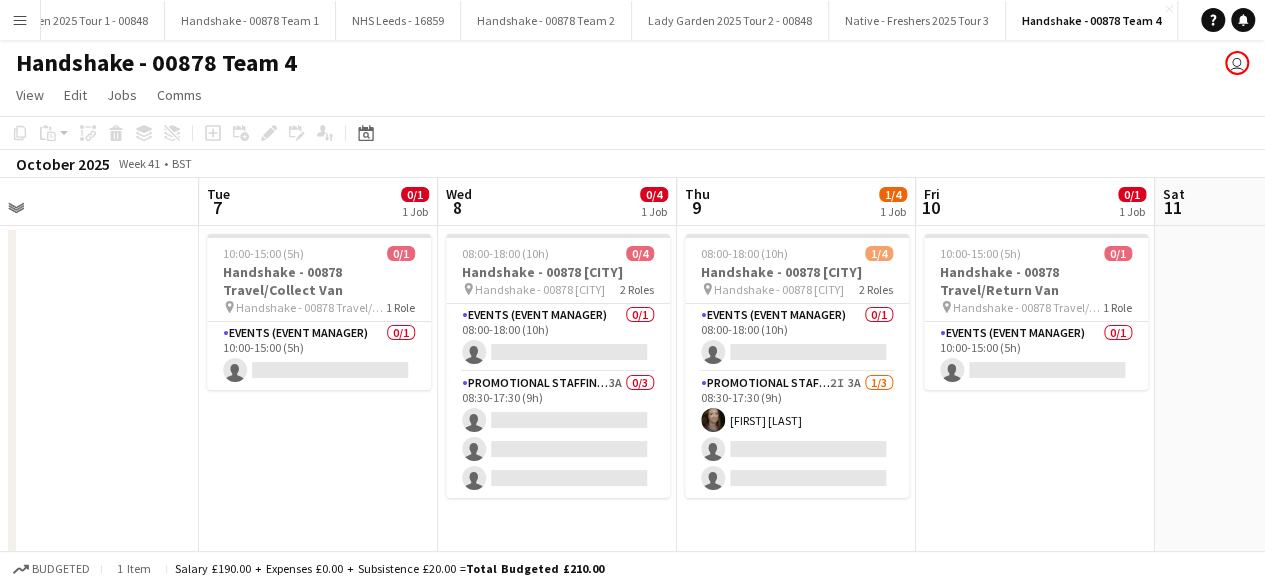 scroll, scrollTop: 0, scrollLeft: 518, axis: horizontal 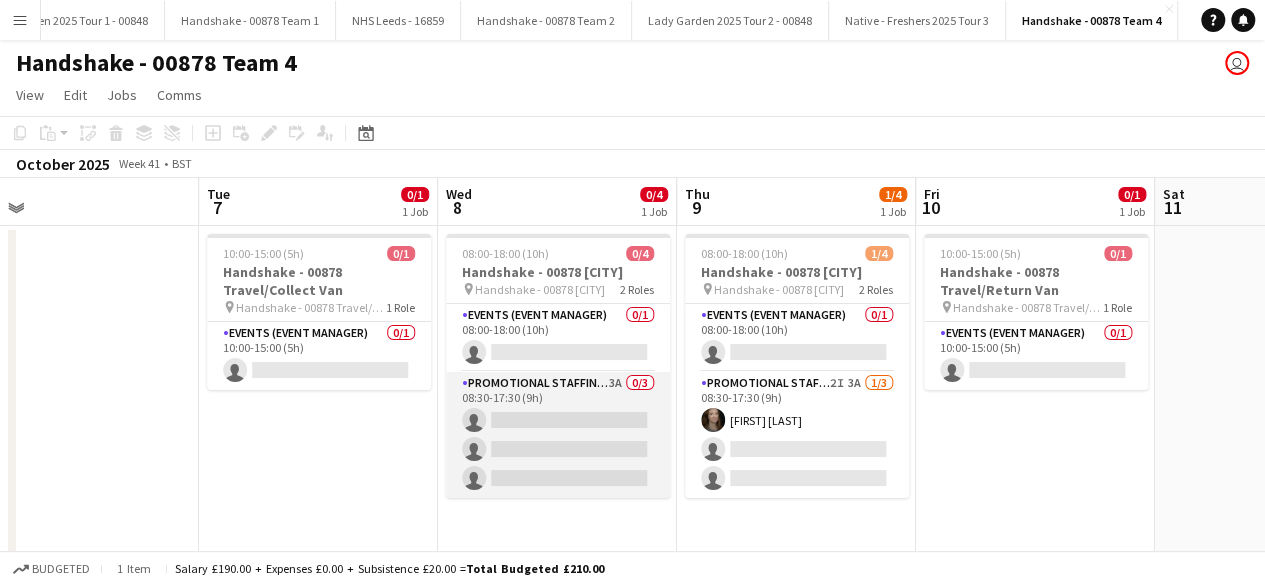 click on "Promotional Staffing (Brand Ambassadors)   3A   0/3   08:30-17:30 (9h)
single-neutral-actions
single-neutral-actions
single-neutral-actions" at bounding box center [558, 435] 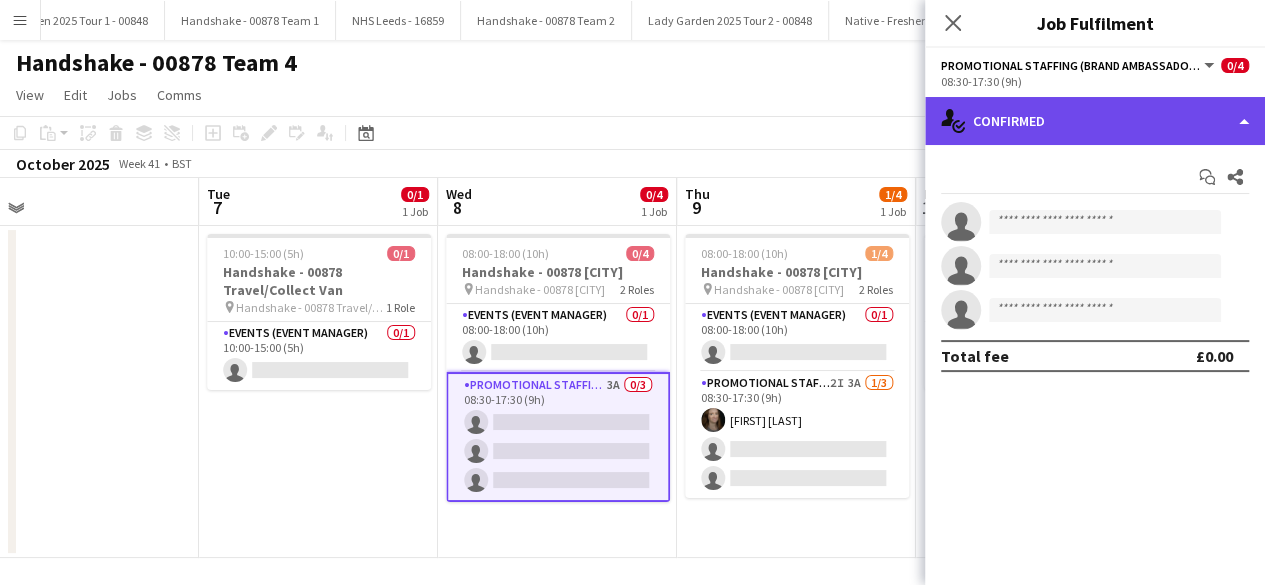 click on "single-neutral-actions-check-2
Confirmed" 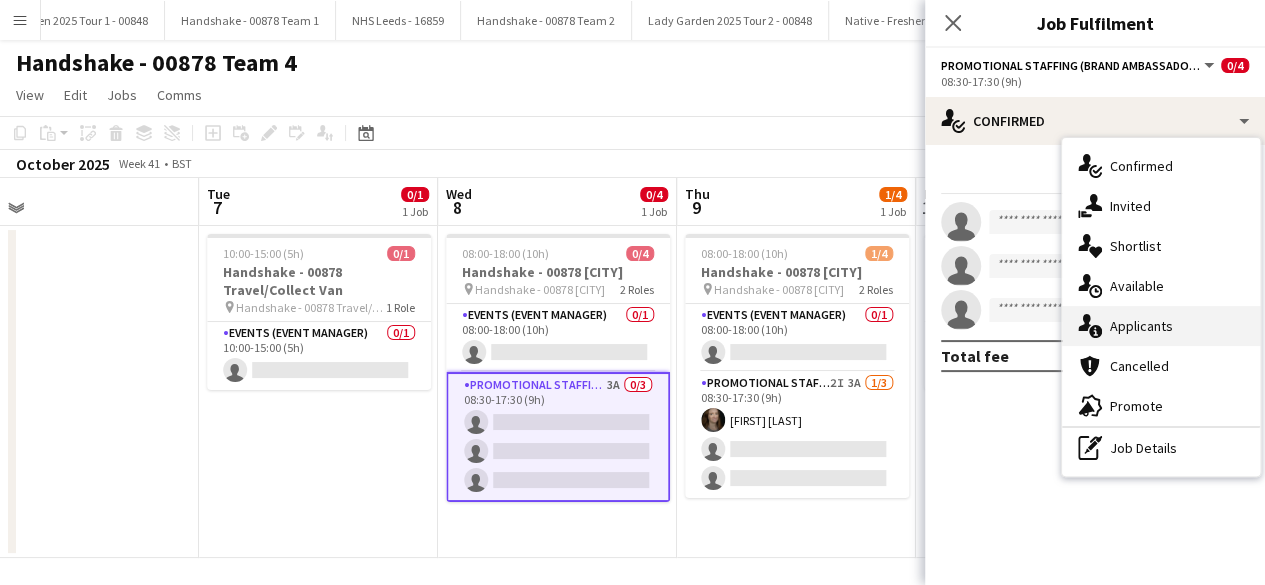 click on "single-neutral-actions-information
Applicants" at bounding box center [1161, 326] 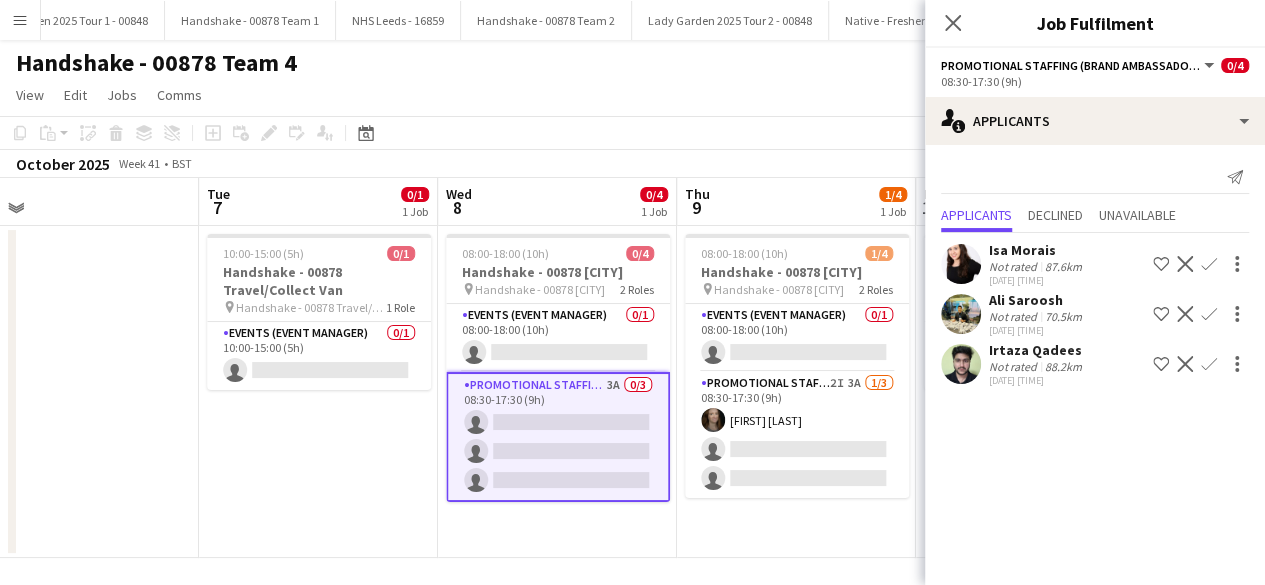 click at bounding box center (961, 314) 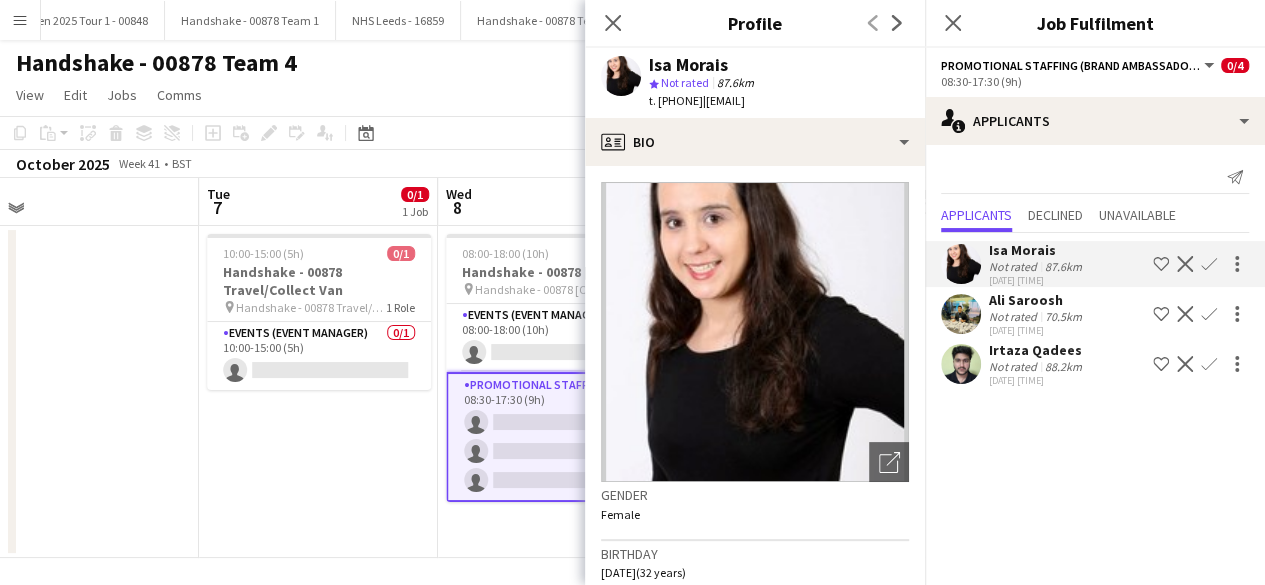 click on "Confirm" 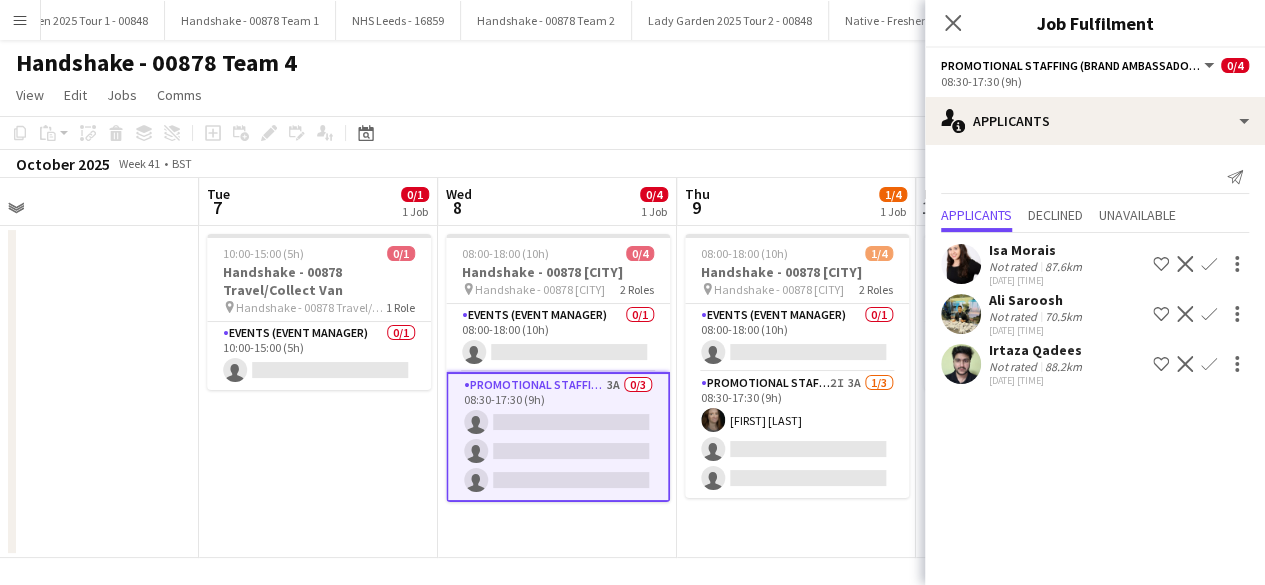 click on "Confirm" at bounding box center [1209, 314] 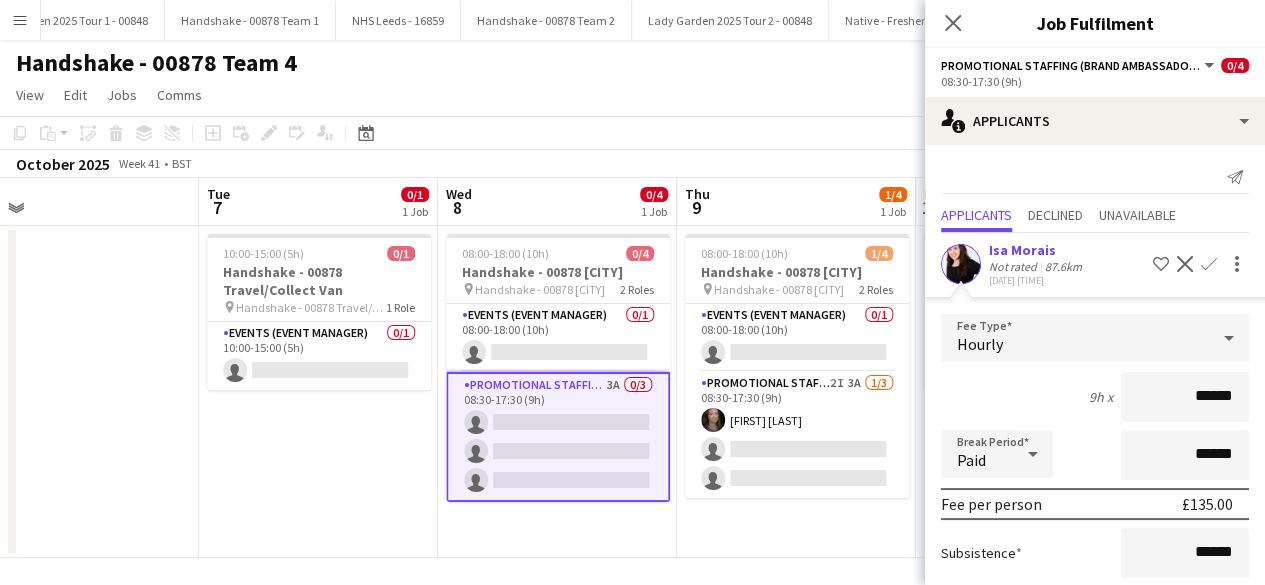 scroll, scrollTop: 274, scrollLeft: 0, axis: vertical 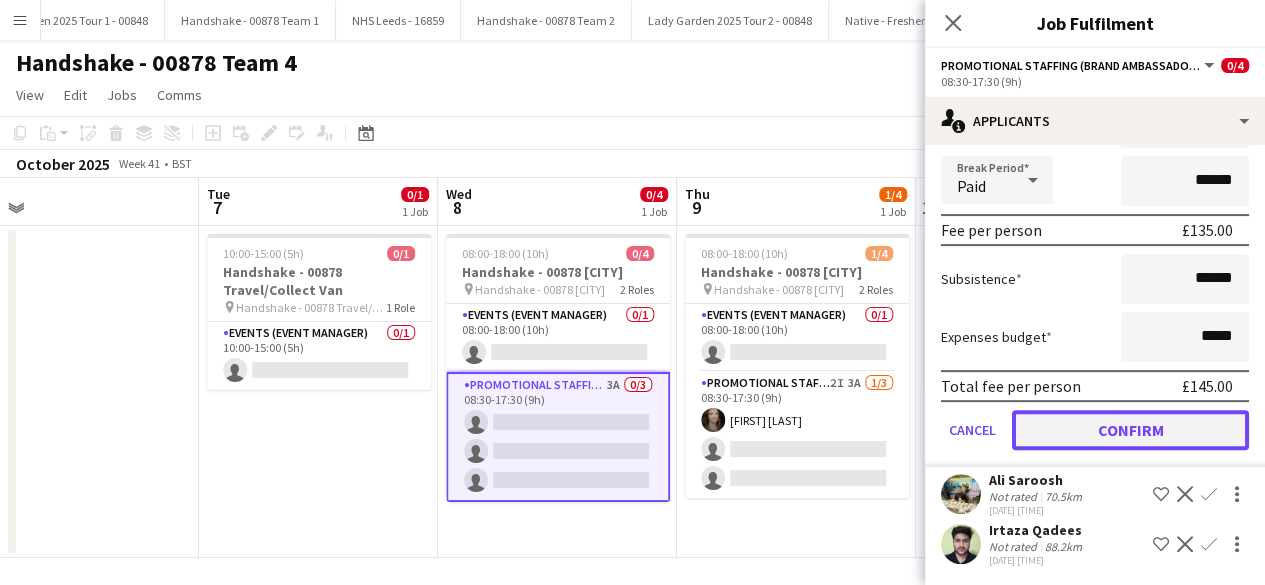 click on "Confirm" 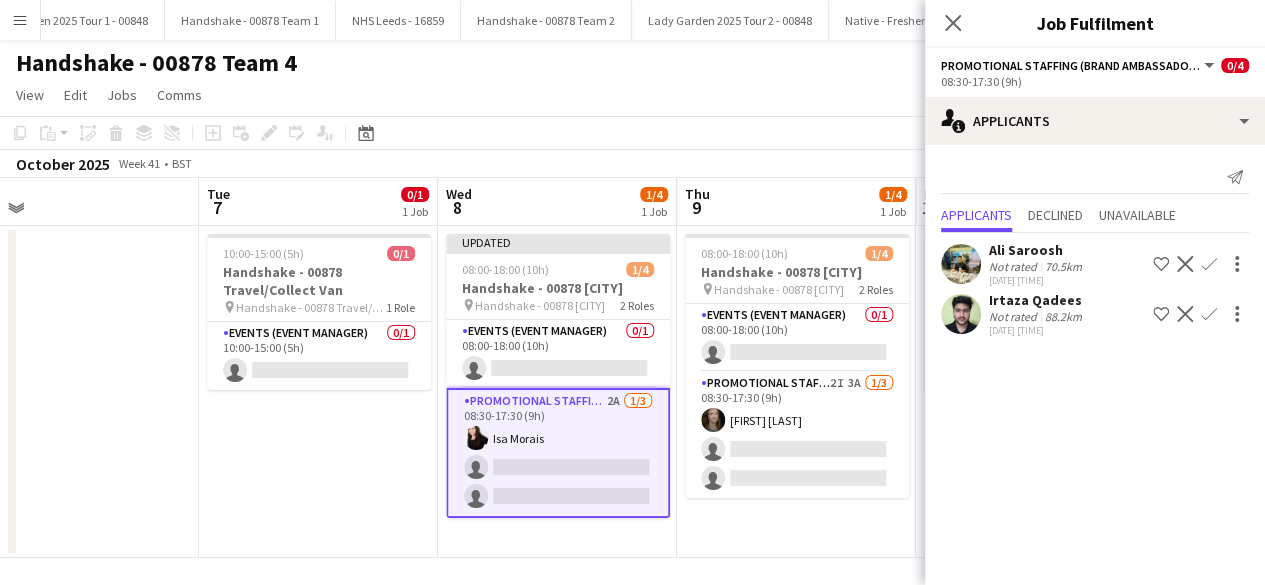 scroll, scrollTop: 0, scrollLeft: 0, axis: both 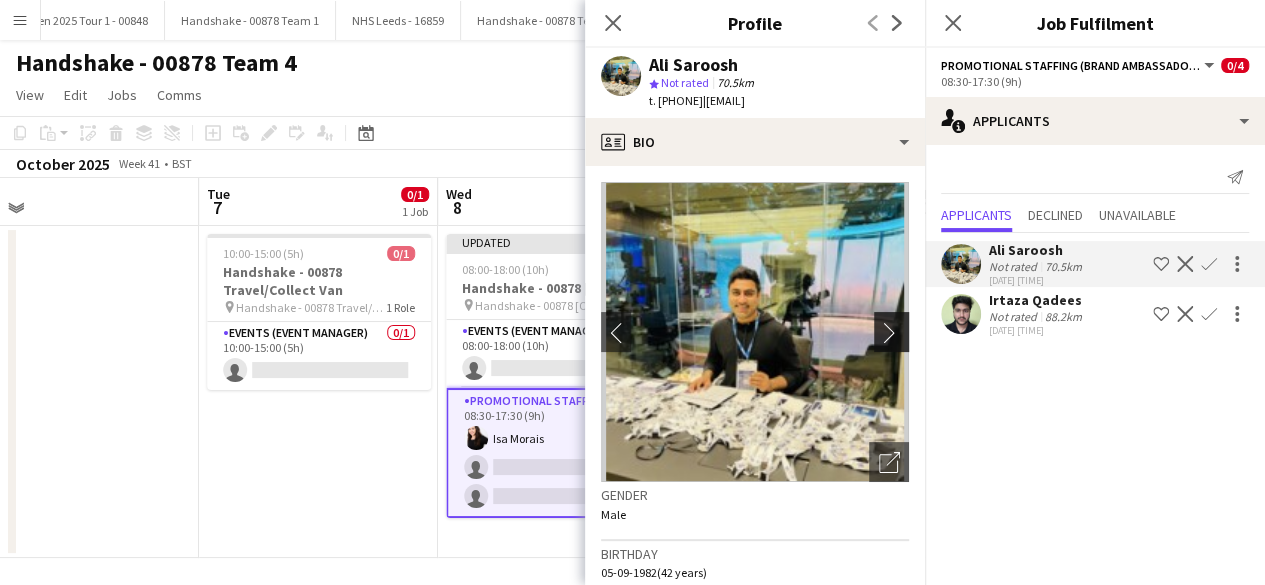 click on "chevron-right" 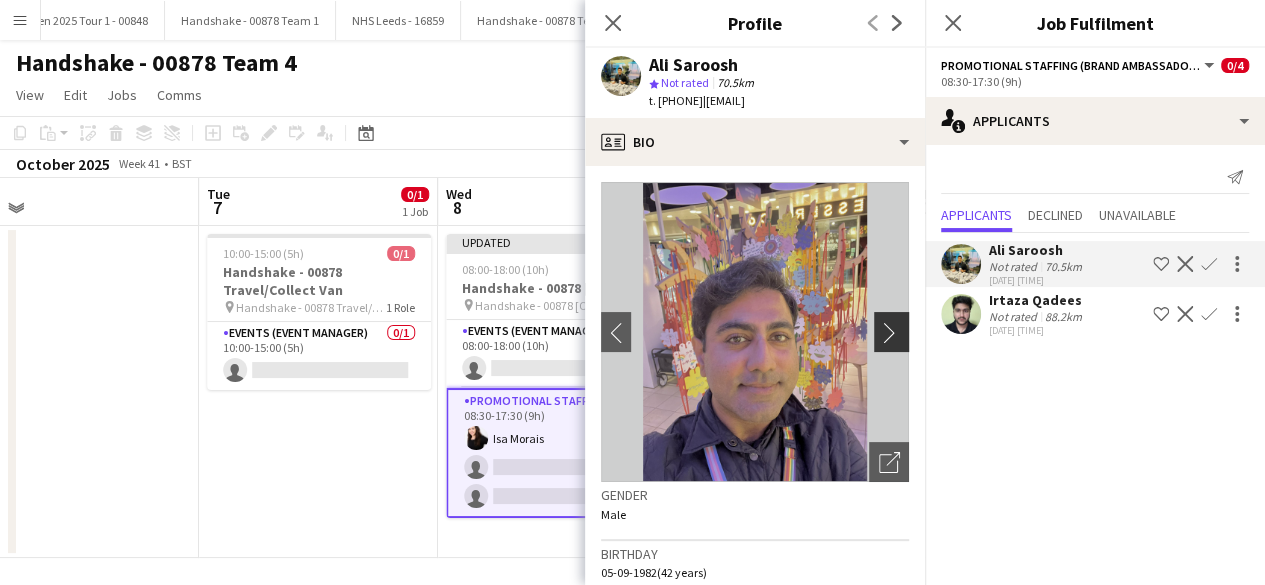 click on "chevron-right" 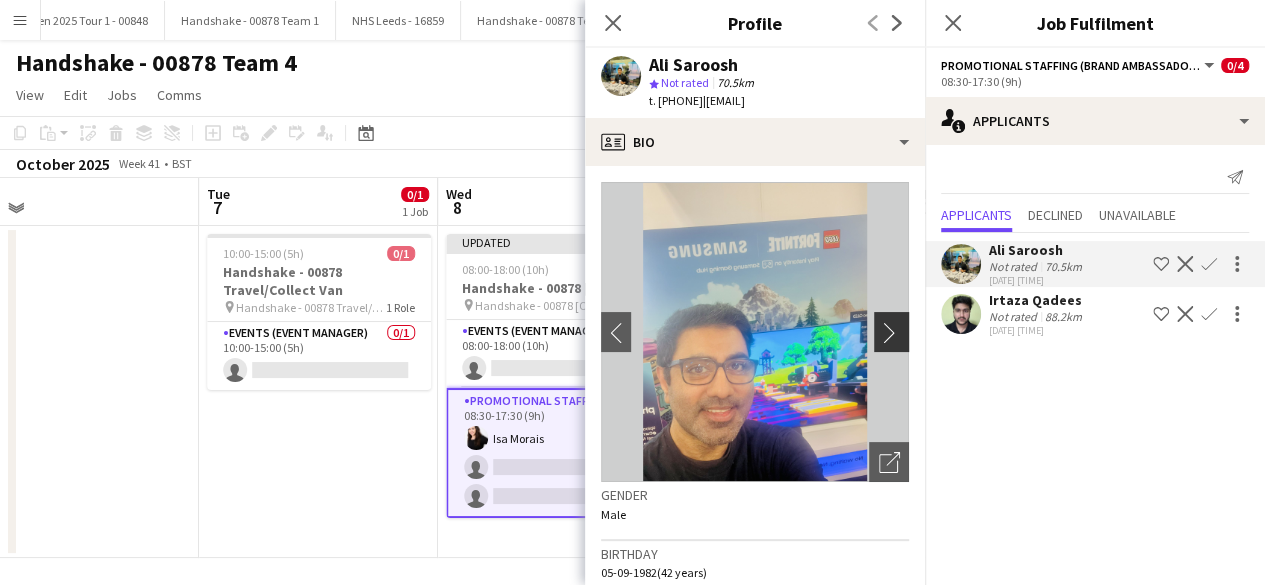 click on "chevron-right" 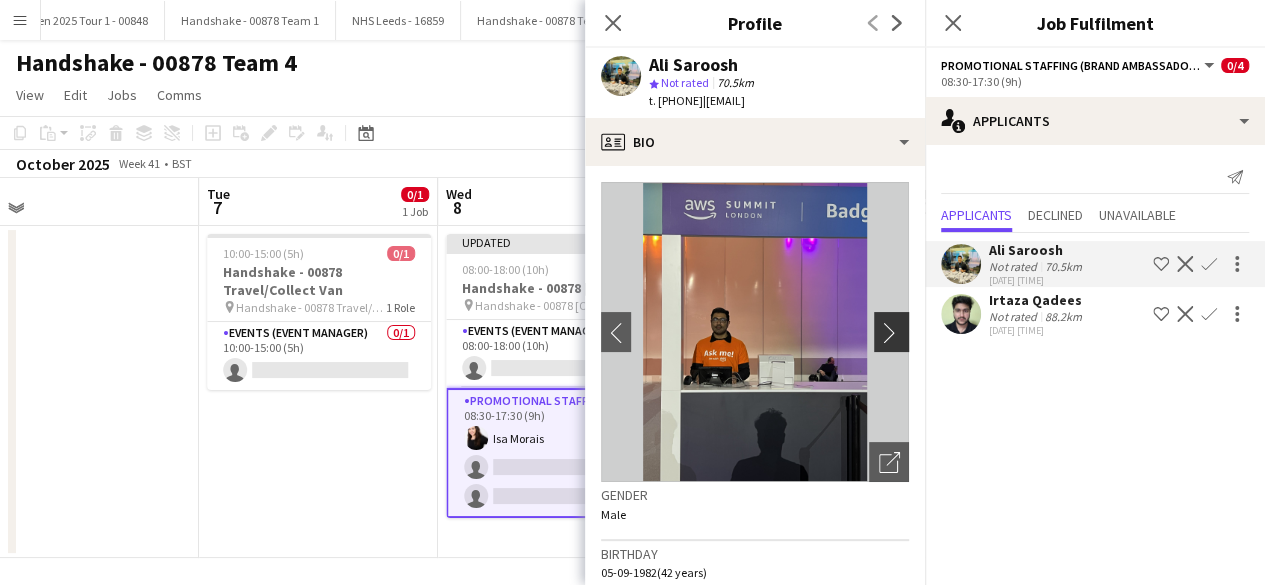 click on "chevron-right" 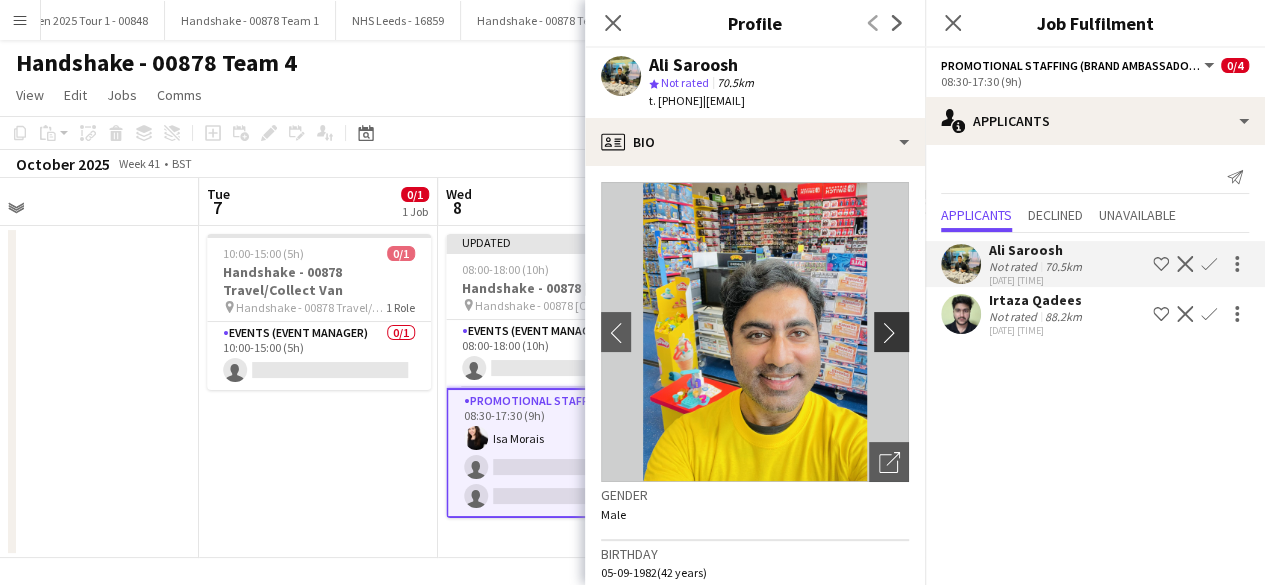 click on "chevron-right" 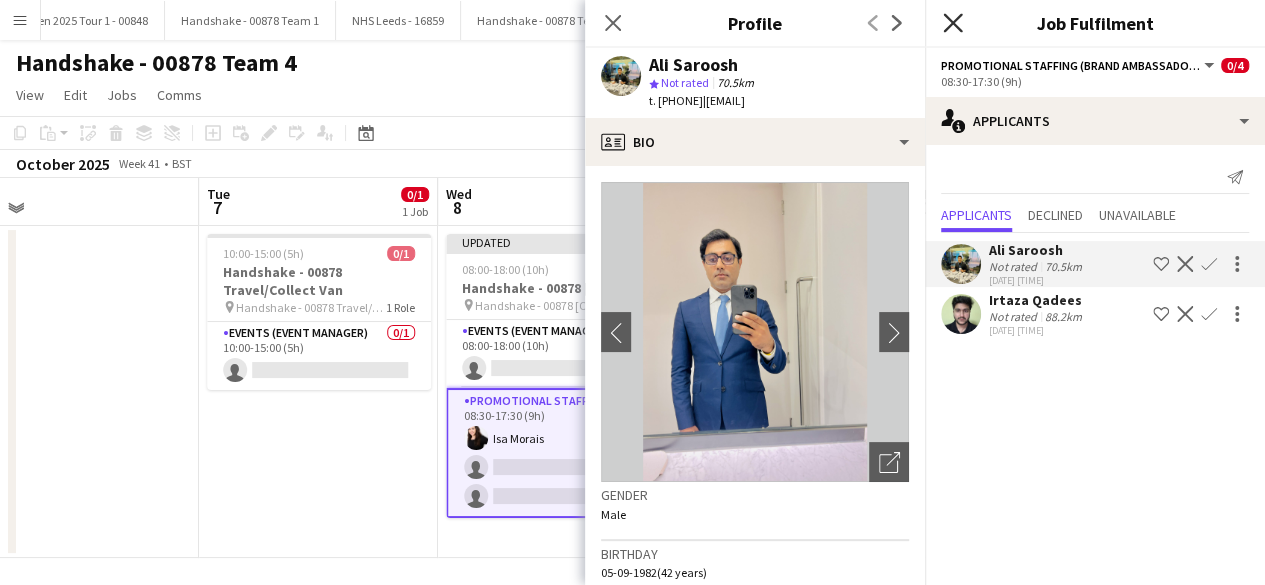 click on "Close pop-in" 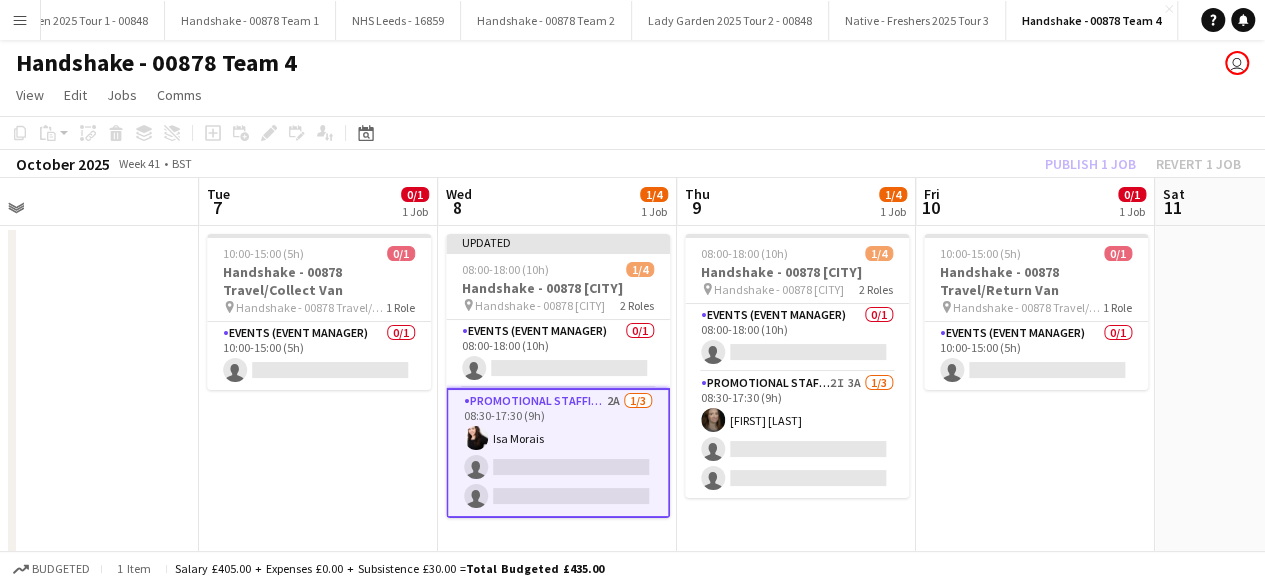 click on "10:00-15:00 (5h)    0/1   Handshake - 00878 Travel/Return Van
pin
Handshake - 00878 Travel/Return Van     1 Role   Events (Event Manager)   0/1   10:00-15:00 (5h)
single-neutral-actions" at bounding box center [1035, 392] 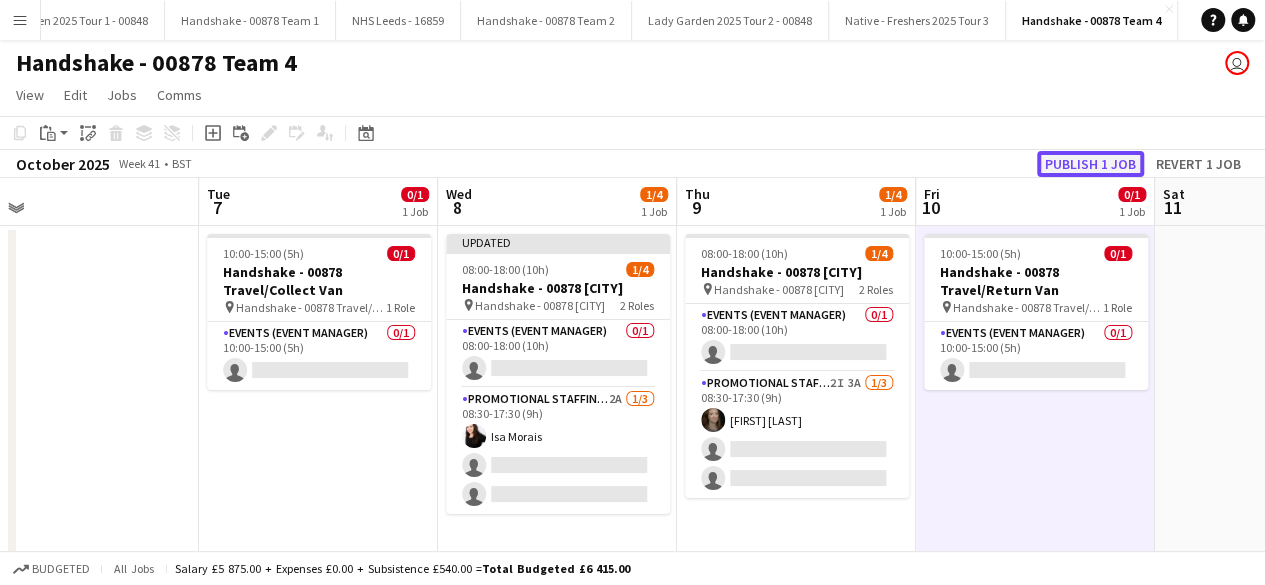click on "Publish 1 job" 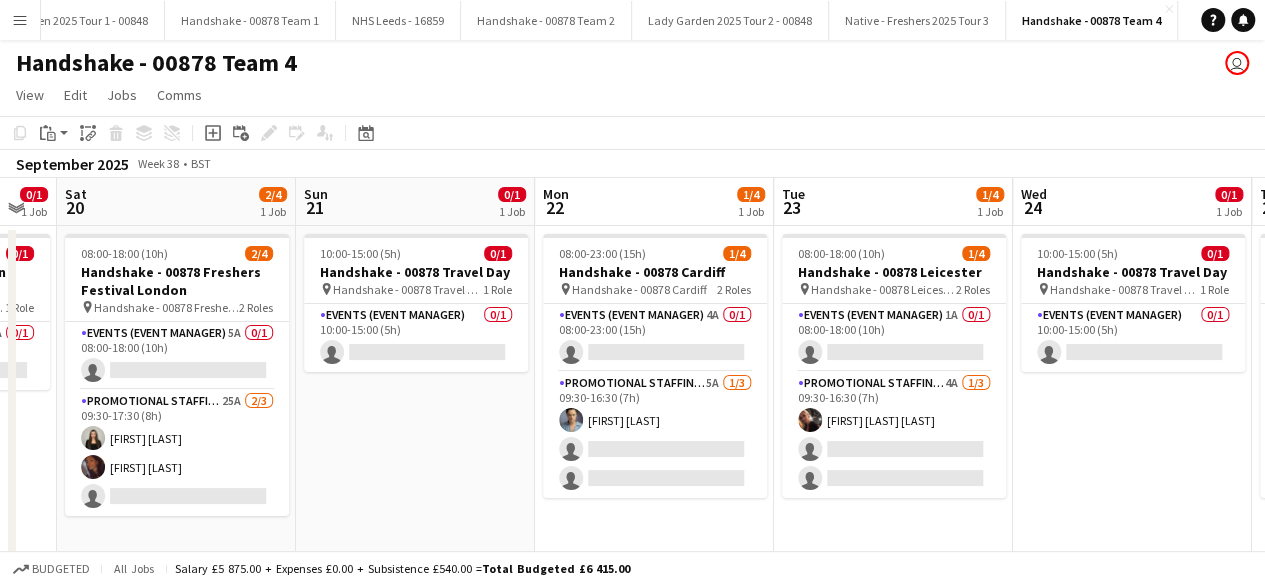scroll, scrollTop: 0, scrollLeft: 420, axis: horizontal 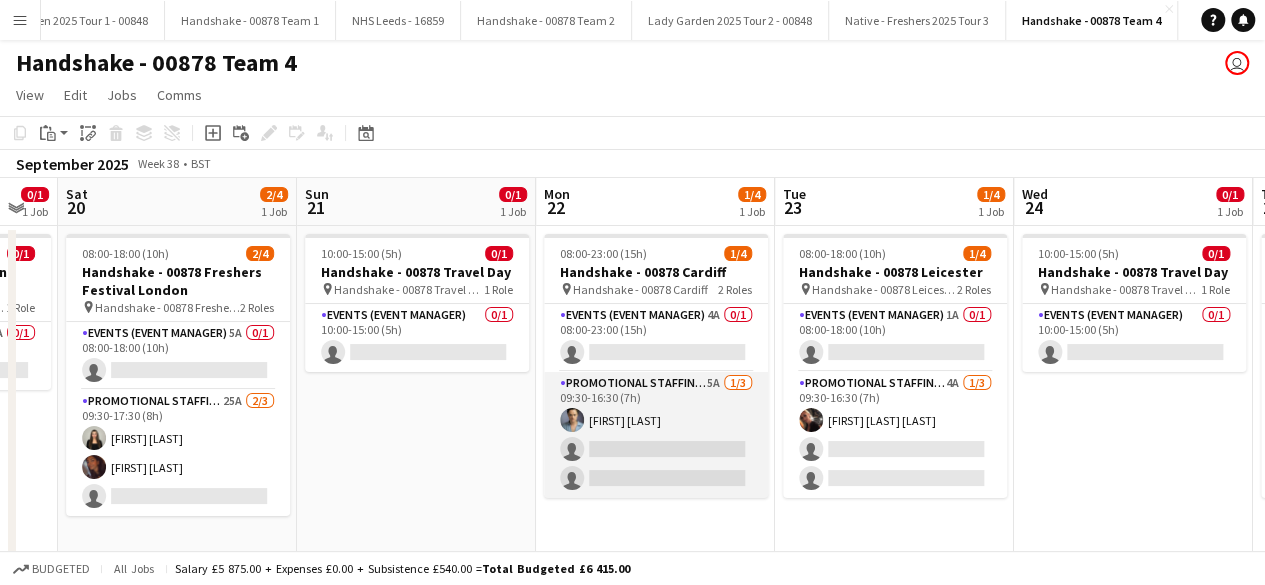 click on "Promotional Staffing (Brand Ambassadors)   5A   1/3   09:30-16:30 (7h)
Rachael Cummins
single-neutral-actions
single-neutral-actions" at bounding box center (656, 435) 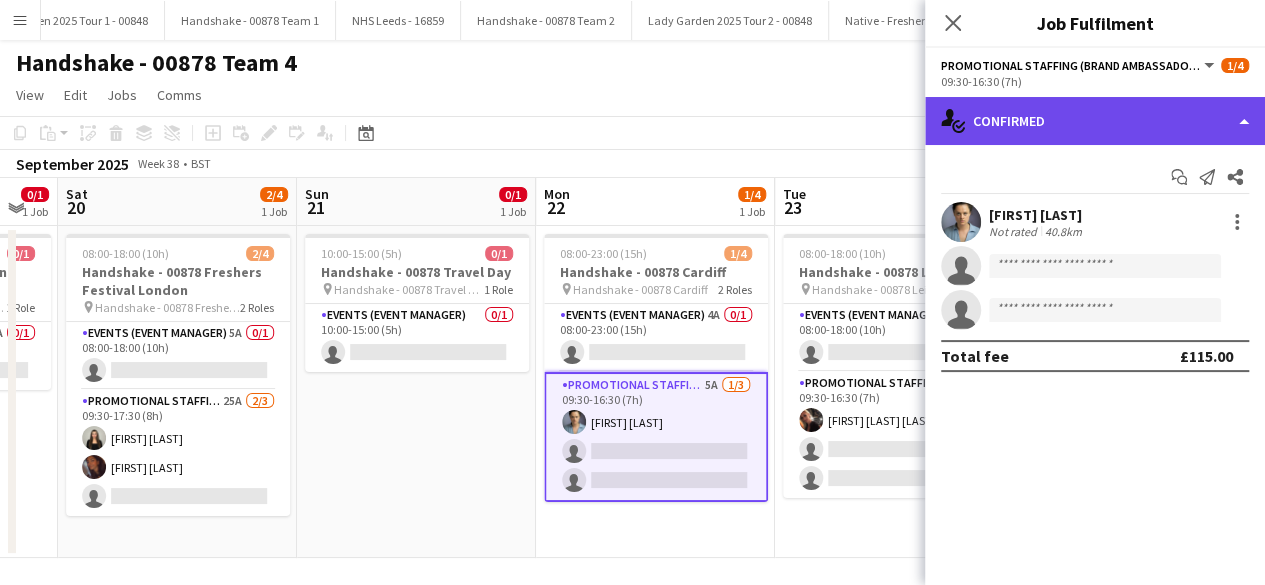 click on "single-neutral-actions-check-2
Confirmed" 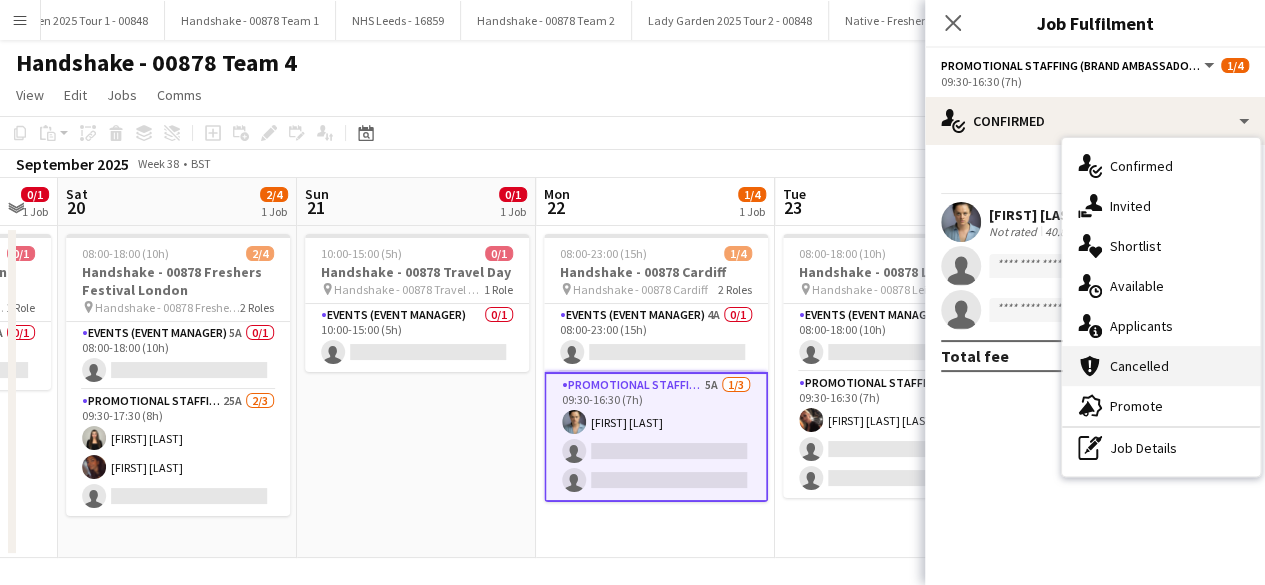 click on "cancellation
Cancelled" at bounding box center [1161, 366] 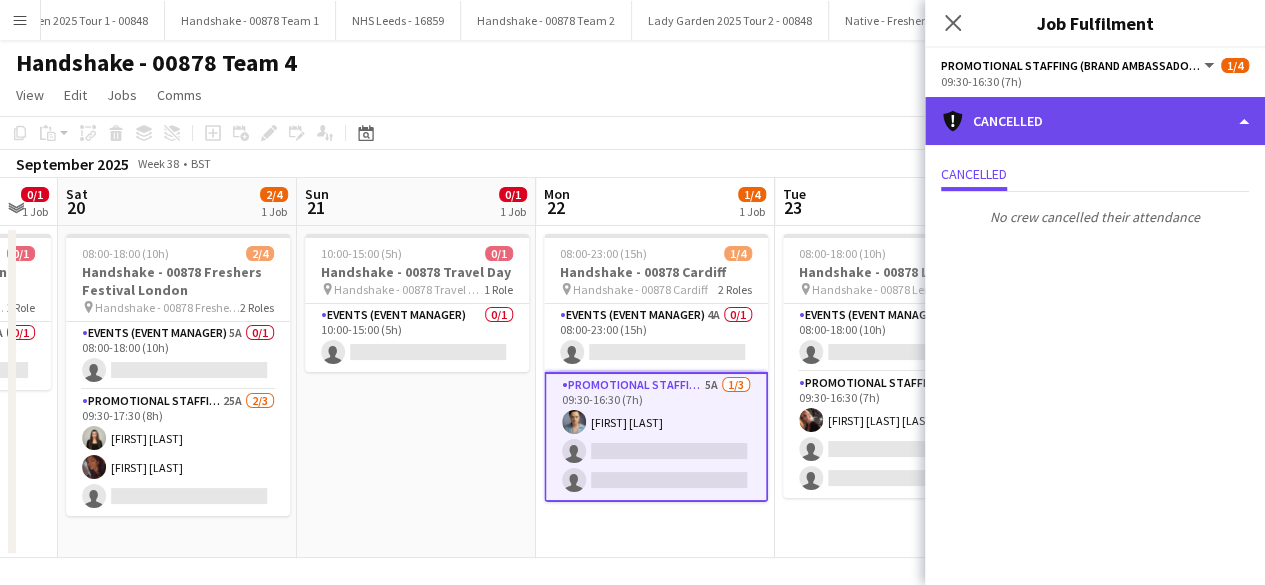 click on "cancellation
Cancelled" 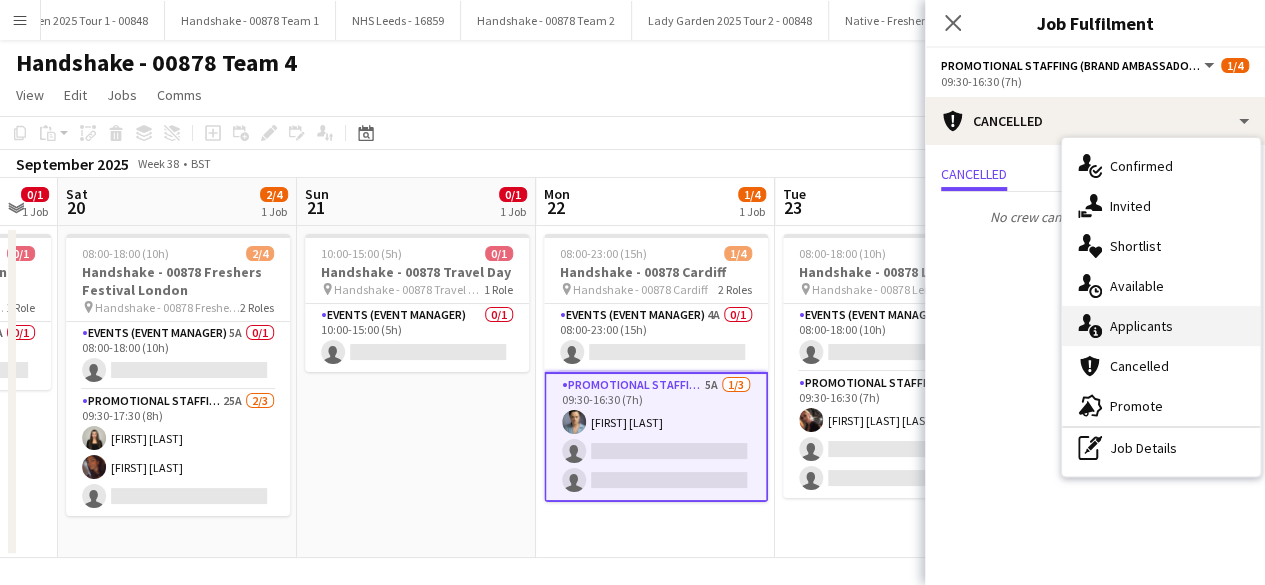 click on "single-neutral-actions-information
Applicants" at bounding box center [1161, 326] 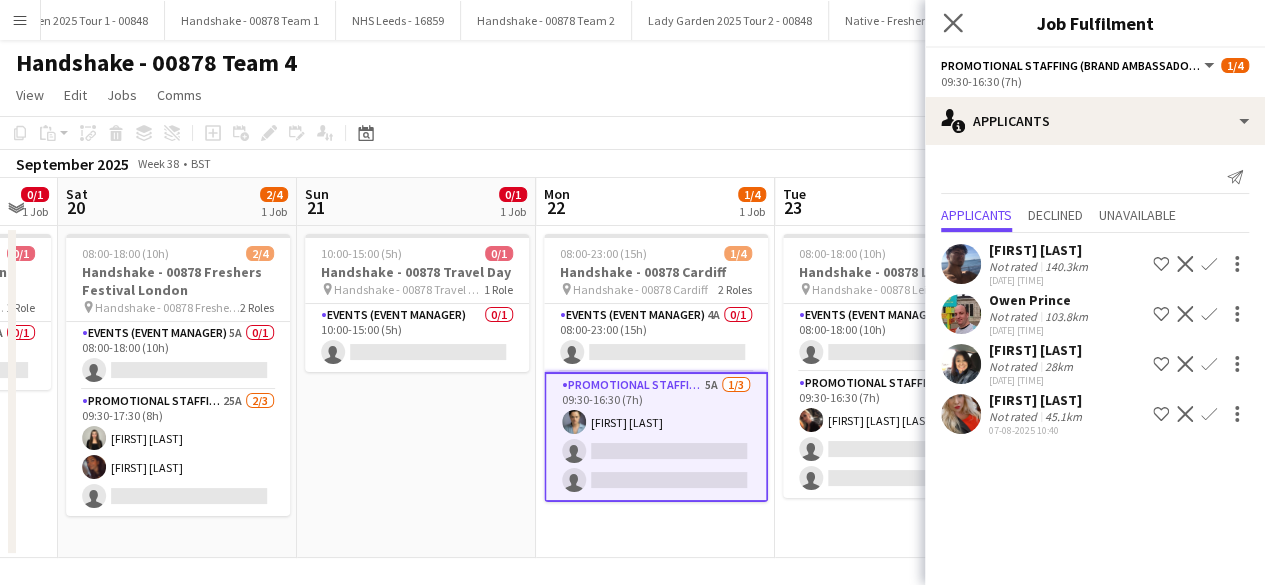 click on "Close pop-in" 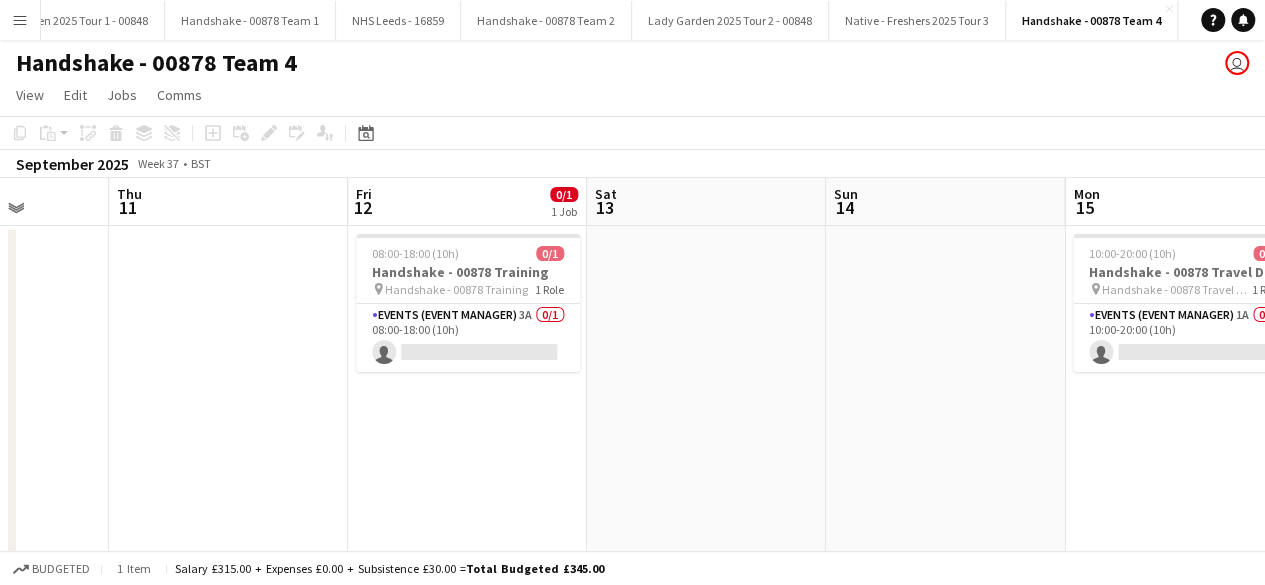 scroll, scrollTop: 0, scrollLeft: 850, axis: horizontal 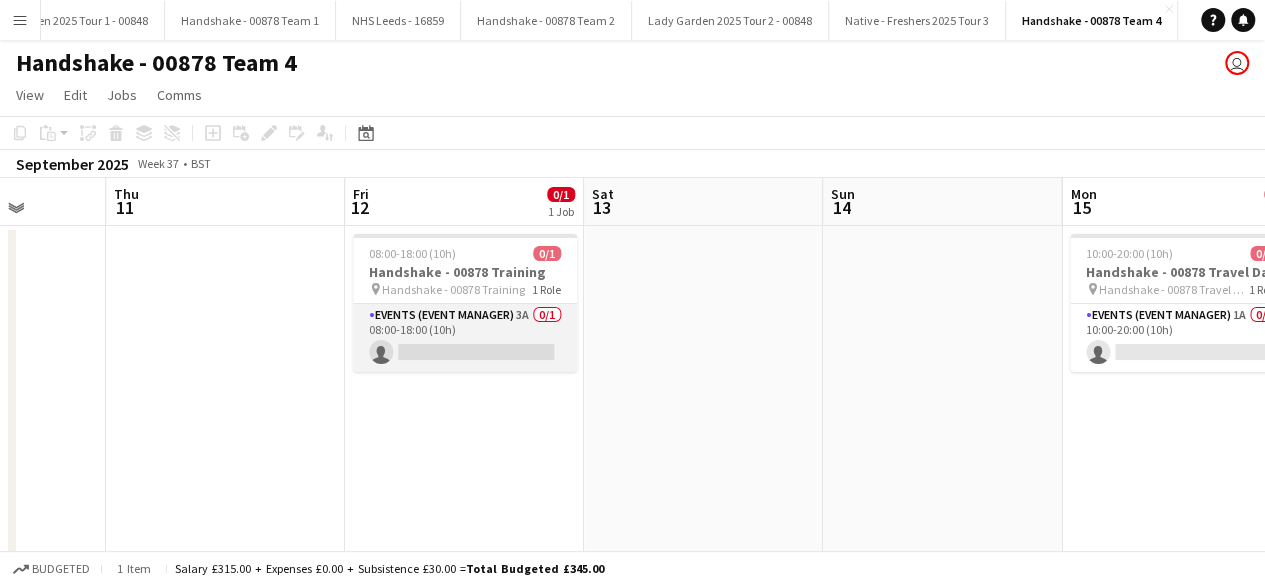 click on "Events (Event Manager)   3A   0/1   08:00-18:00 (10h)
single-neutral-actions" at bounding box center (465, 338) 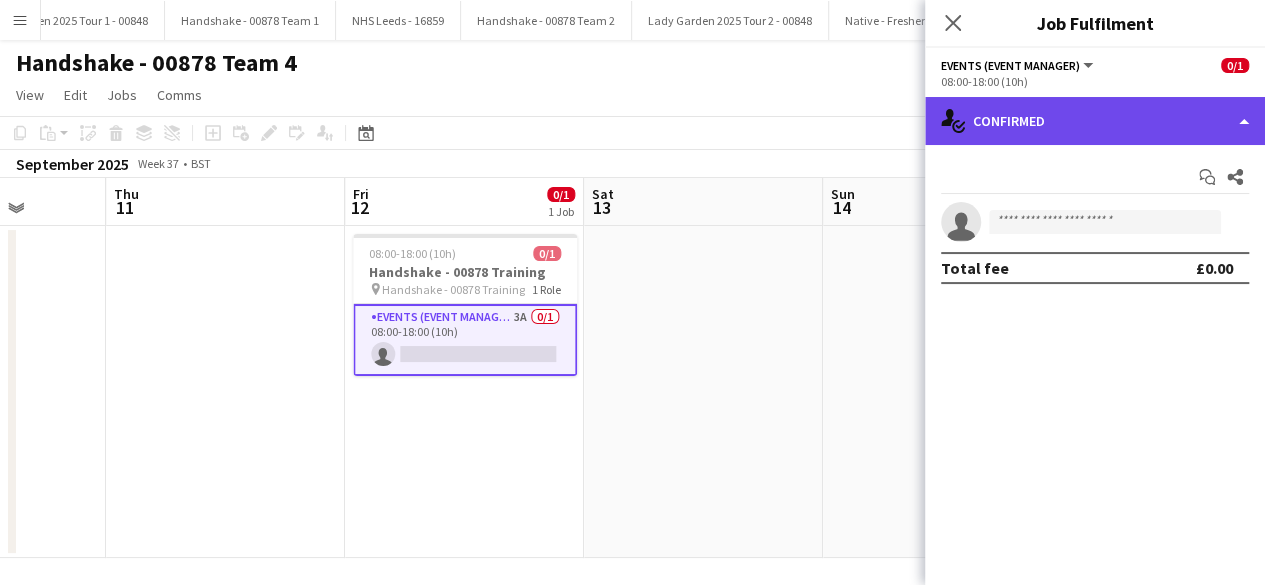 click on "single-neutral-actions-check-2
Confirmed" 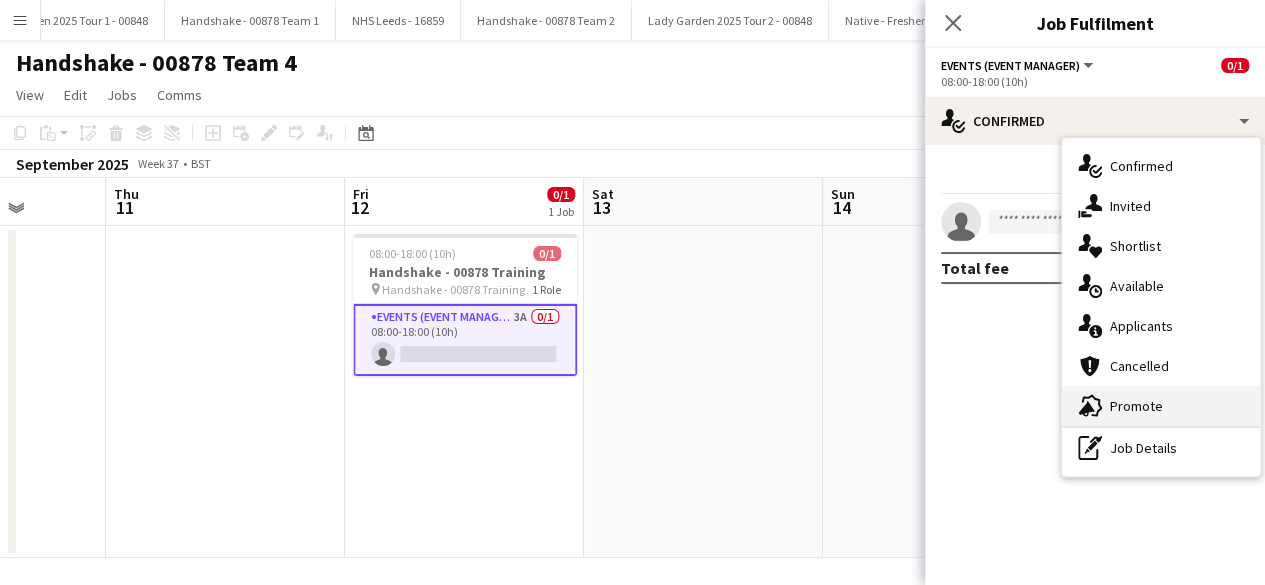 click on "advertising-megaphone
Promote" at bounding box center [1161, 406] 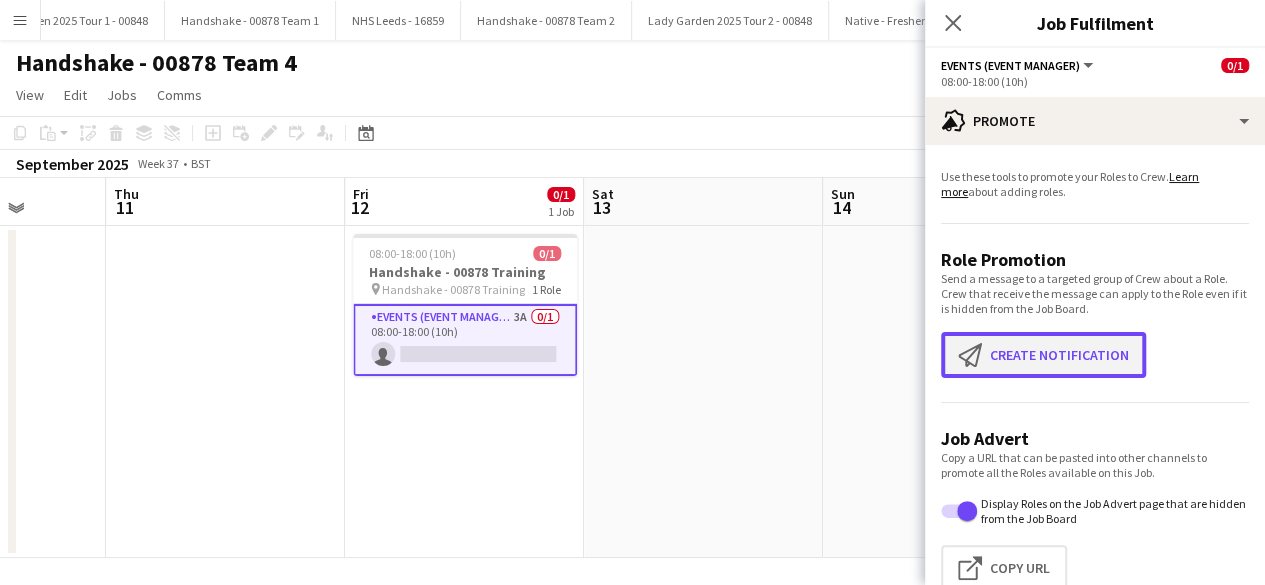 click on "Create notification
Create notification" at bounding box center [1043, 355] 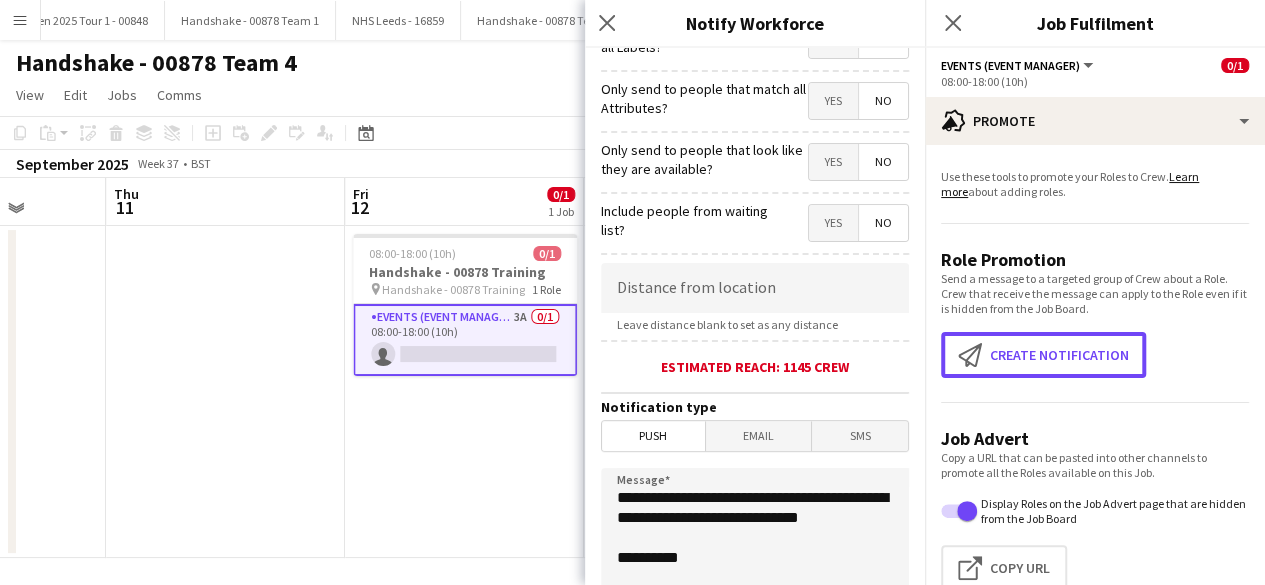 scroll, scrollTop: 223, scrollLeft: 0, axis: vertical 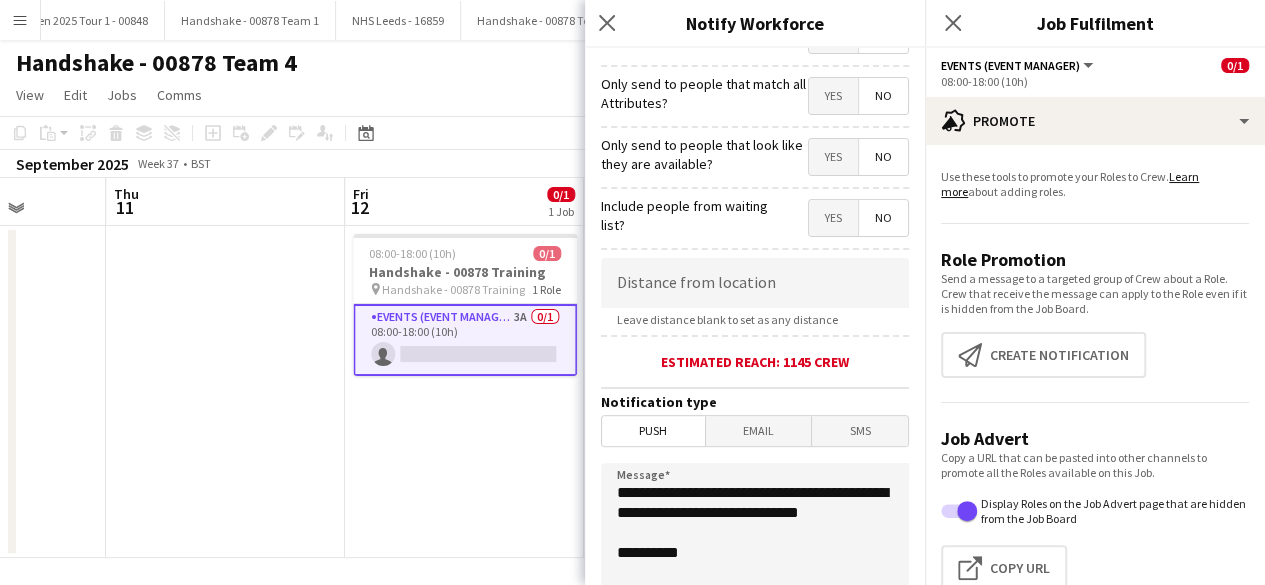 click on "Email" at bounding box center [759, 431] 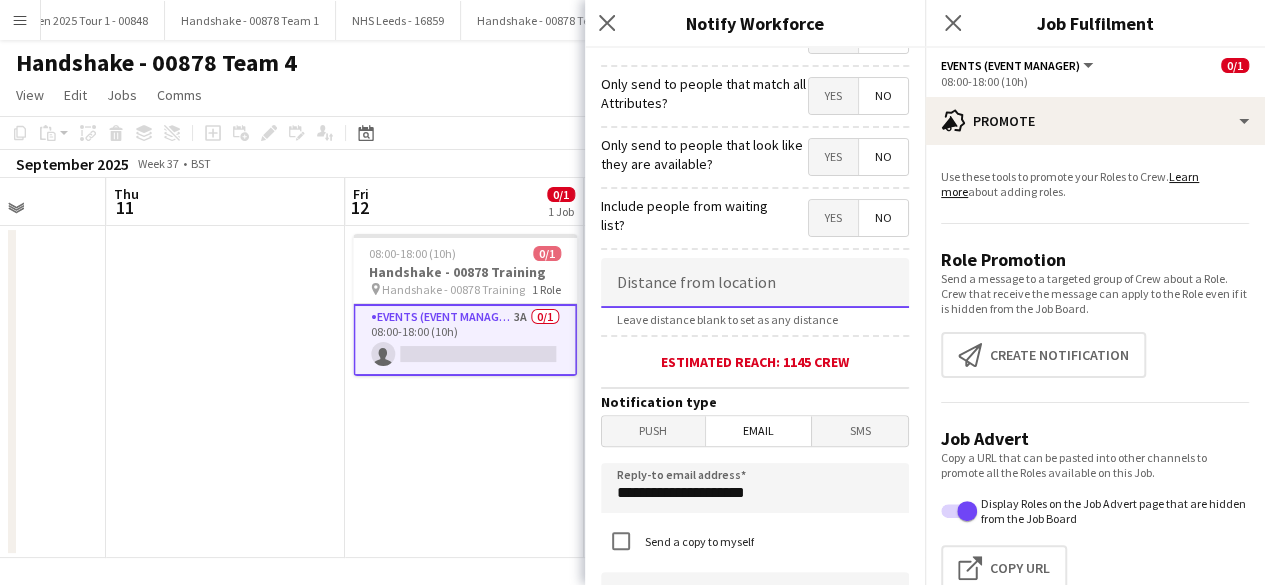 click 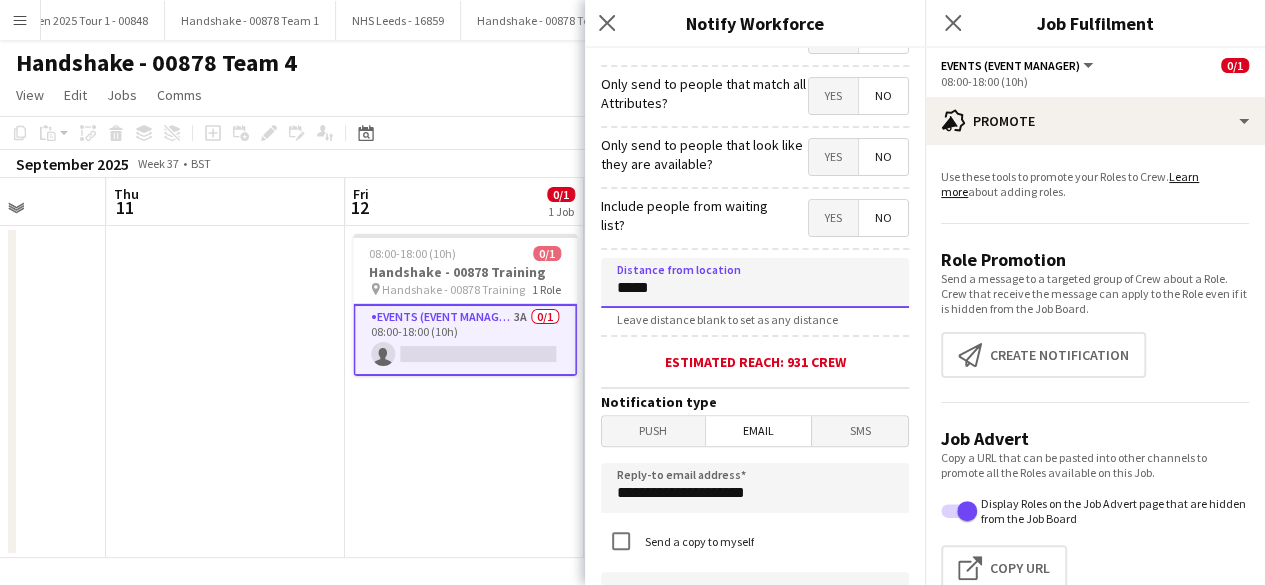 type on "****" 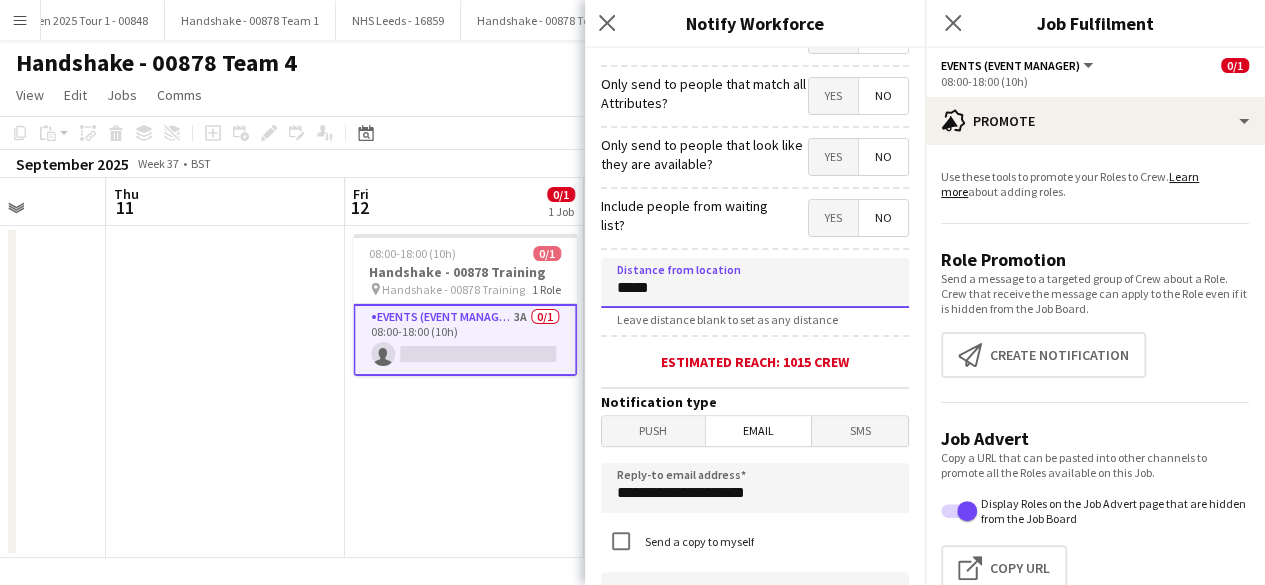type on "****" 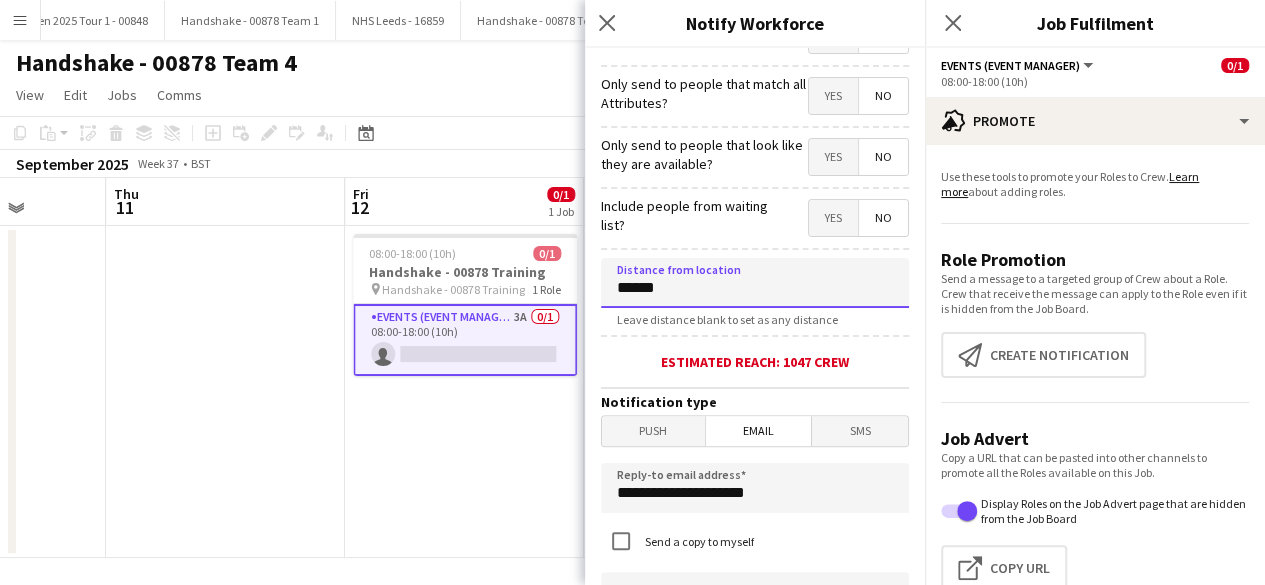 type on "******" 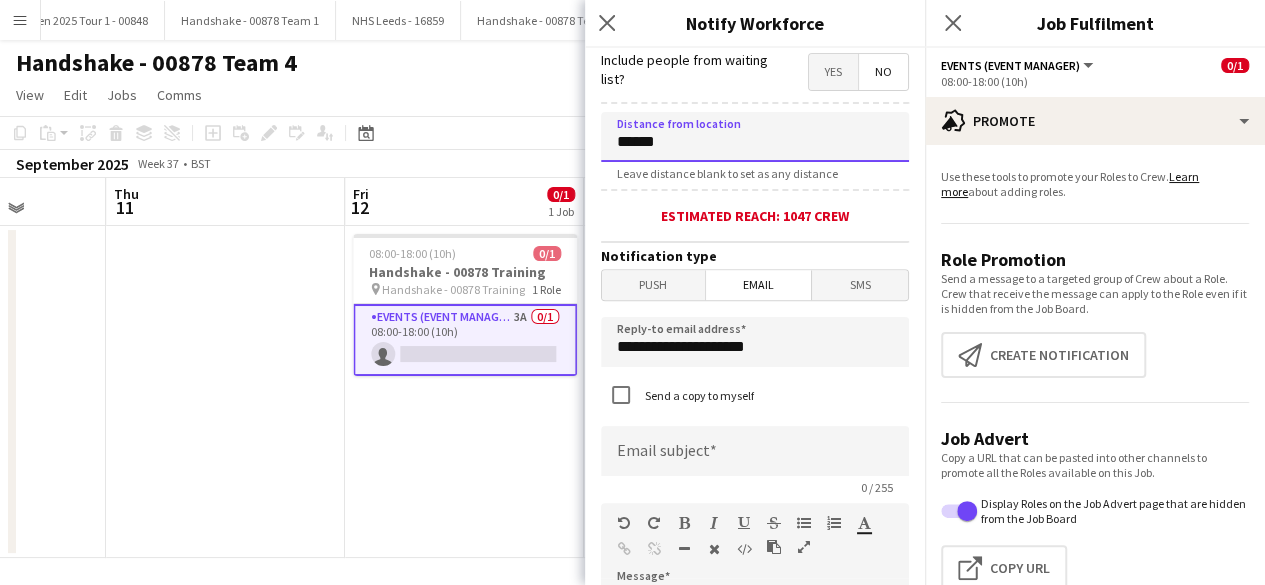 scroll, scrollTop: 470, scrollLeft: 0, axis: vertical 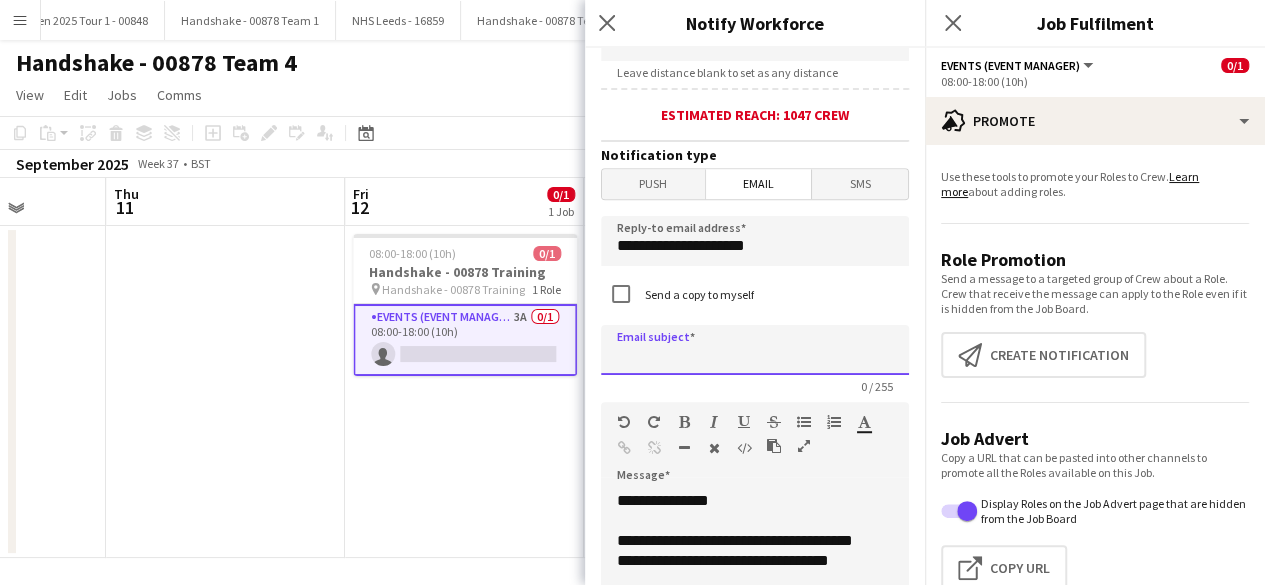 click 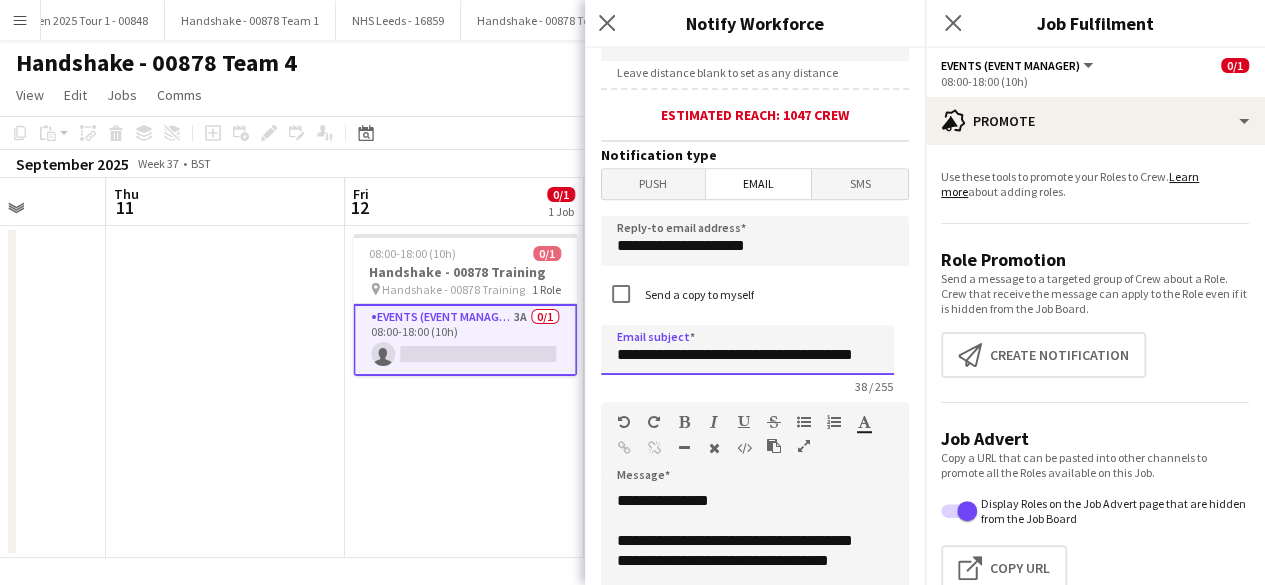 scroll, scrollTop: 0, scrollLeft: 27, axis: horizontal 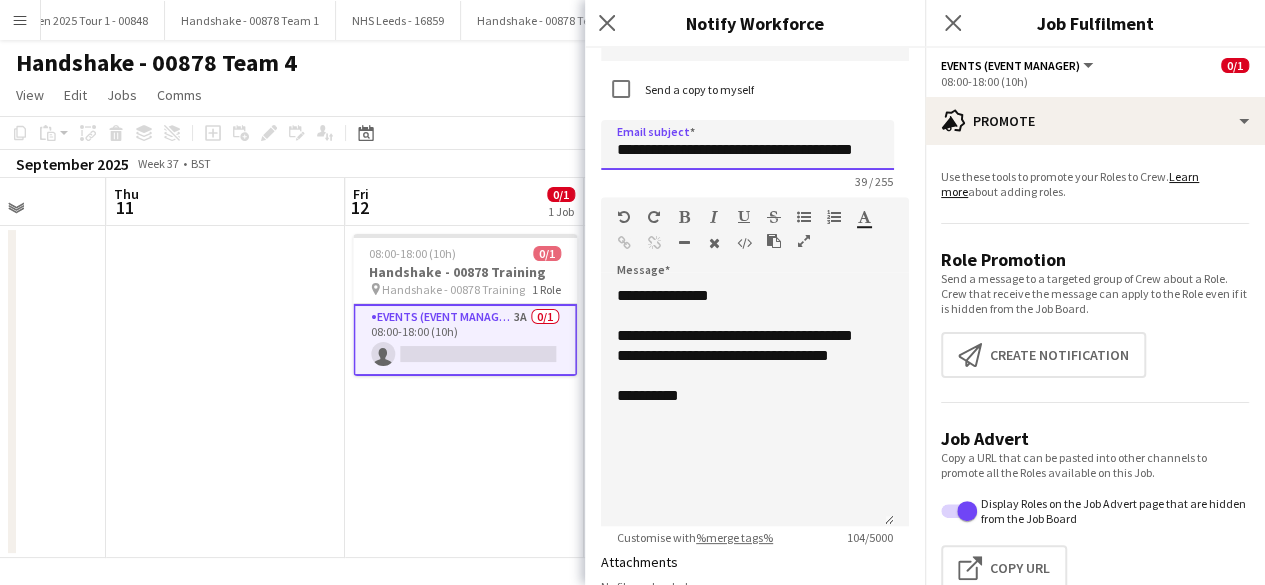 type on "**********" 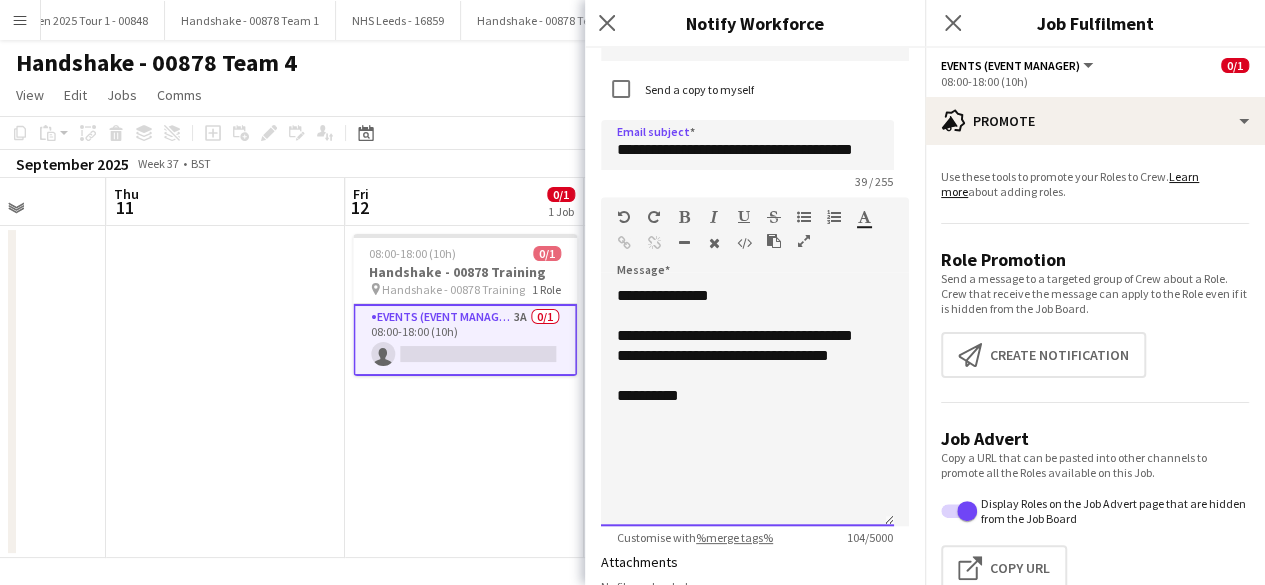 click on "**********" 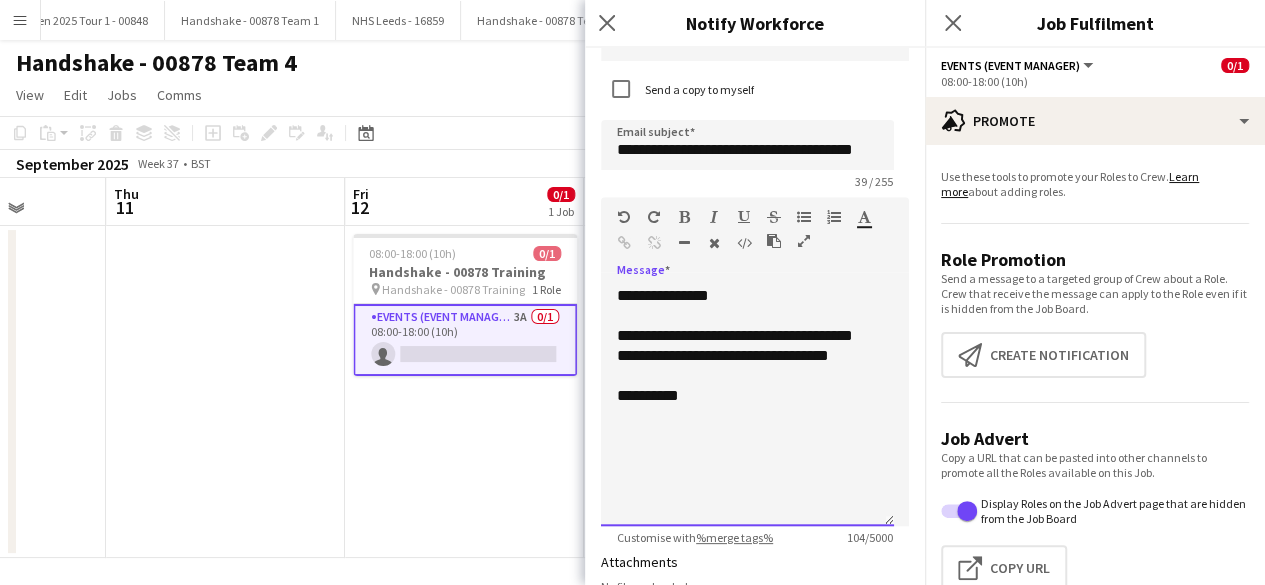 type 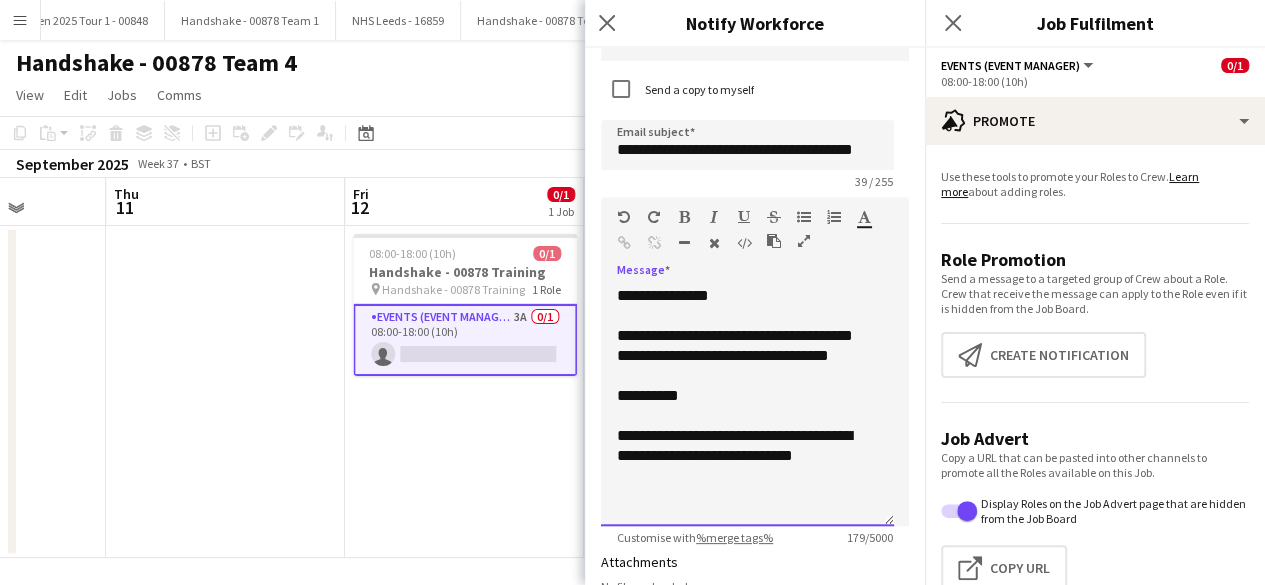scroll, scrollTop: 2, scrollLeft: 0, axis: vertical 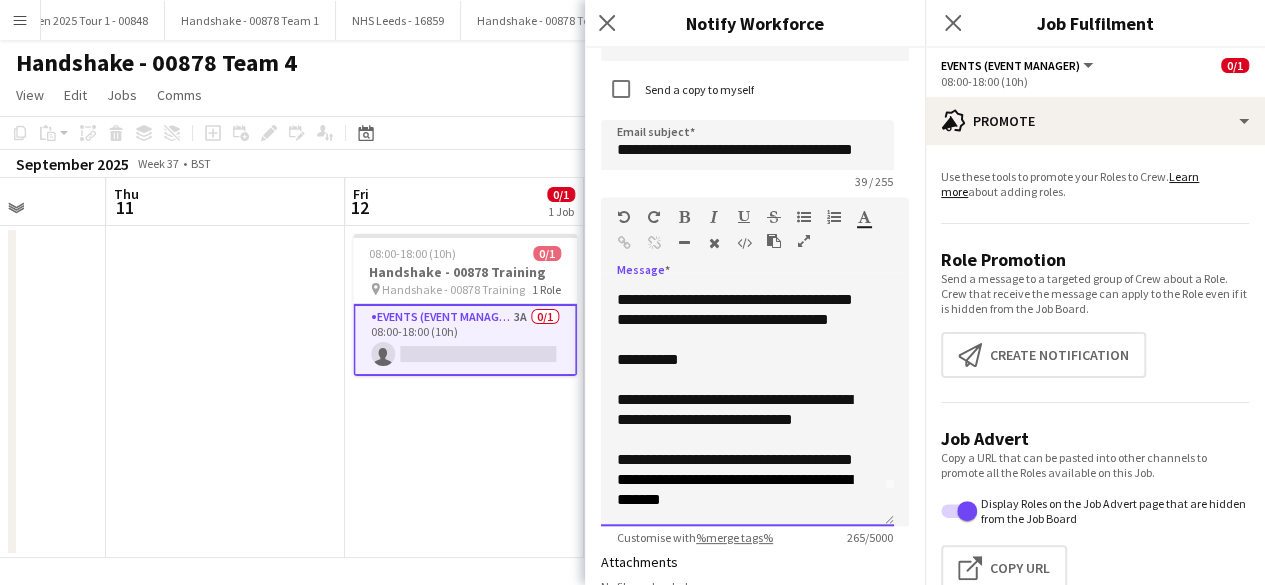 click on "**********" 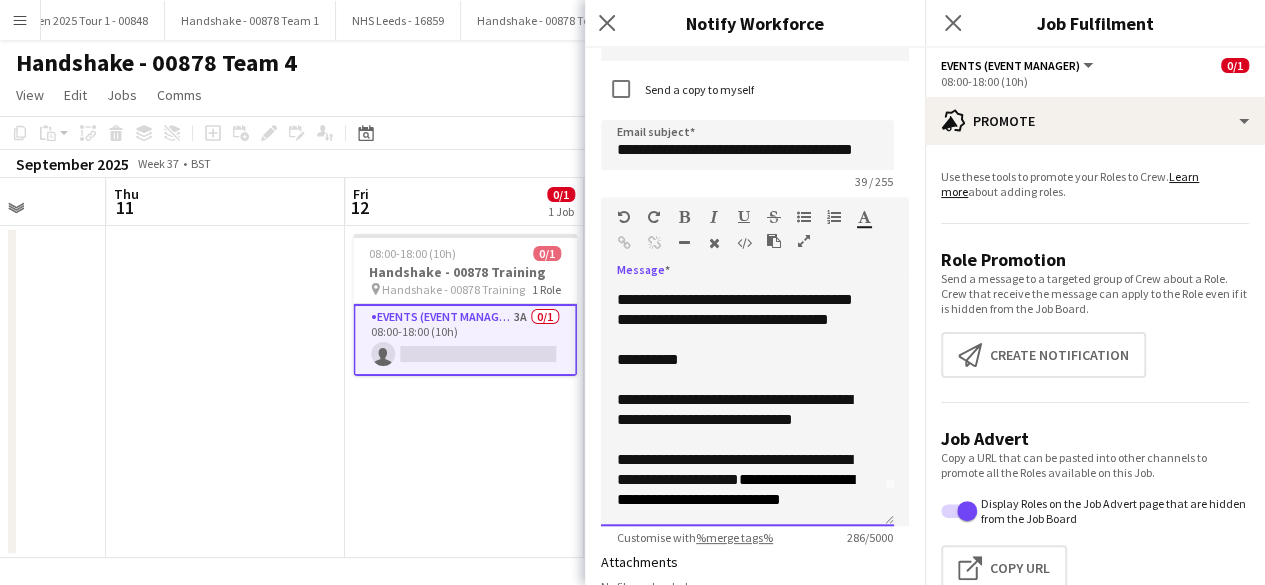 scroll, scrollTop: 56, scrollLeft: 0, axis: vertical 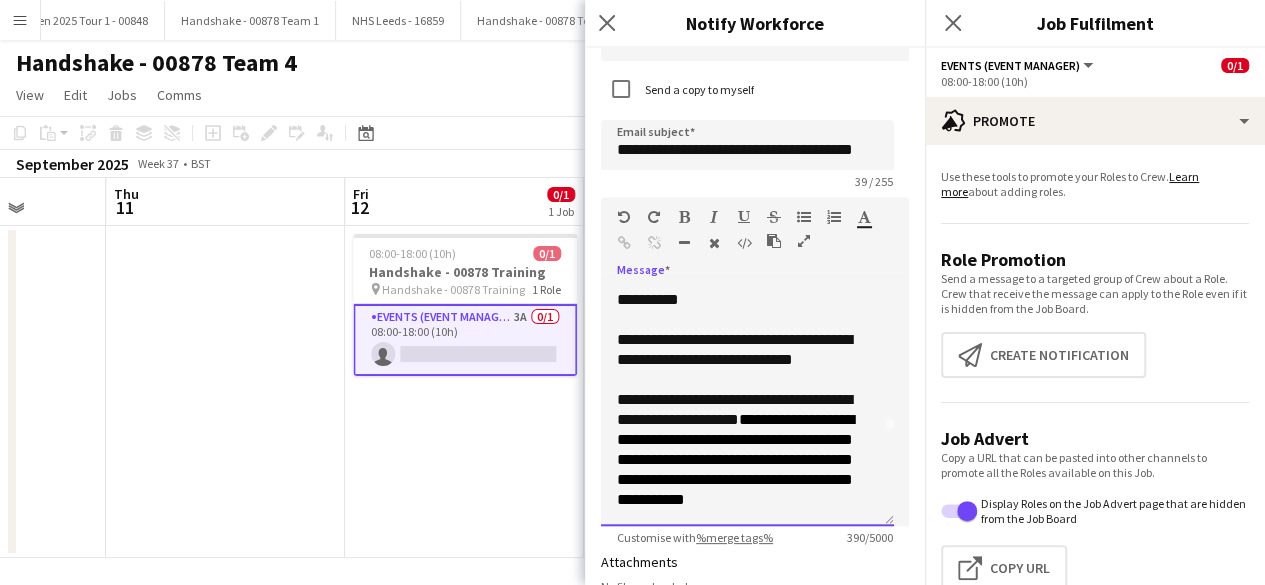 click on "**********" 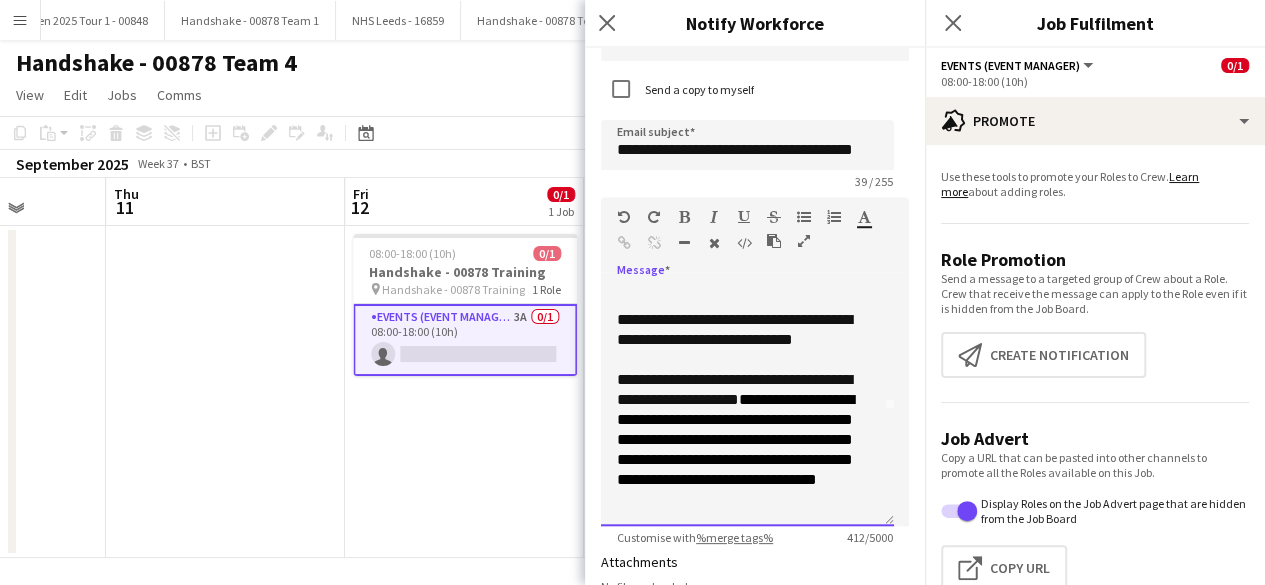 scroll, scrollTop: 136, scrollLeft: 0, axis: vertical 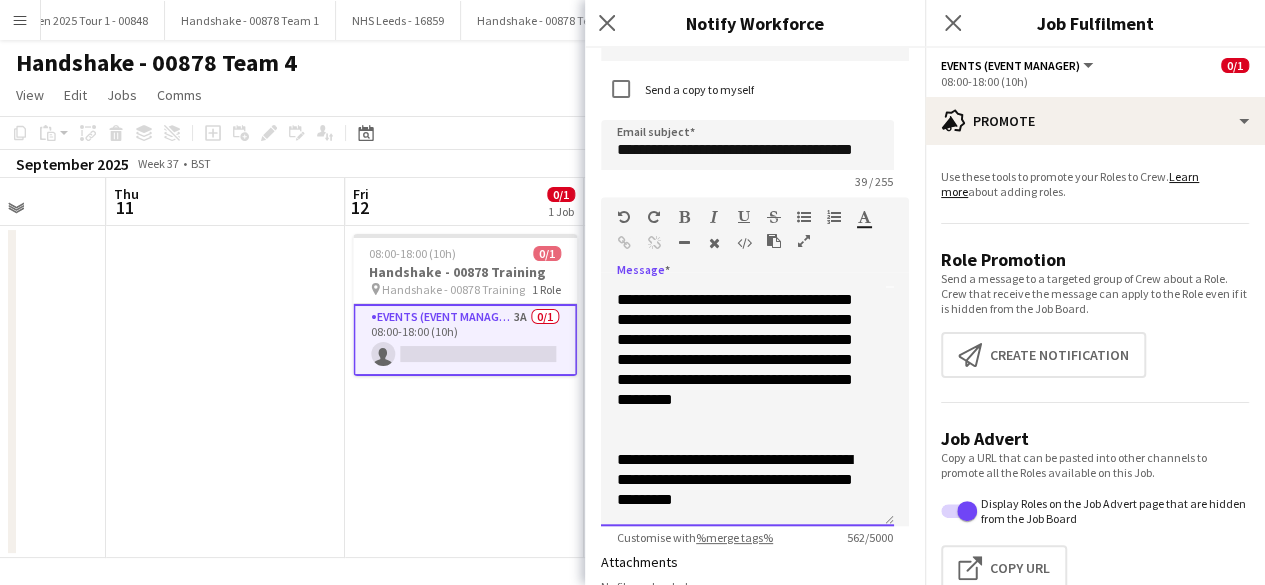 click on "**********" 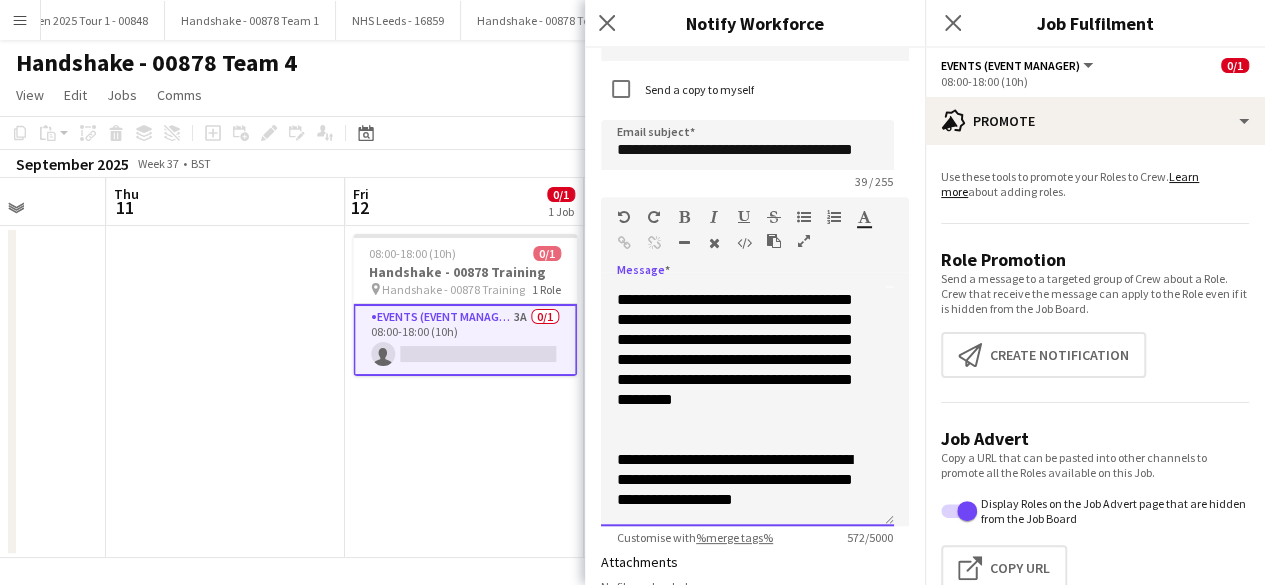 click on "**********" 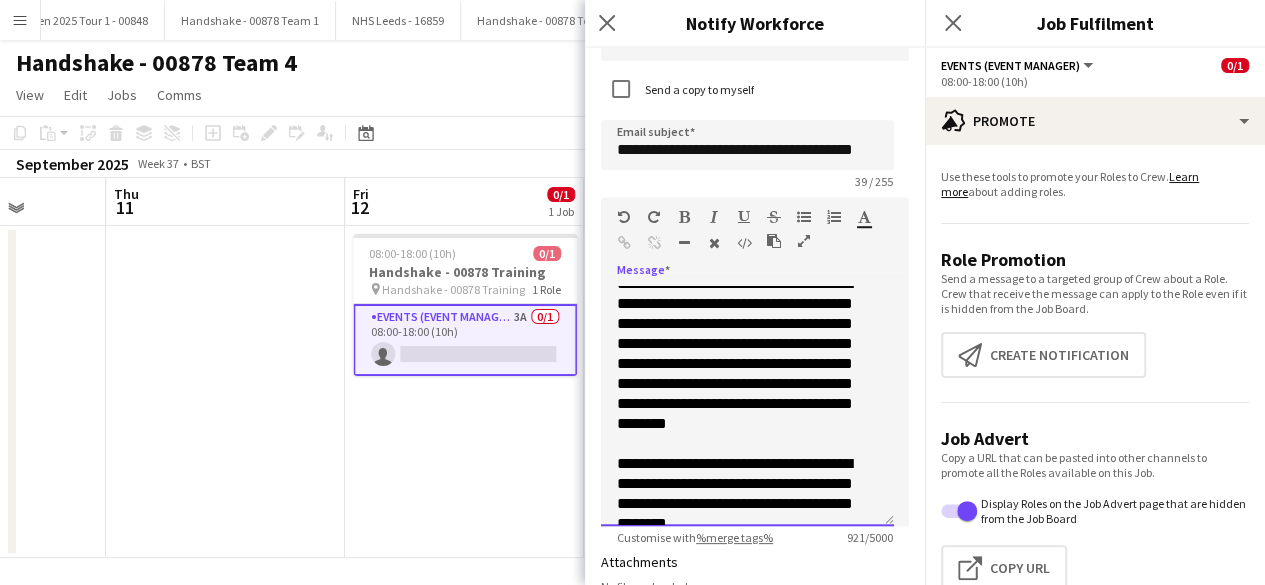 scroll, scrollTop: 440, scrollLeft: 0, axis: vertical 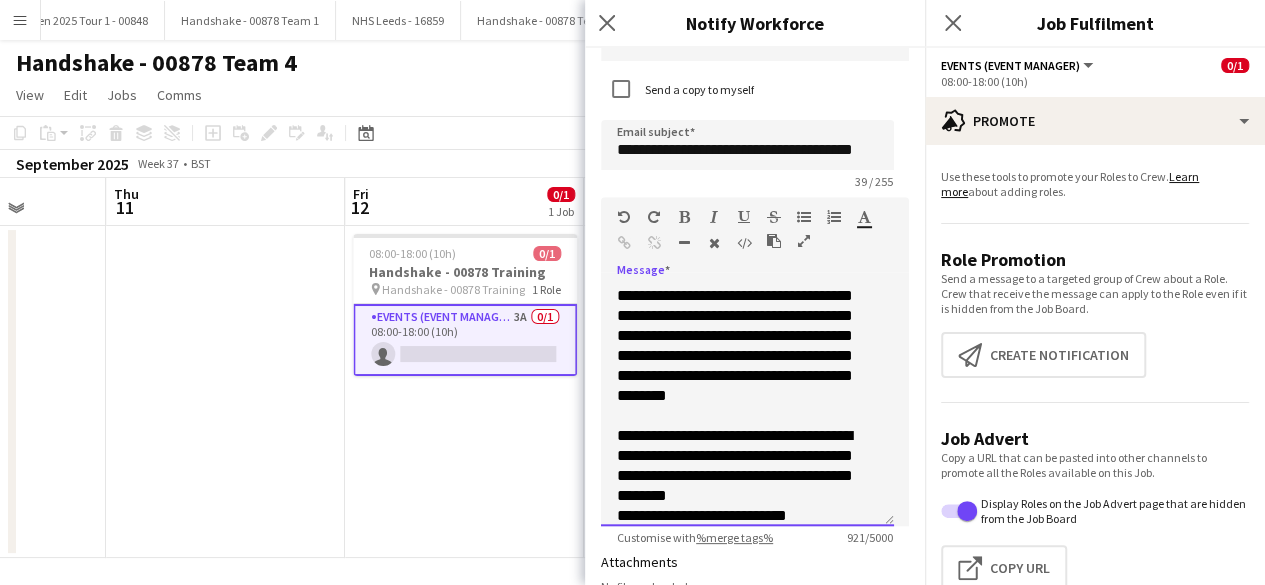 click on "**********" 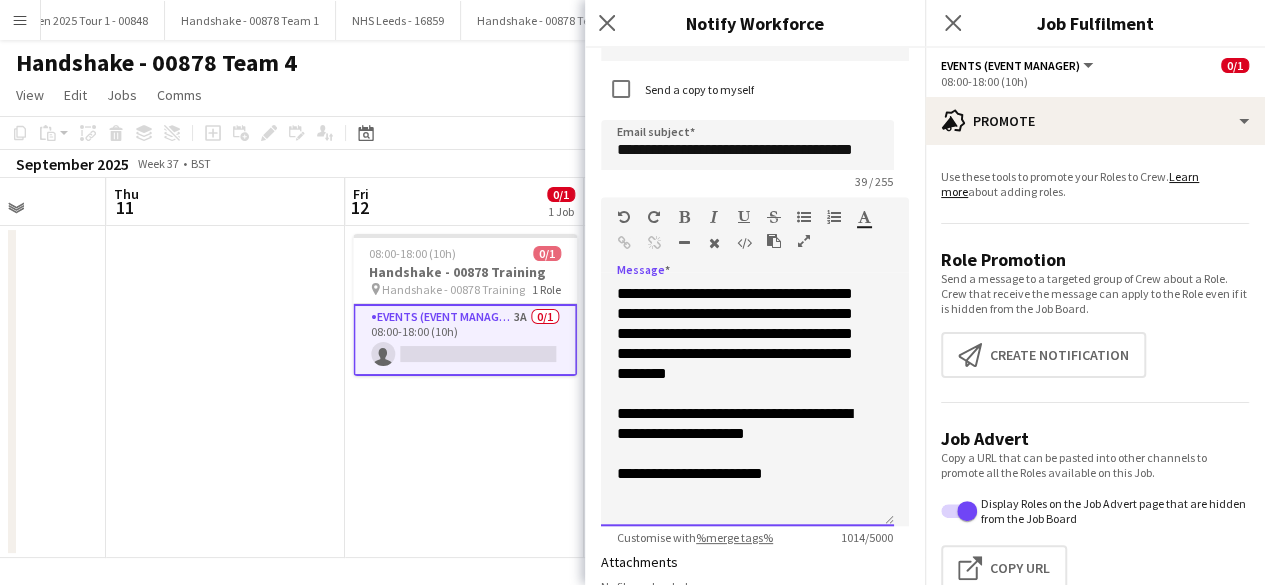 scroll, scrollTop: 482, scrollLeft: 0, axis: vertical 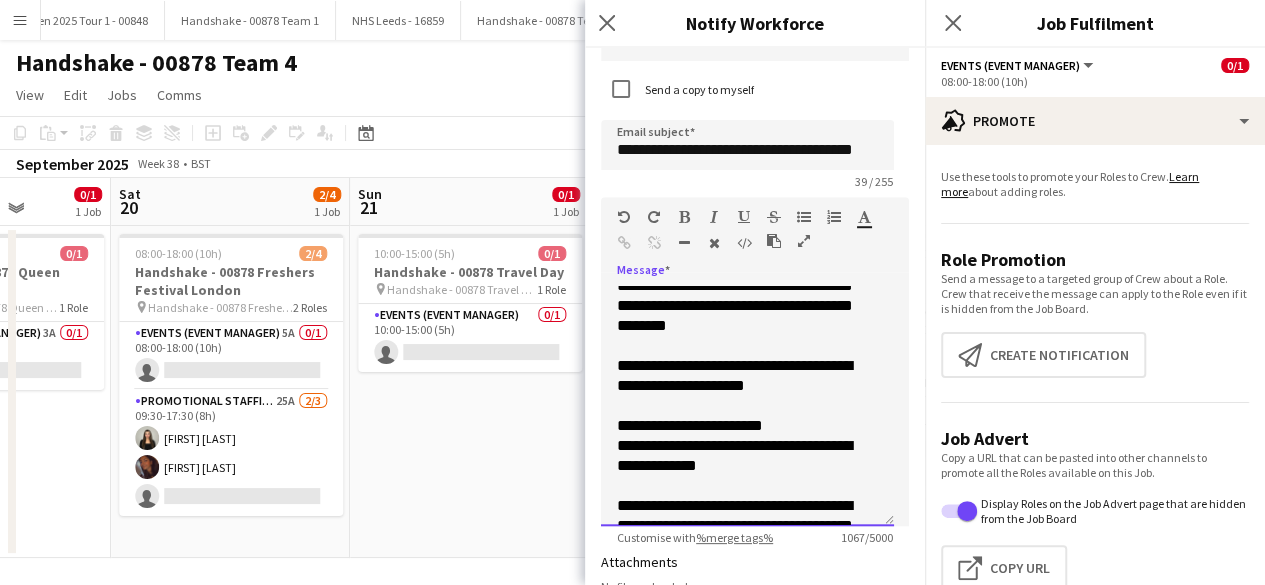 click on "**********" 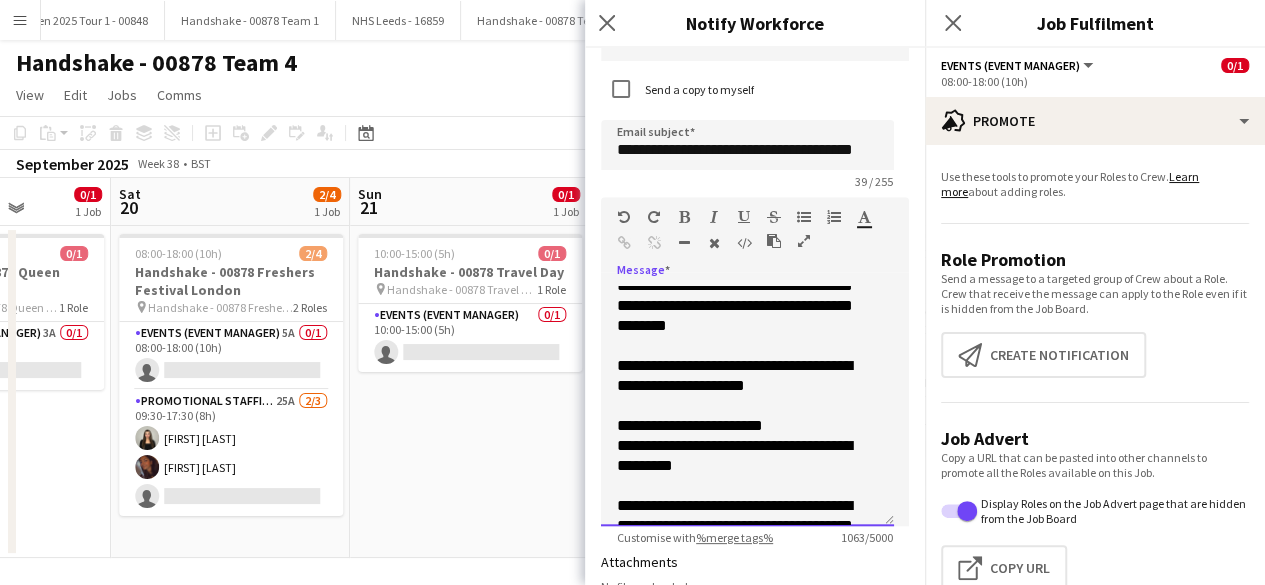 click on "**********" 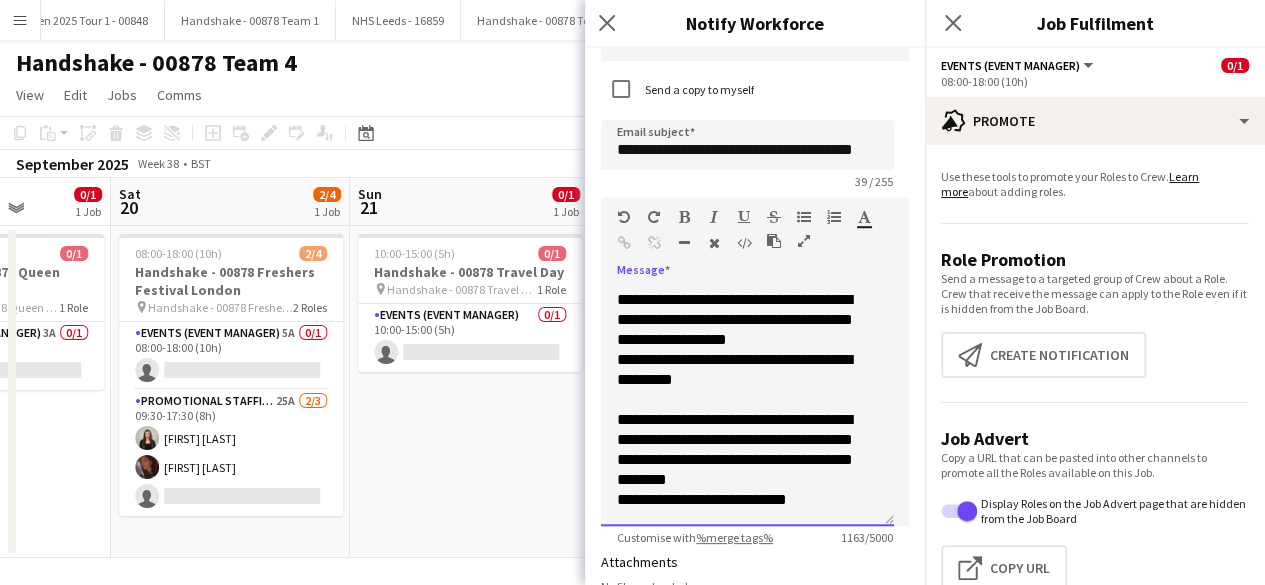 scroll, scrollTop: 673, scrollLeft: 0, axis: vertical 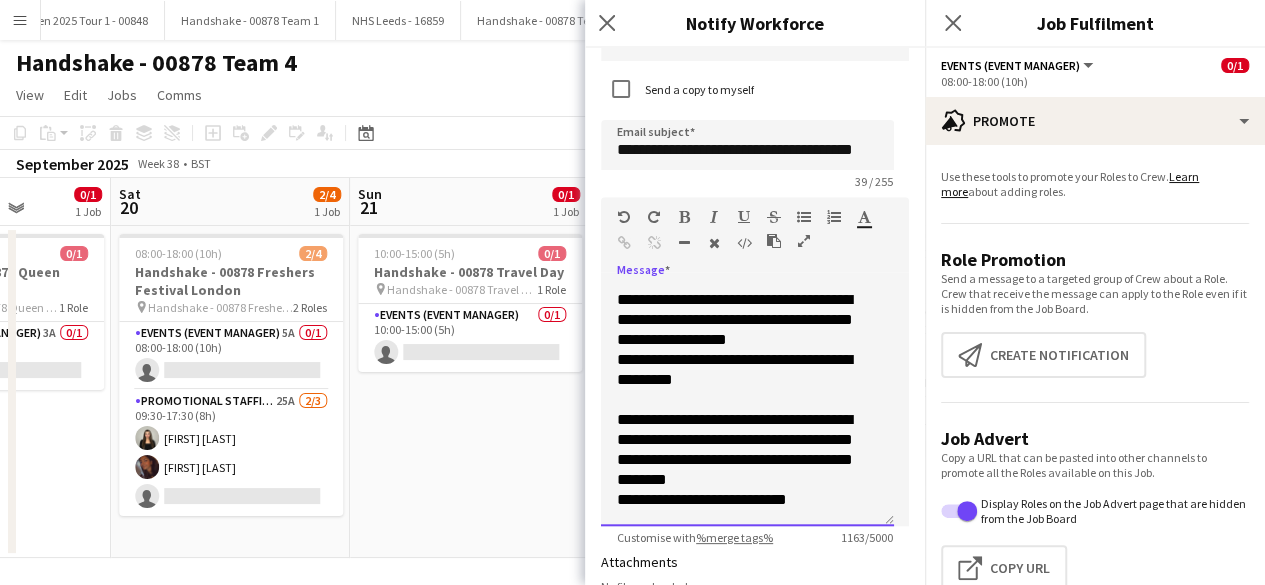 click on "**********" 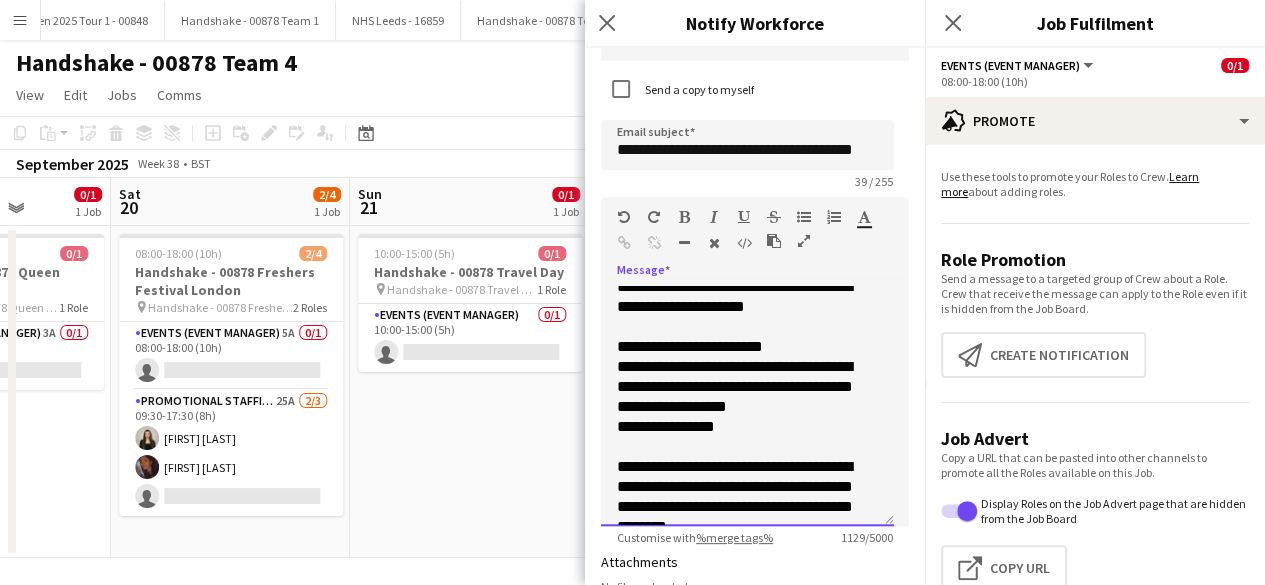 scroll, scrollTop: 557, scrollLeft: 0, axis: vertical 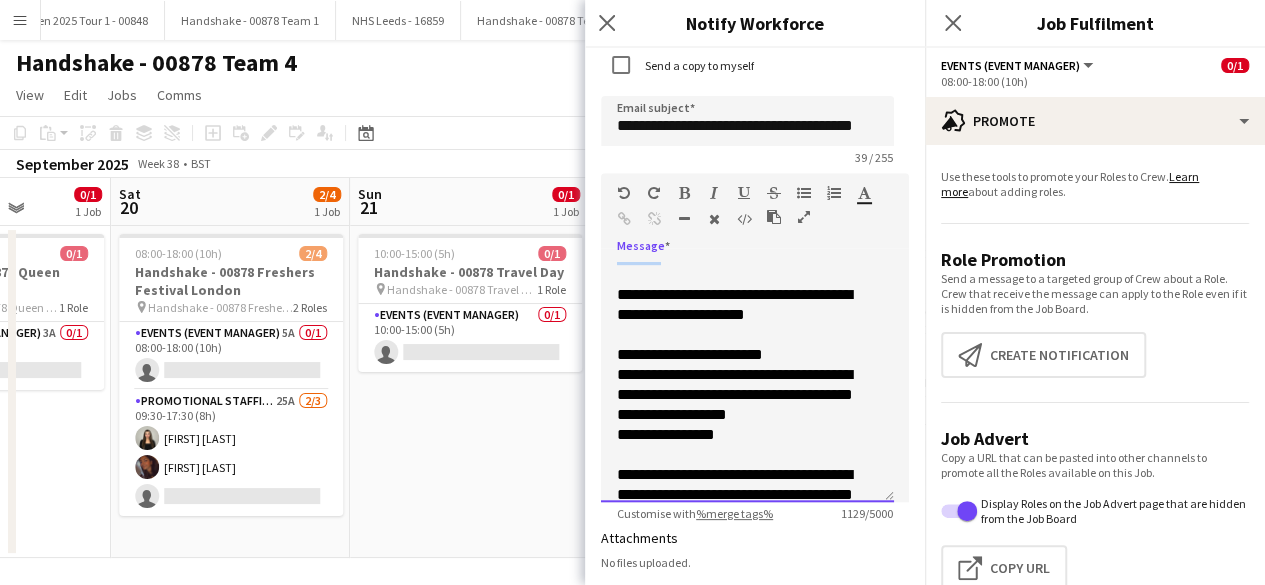 drag, startPoint x: 740, startPoint y: 273, endPoint x: 746, endPoint y: 301, distance: 28.635643 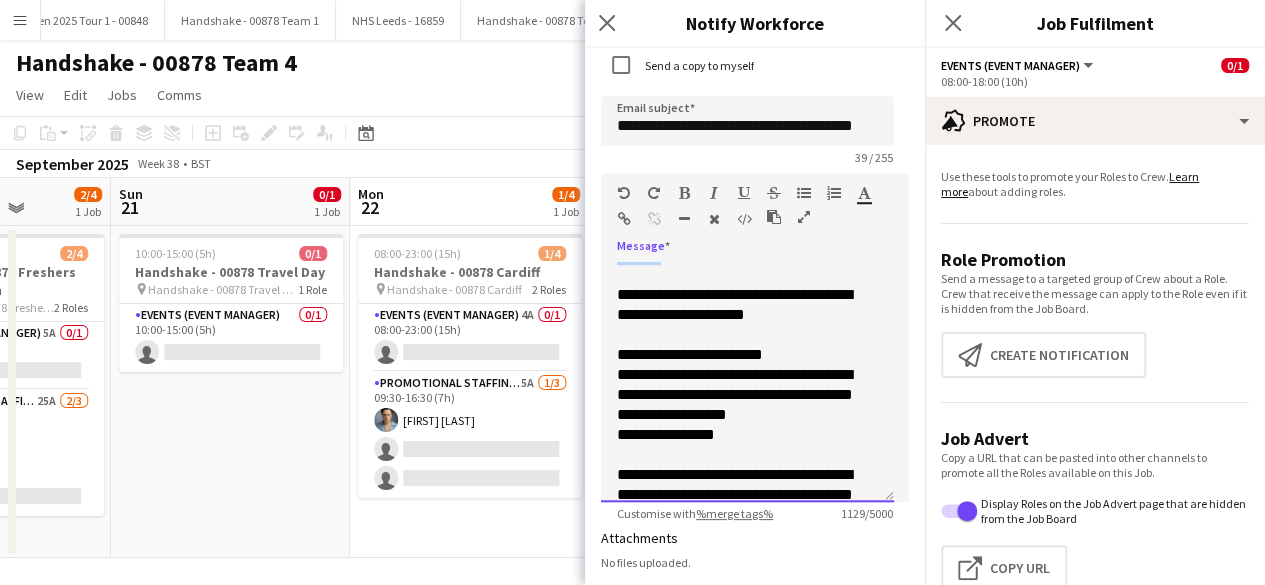 click on "**********" 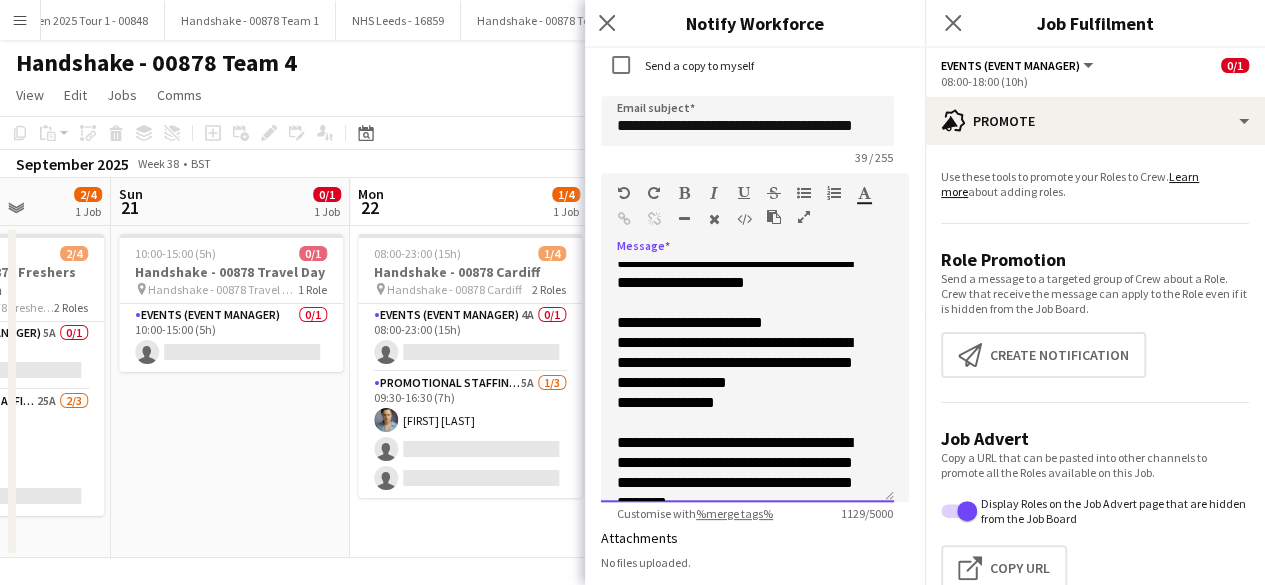 scroll, scrollTop: 593, scrollLeft: 0, axis: vertical 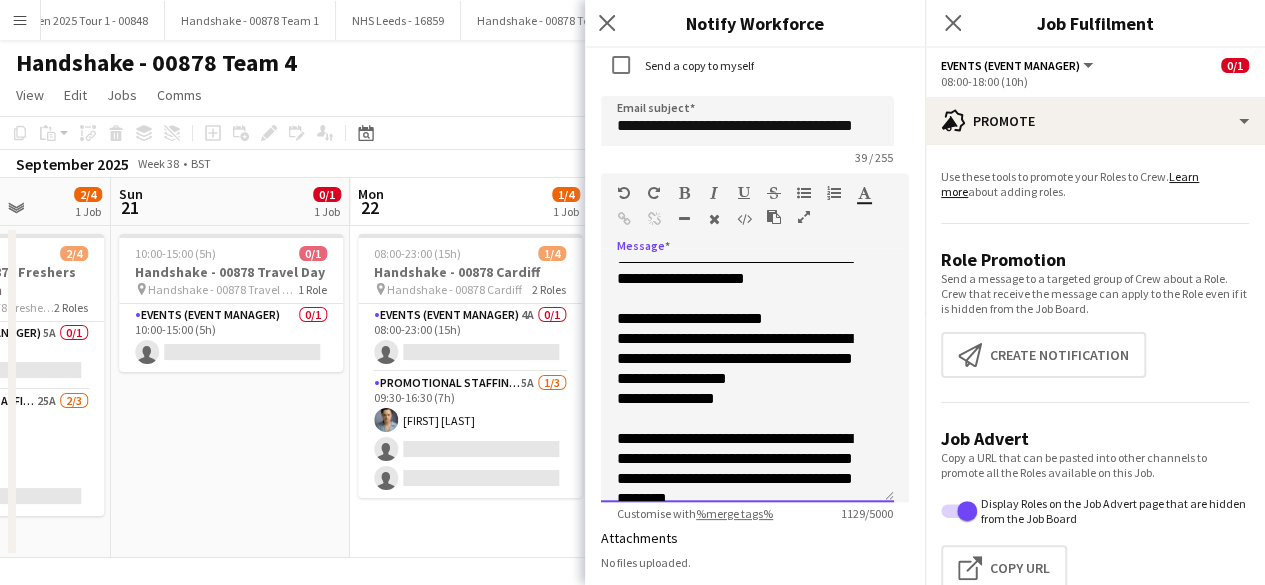 click on "**********" 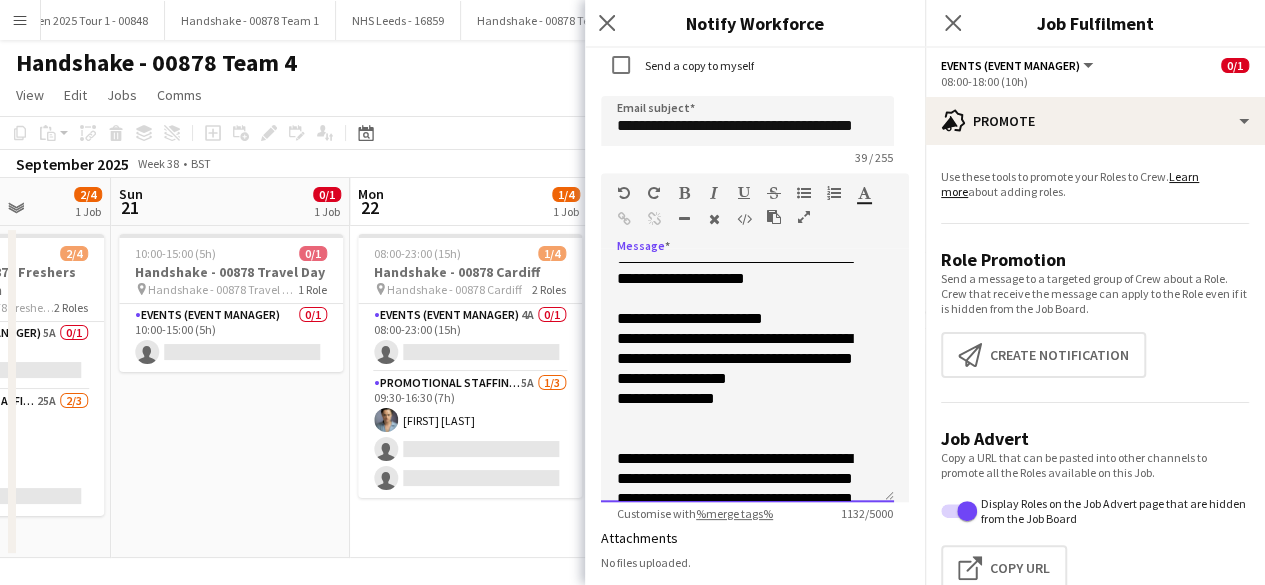 click on "**********" 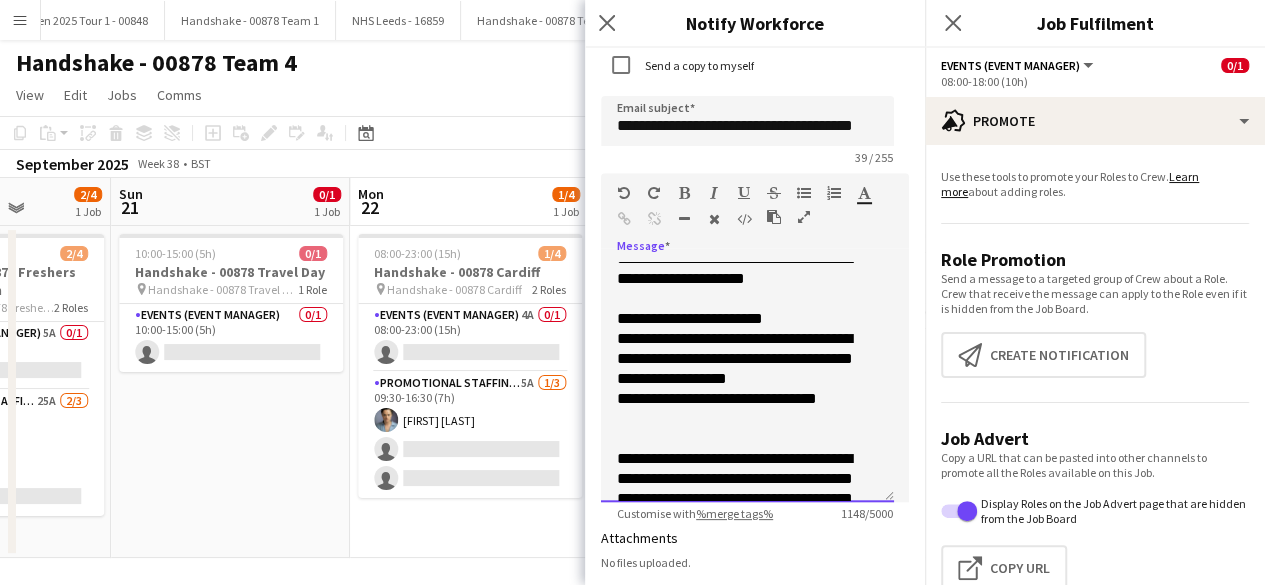 click 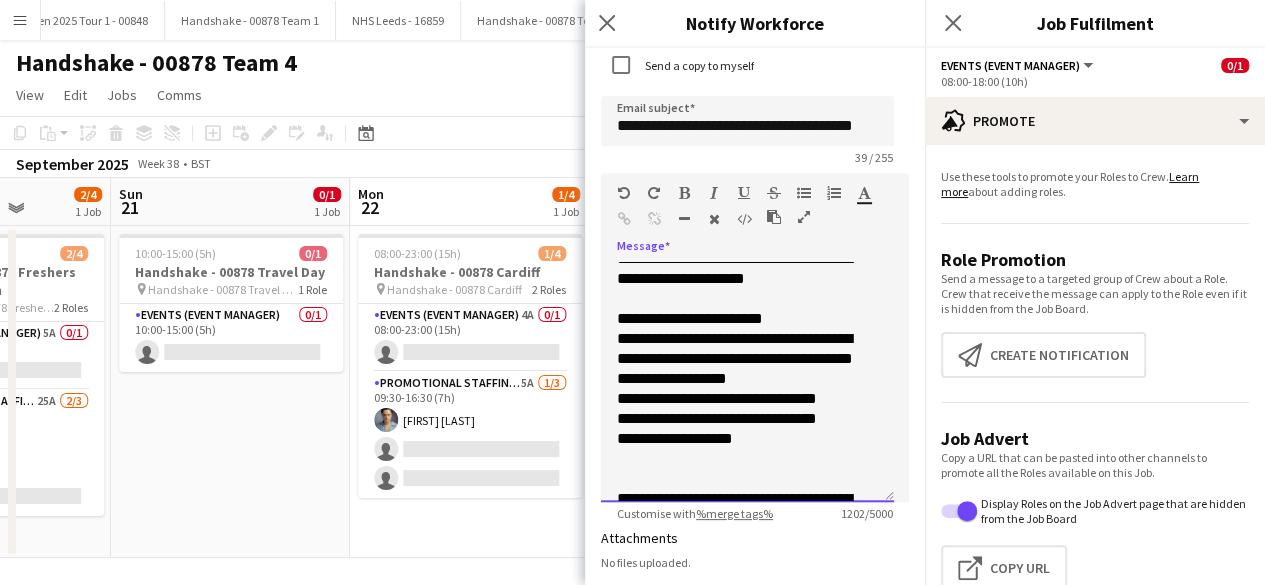 scroll, scrollTop: 602, scrollLeft: 0, axis: vertical 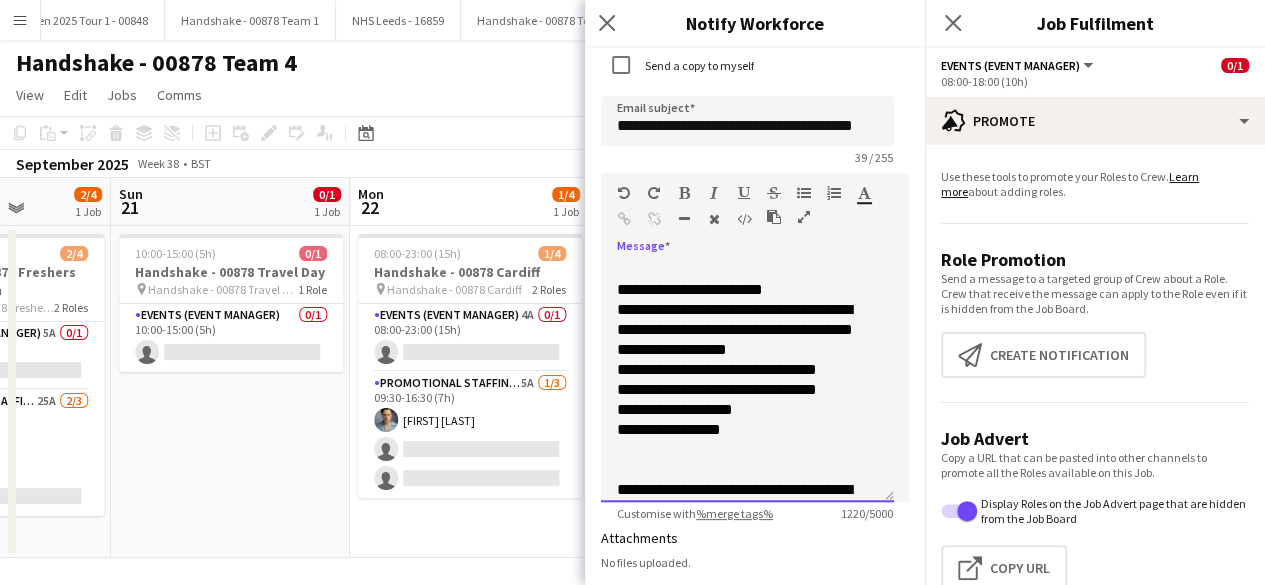 click on "**********" 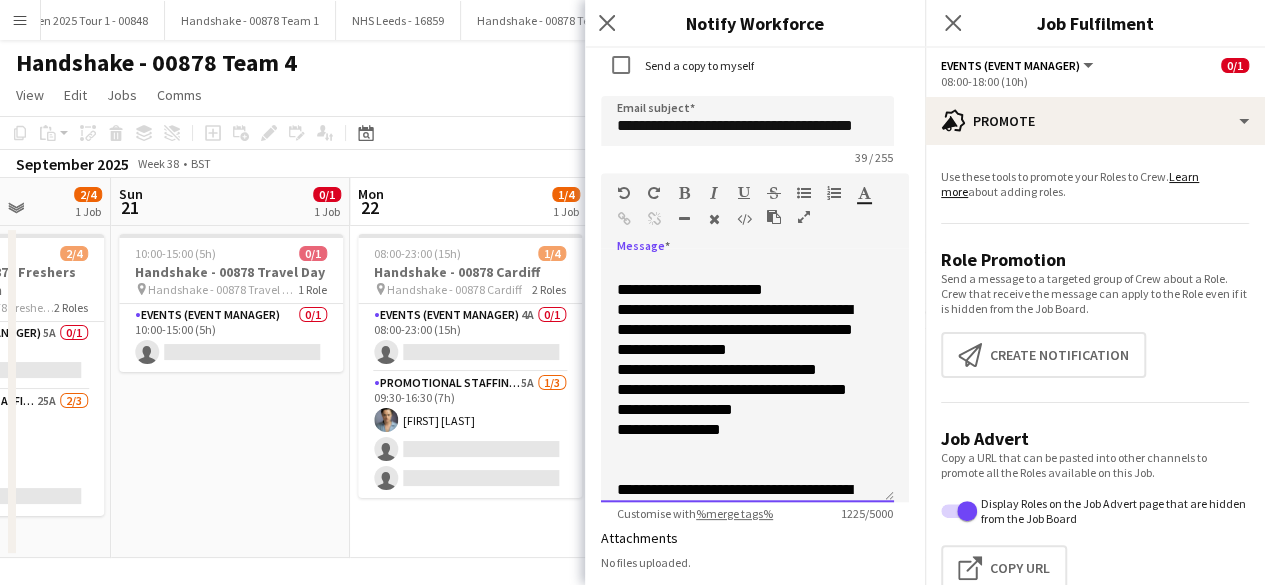 click on "**********" 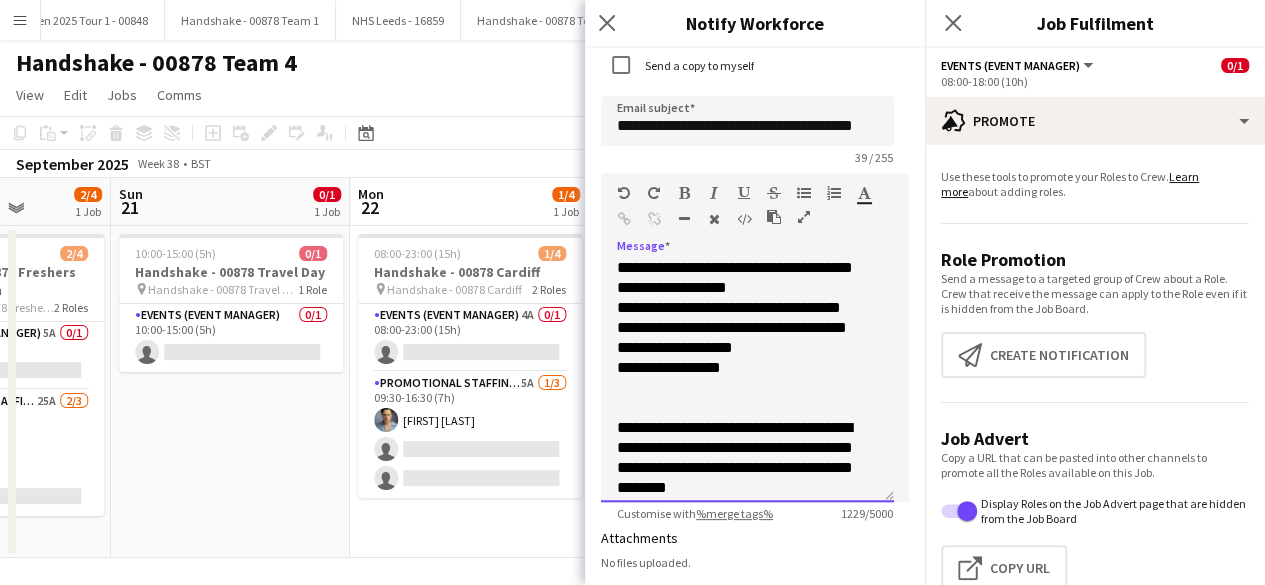 scroll, scrollTop: 690, scrollLeft: 0, axis: vertical 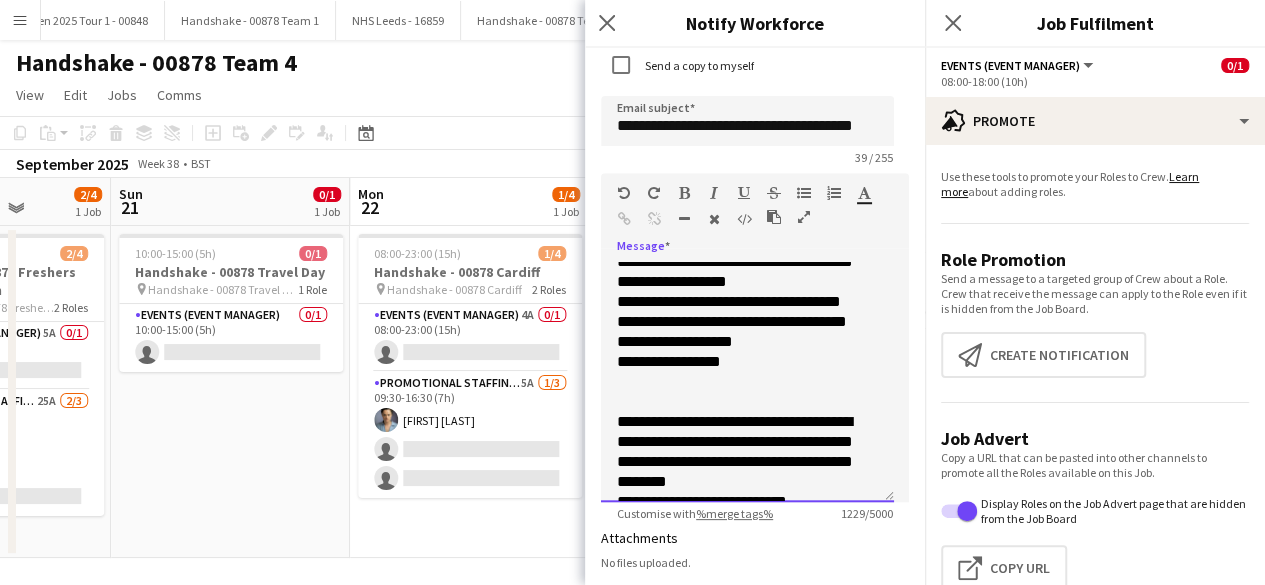 click on "**********" 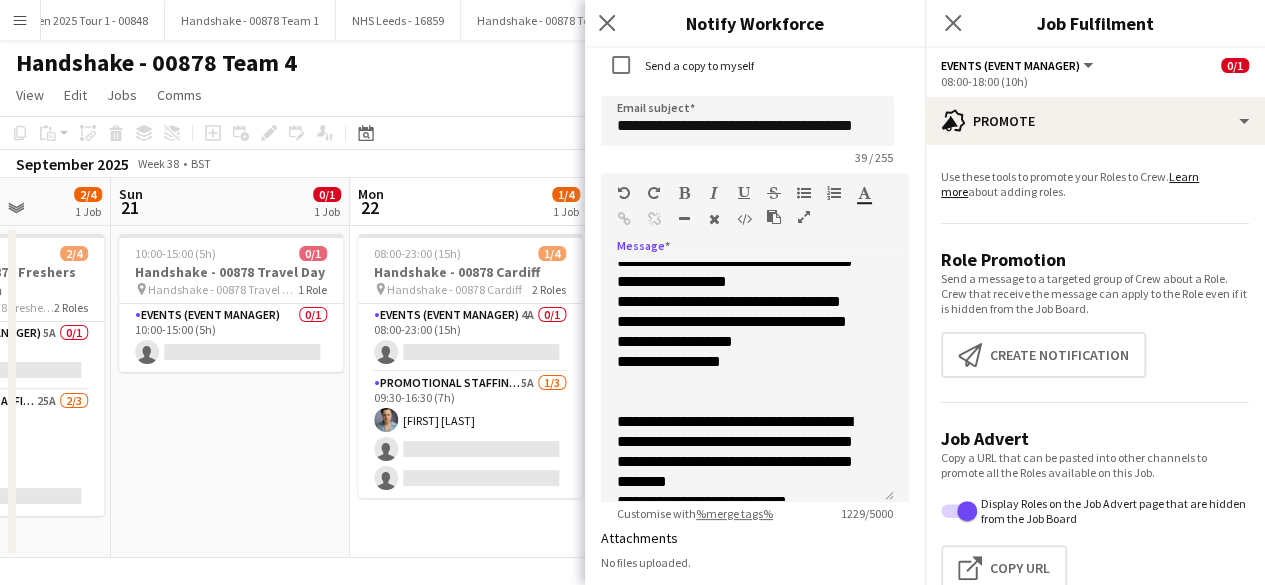 click at bounding box center [804, 193] 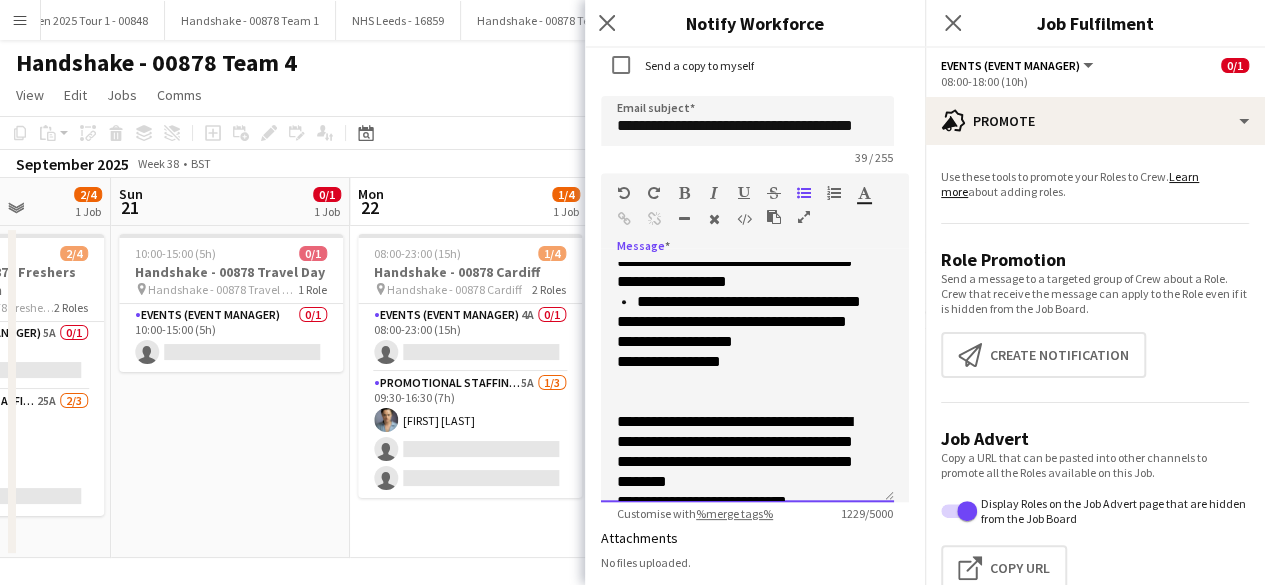 click on "**********" 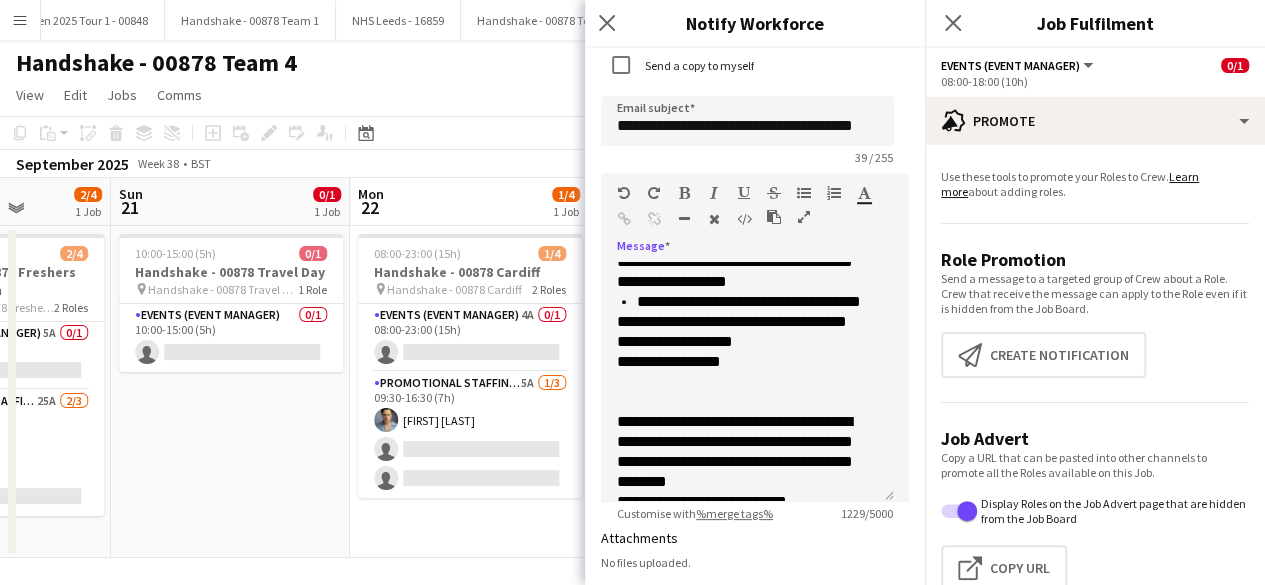 click at bounding box center [804, 193] 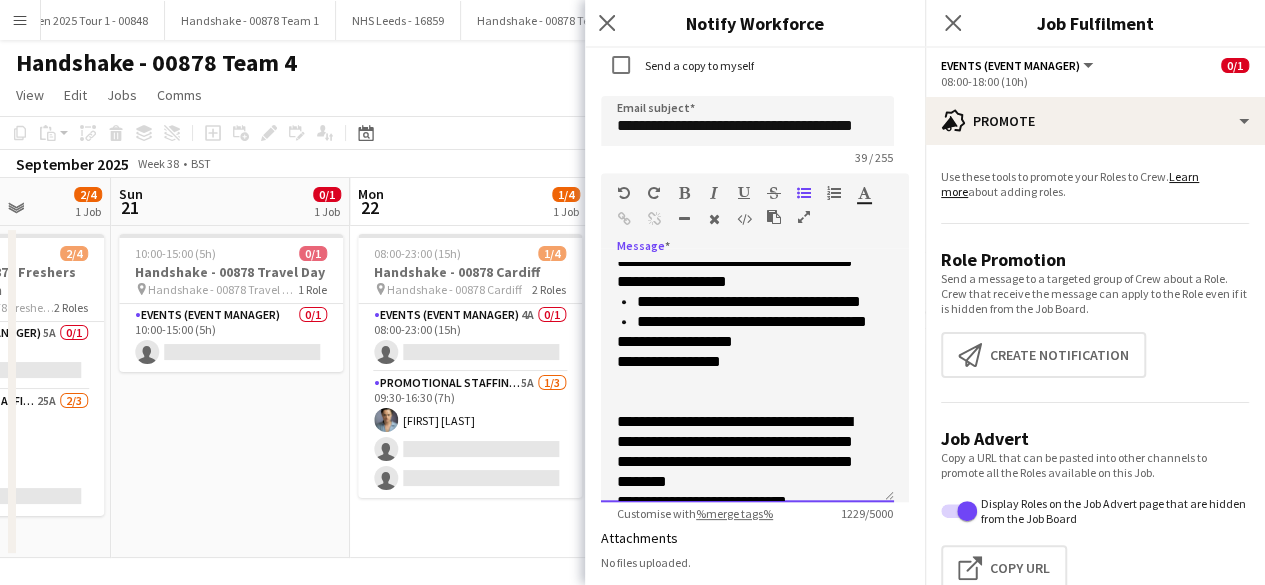 click on "**********" 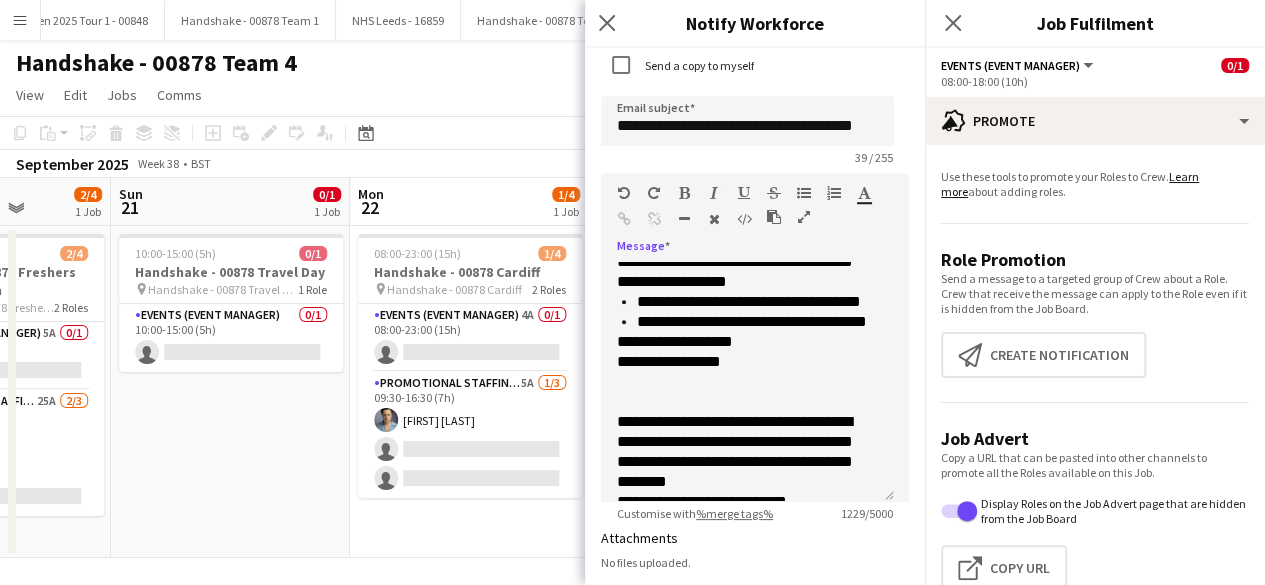 click at bounding box center [804, 193] 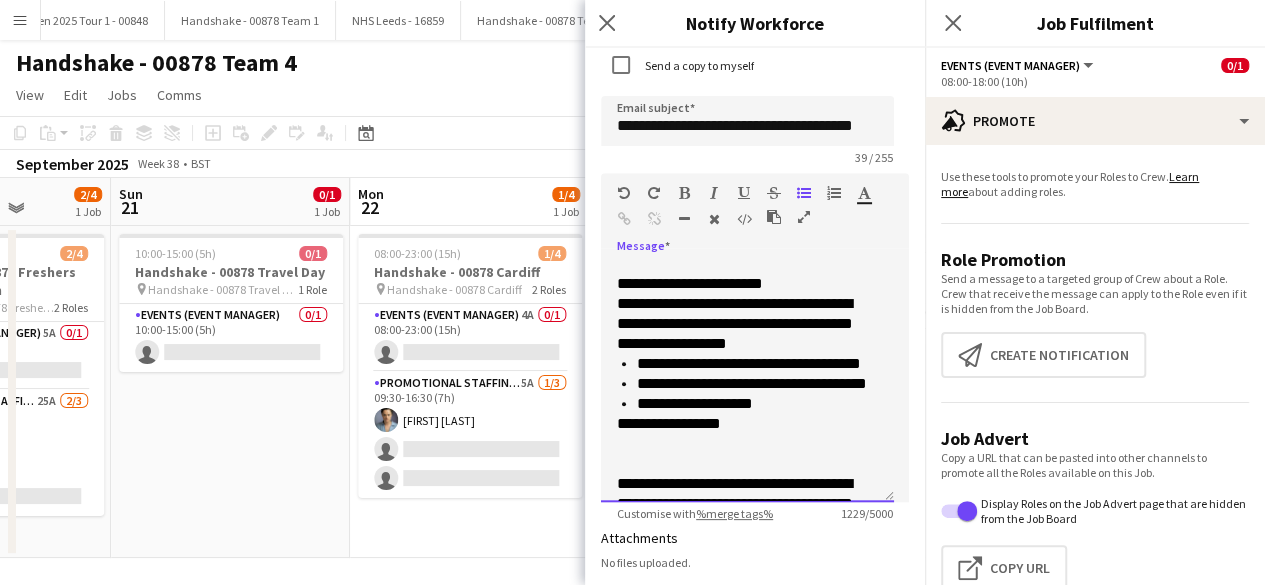 scroll, scrollTop: 622, scrollLeft: 0, axis: vertical 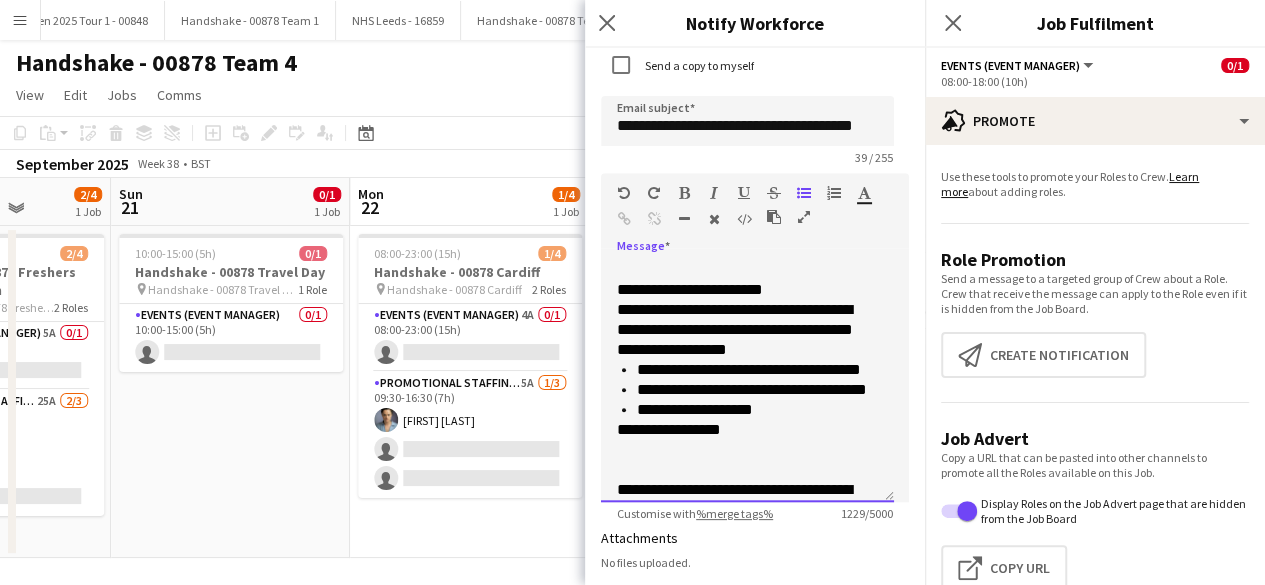 click on "**********" 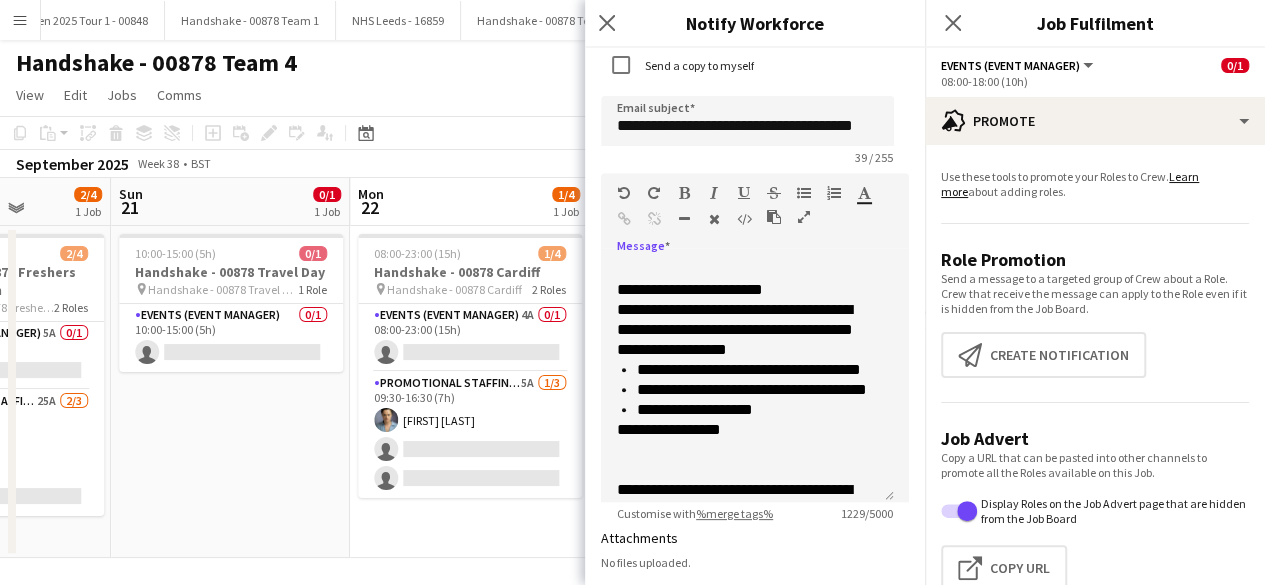 click at bounding box center (804, 193) 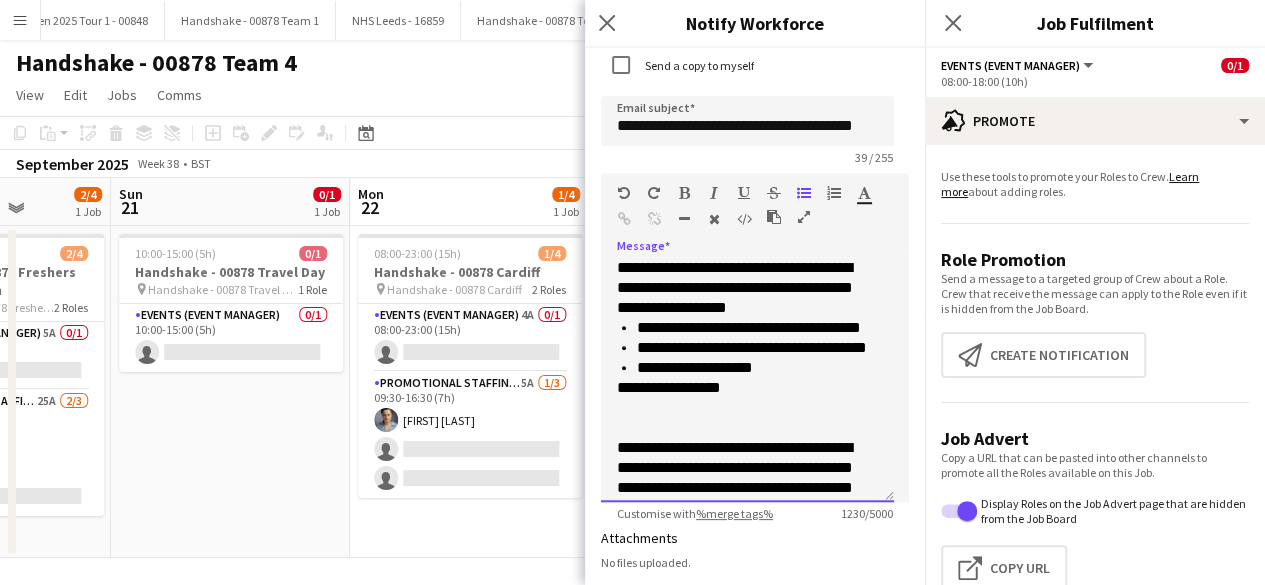 scroll, scrollTop: 670, scrollLeft: 0, axis: vertical 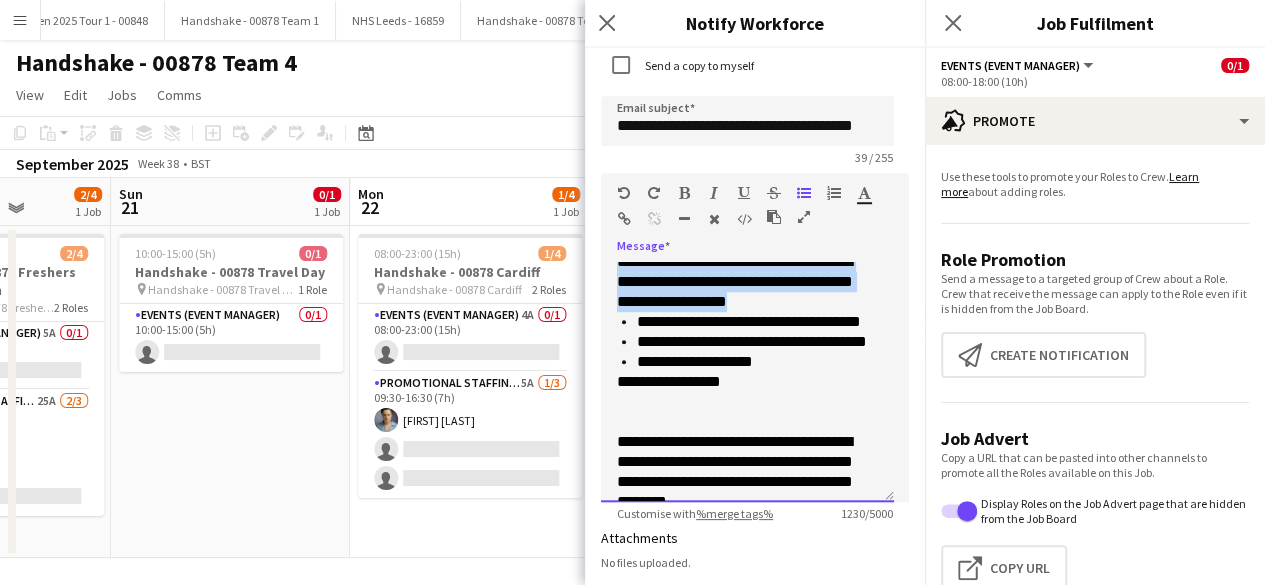 drag, startPoint x: 615, startPoint y: 300, endPoint x: 829, endPoint y: 341, distance: 217.89218 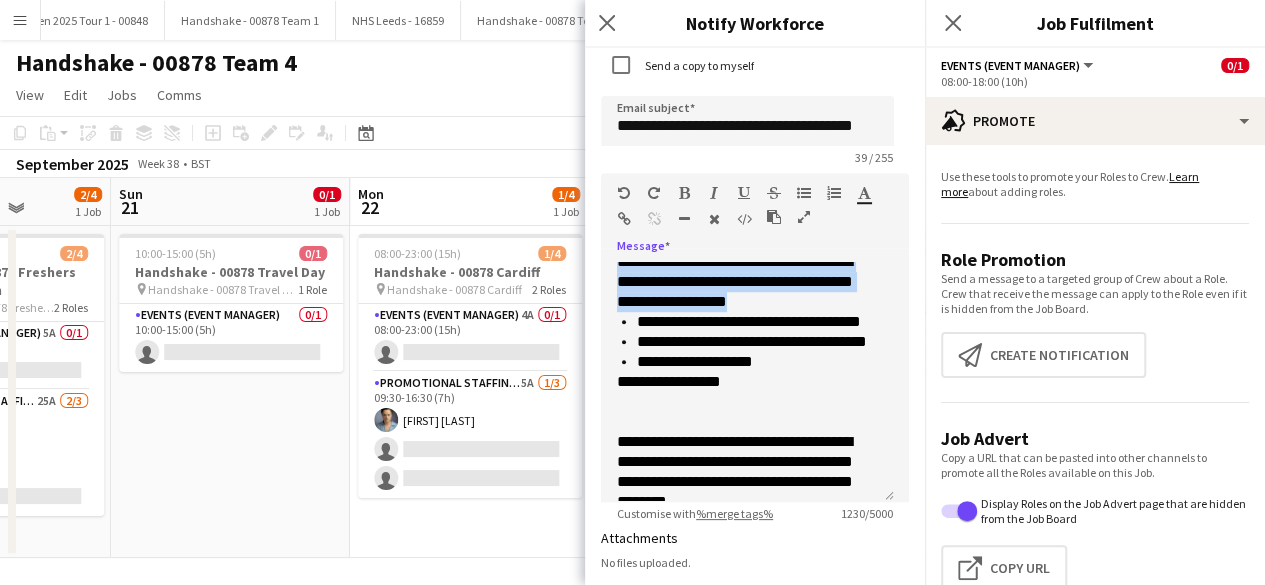 click at bounding box center [744, 193] 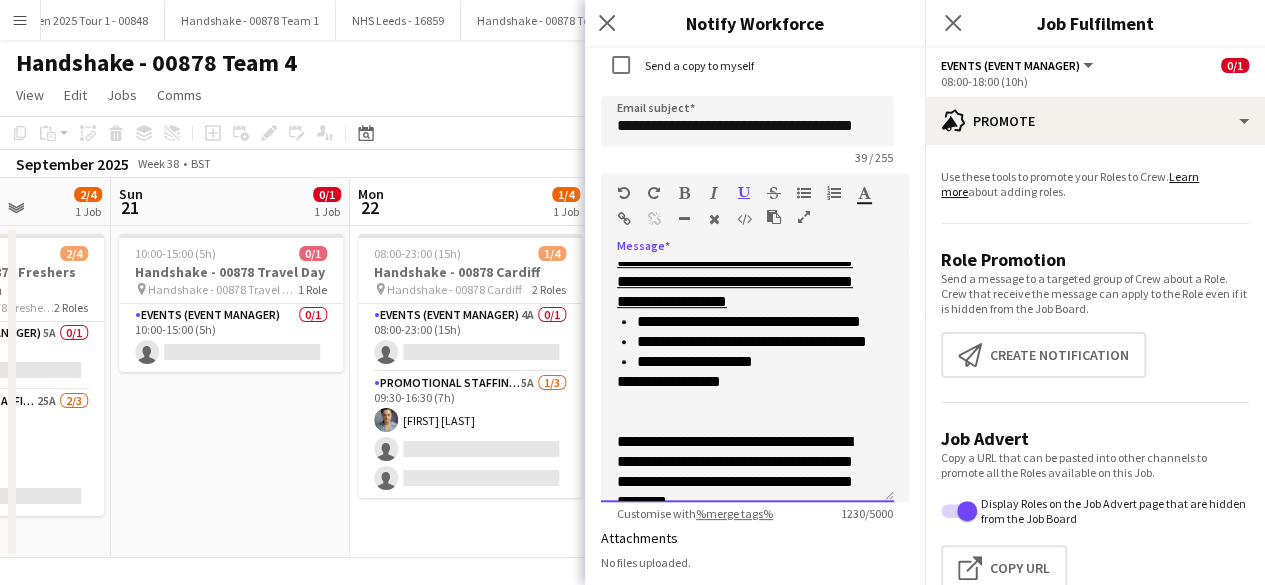 click on "**********" 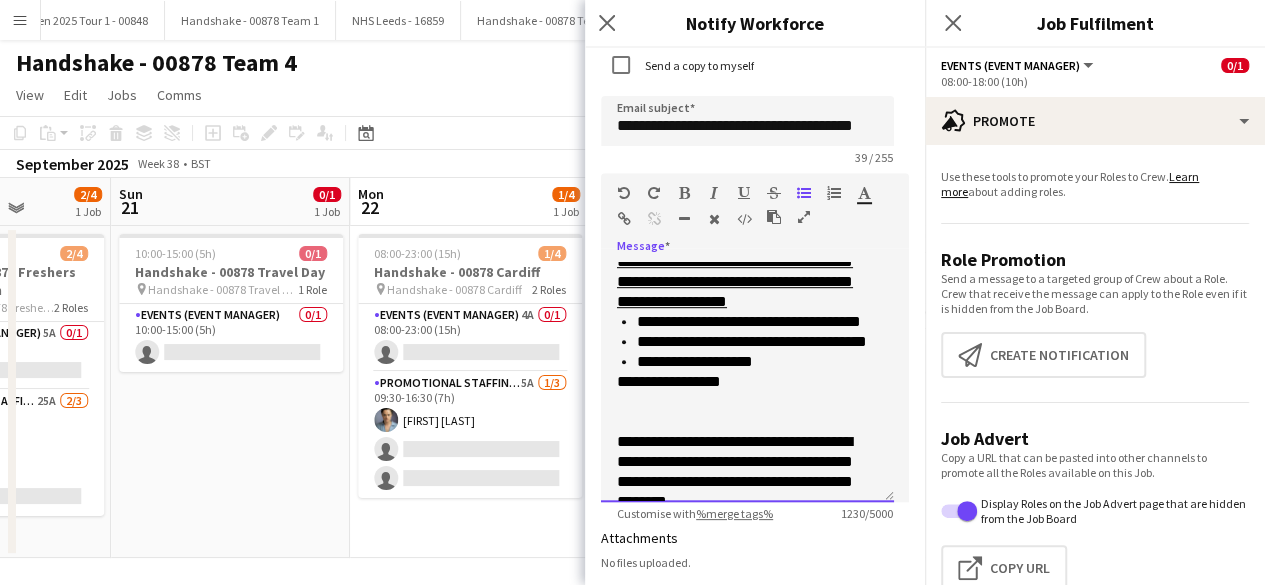 scroll, scrollTop: 694, scrollLeft: 0, axis: vertical 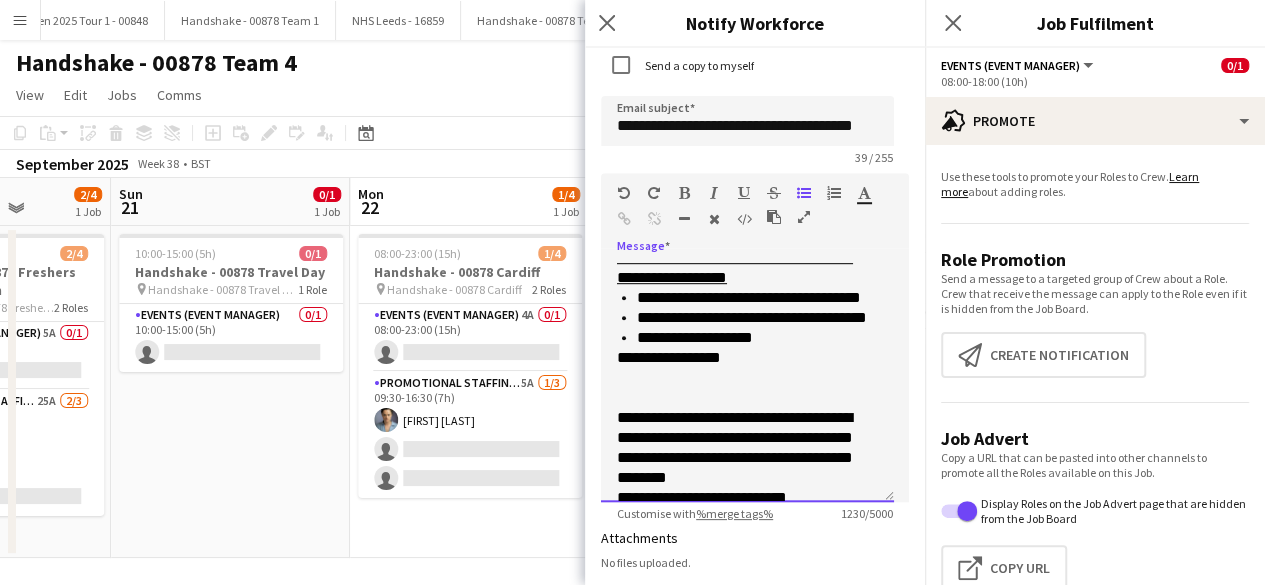 click on "**********" 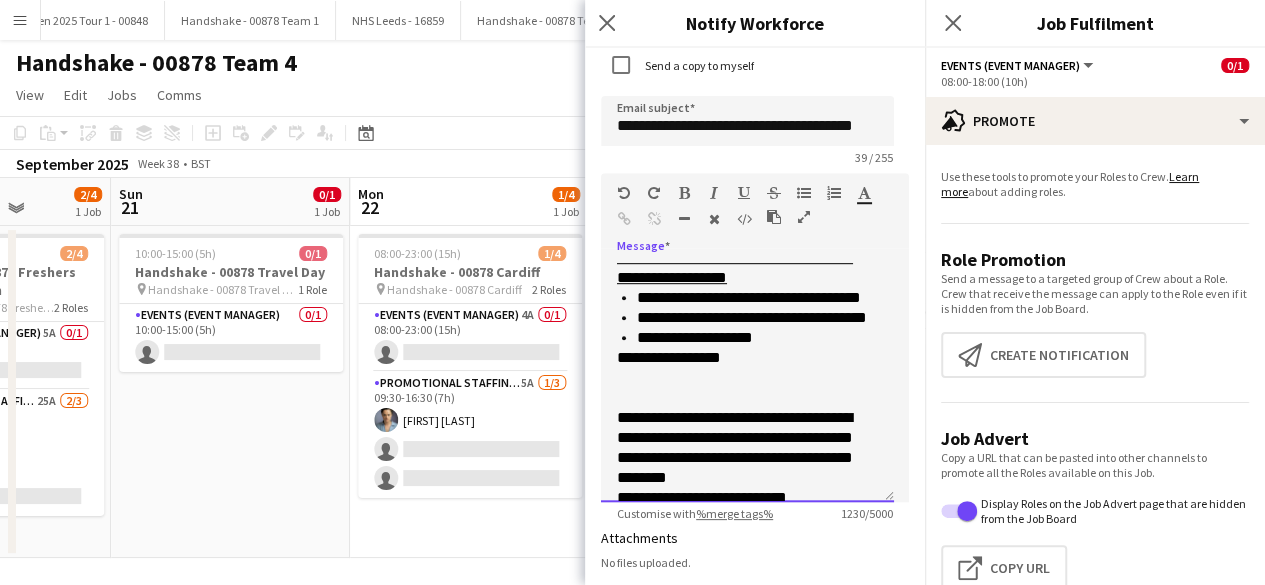 click on "**********" 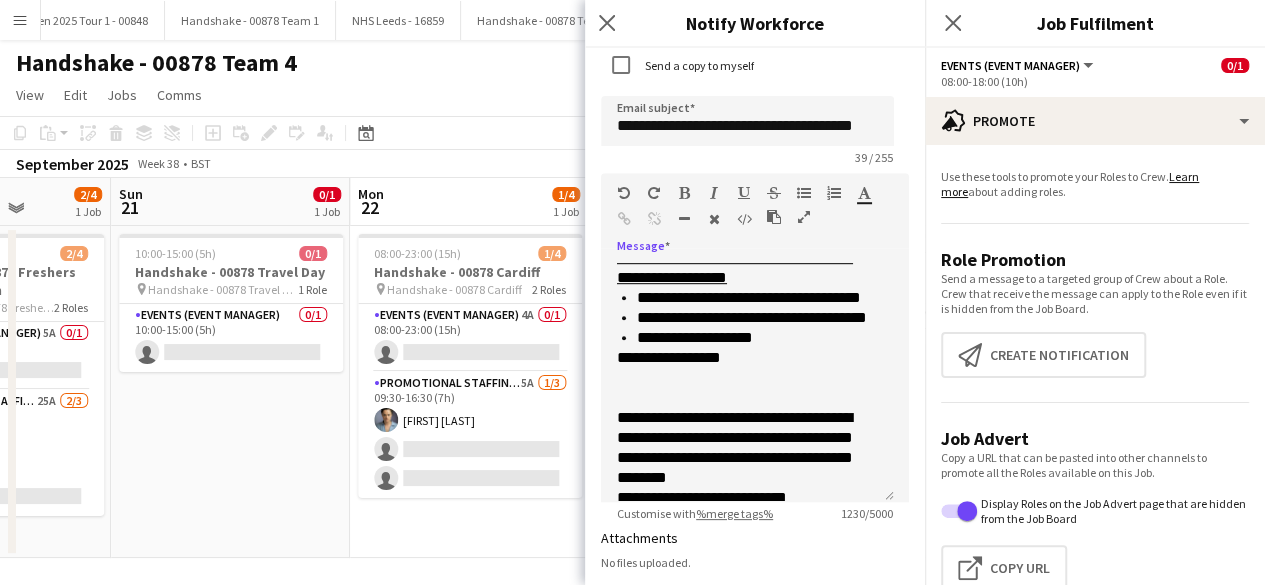 click at bounding box center (804, 193) 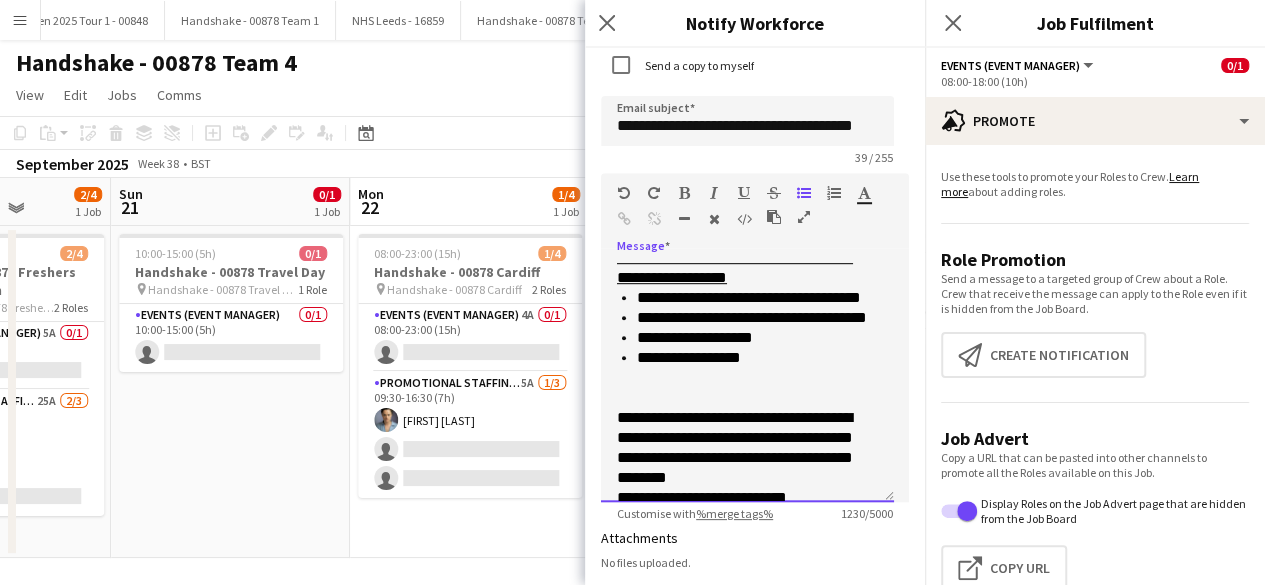 click on "**********" 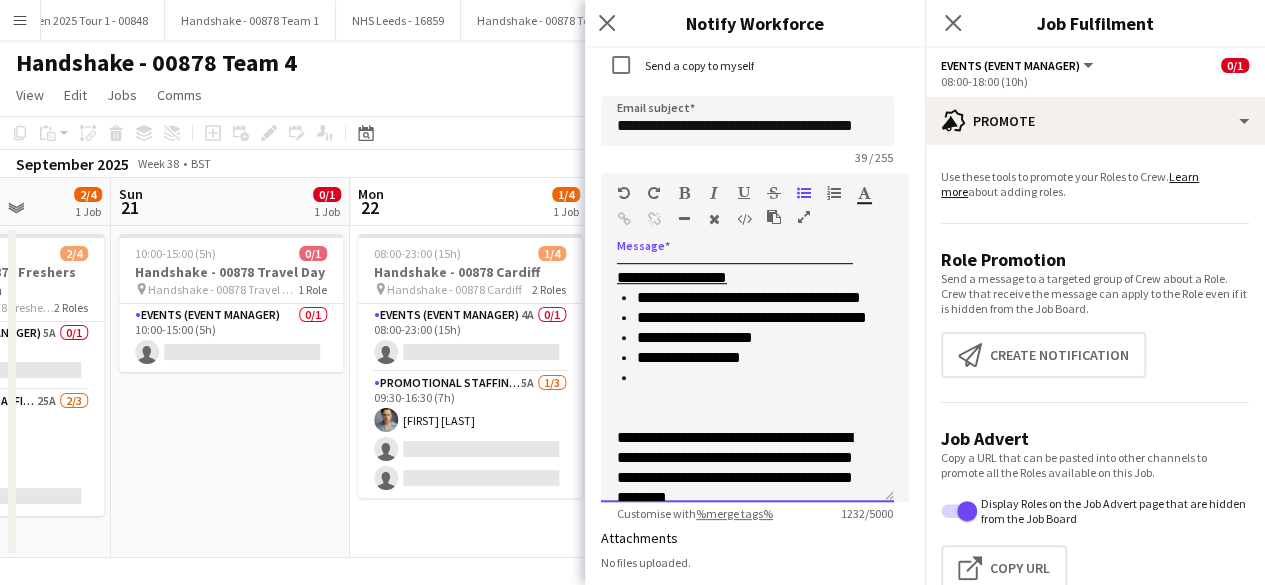 click on "**********" 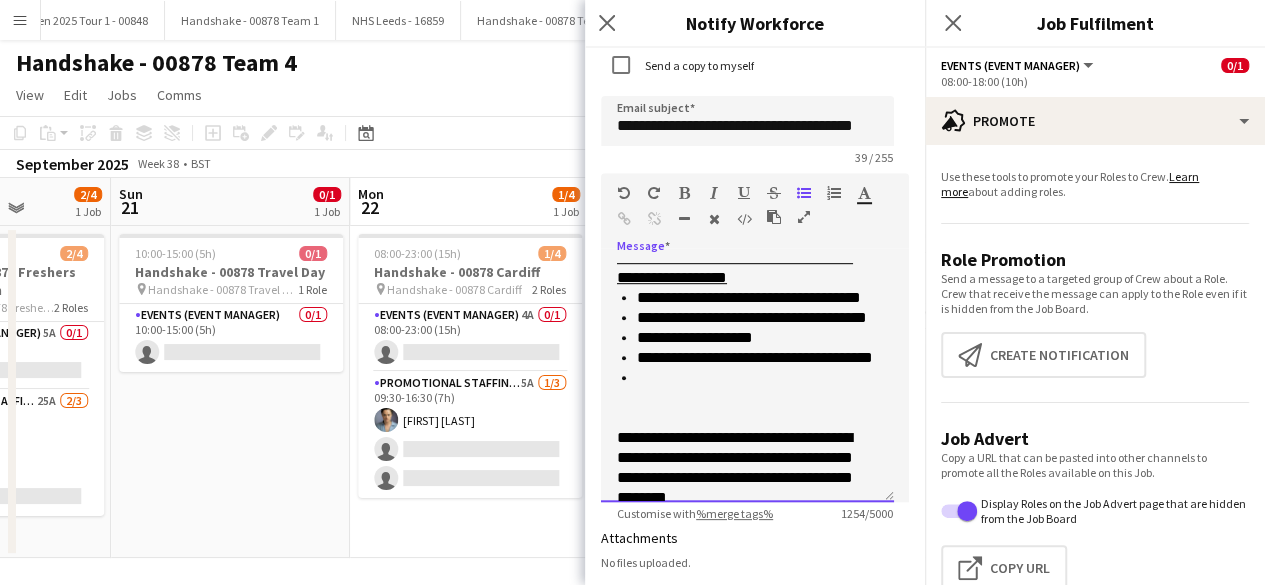 click 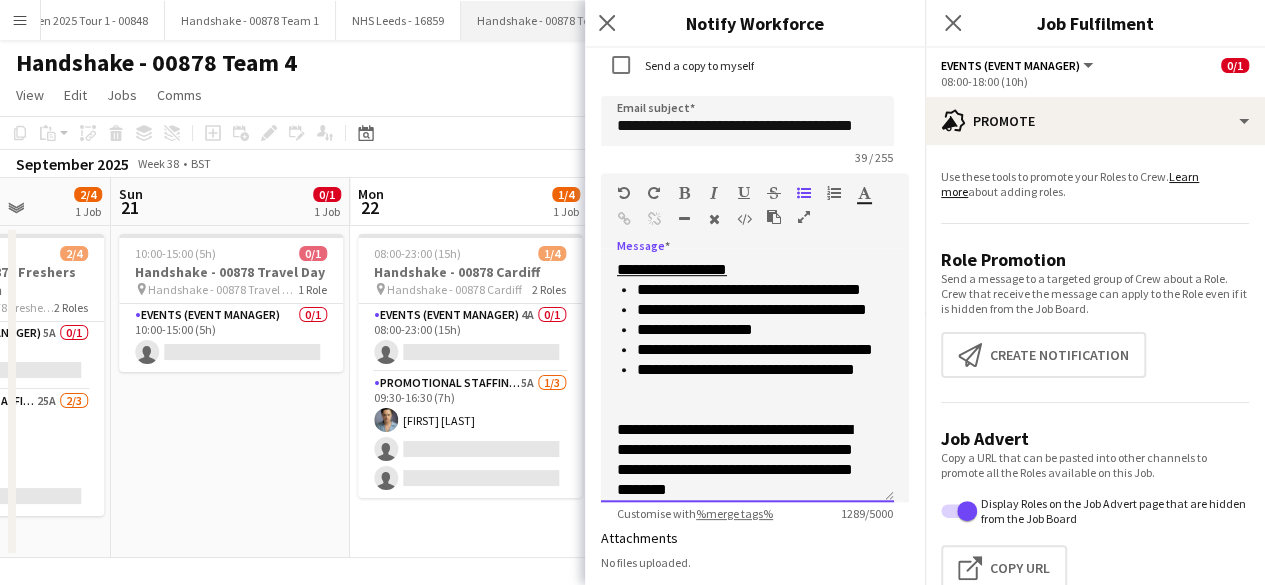 scroll, scrollTop: 722, scrollLeft: 0, axis: vertical 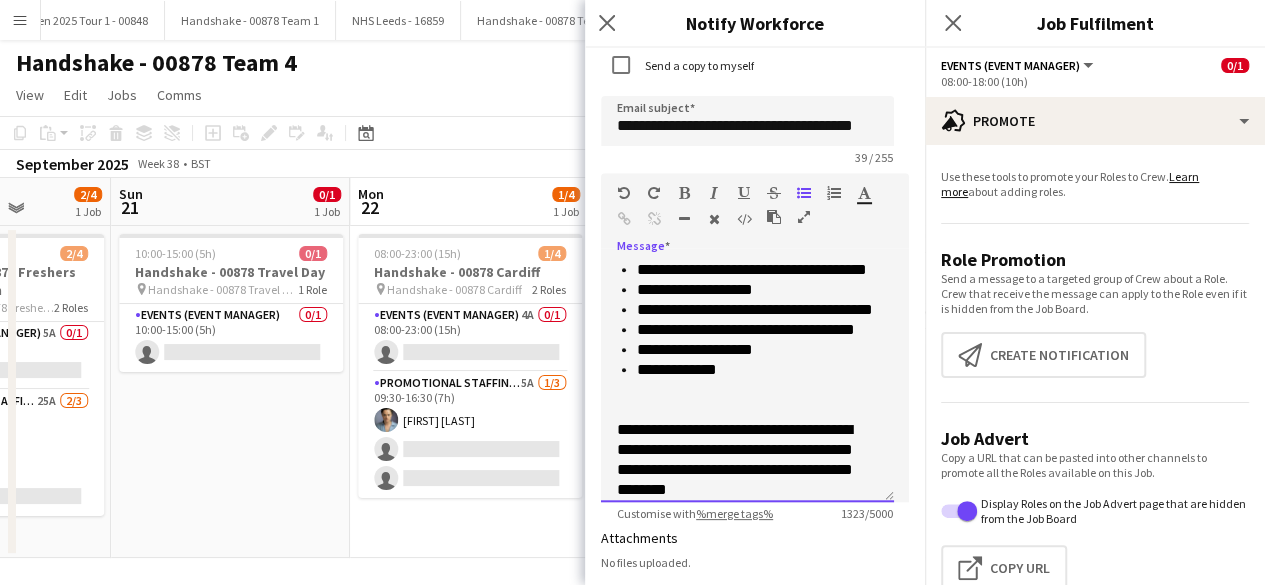 click on "**********" 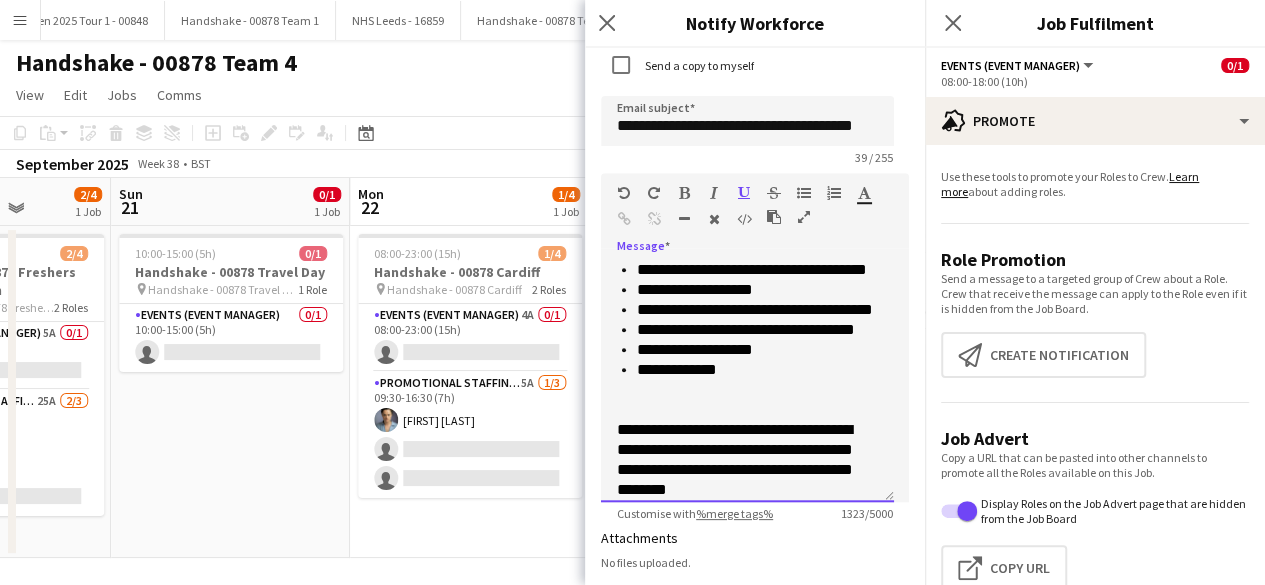 click on "**********" 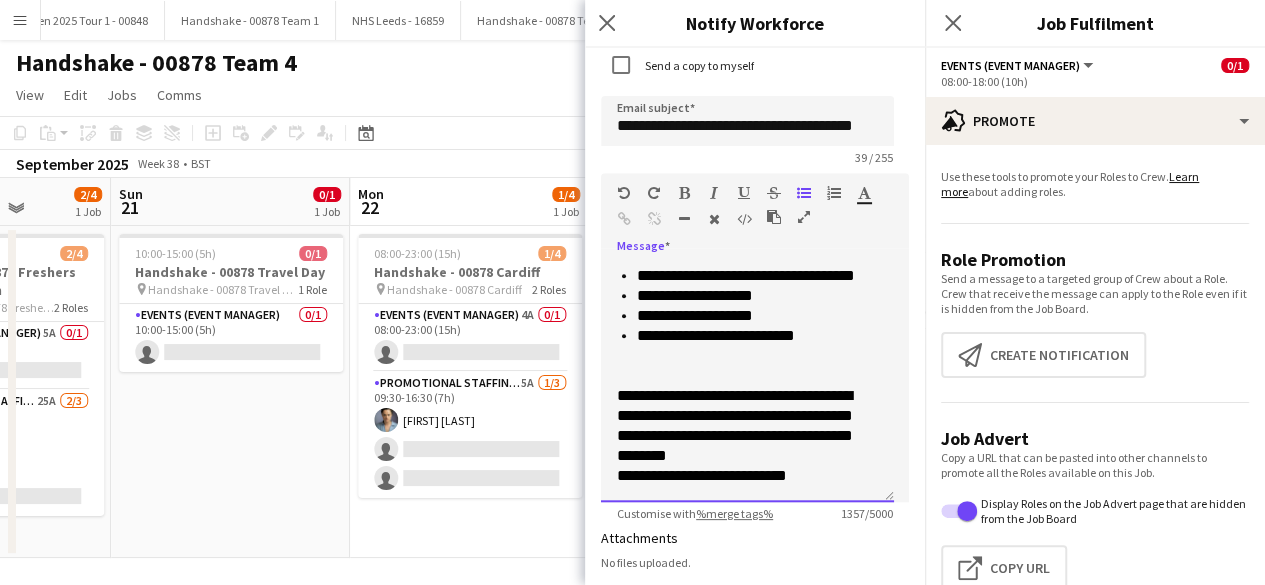 scroll, scrollTop: 914, scrollLeft: 0, axis: vertical 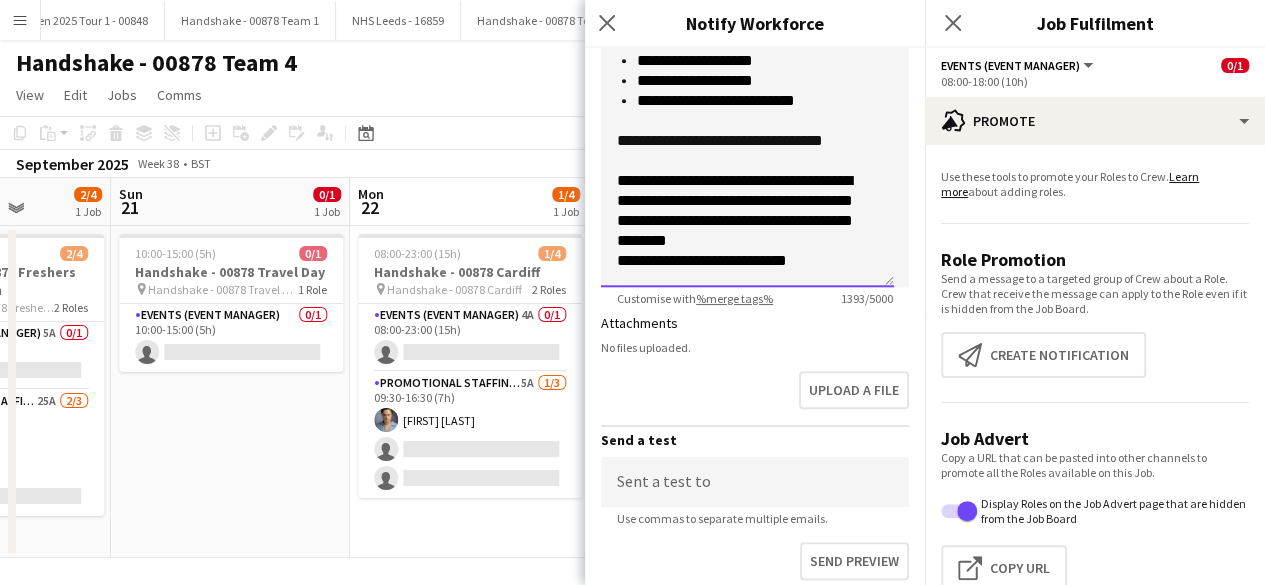 click on "**********" 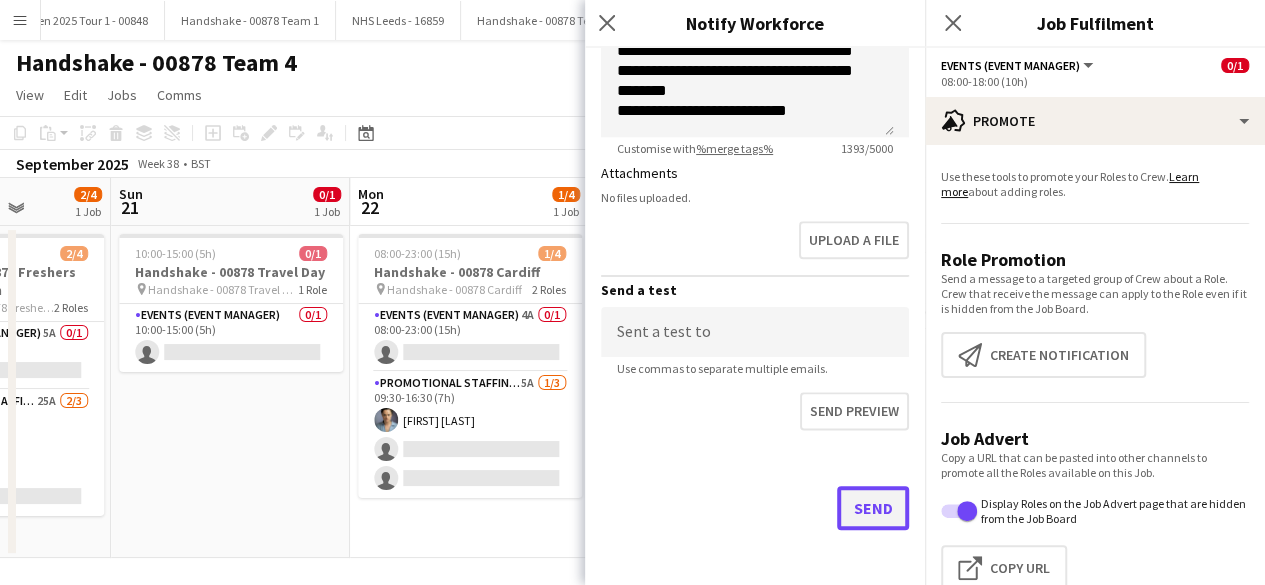 click on "Send" 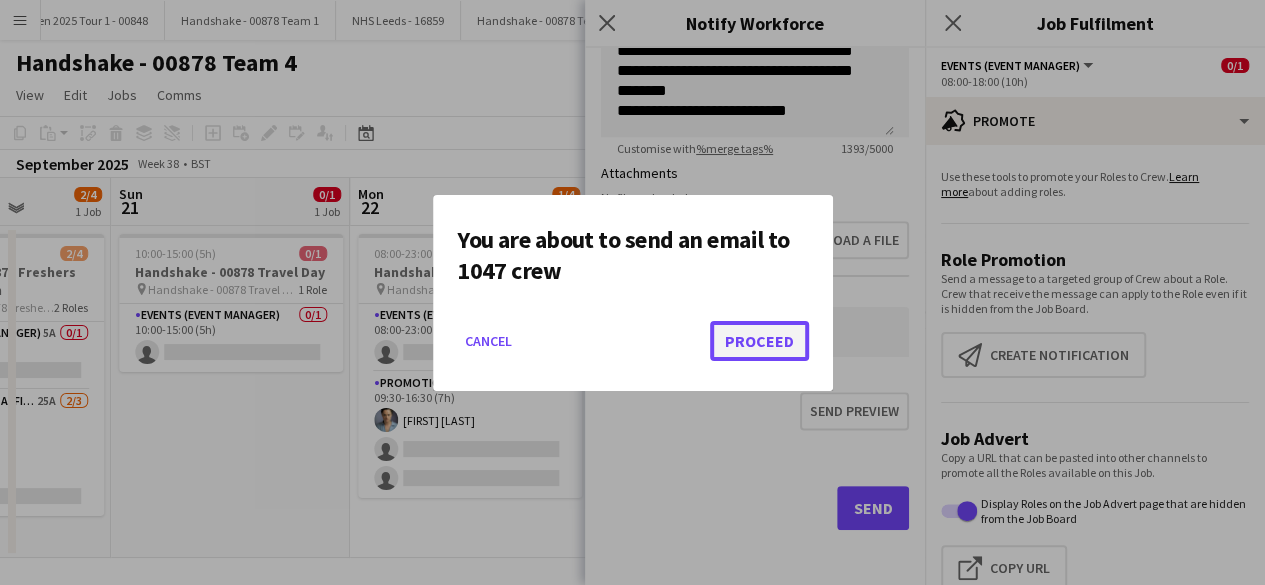 click on "Proceed" 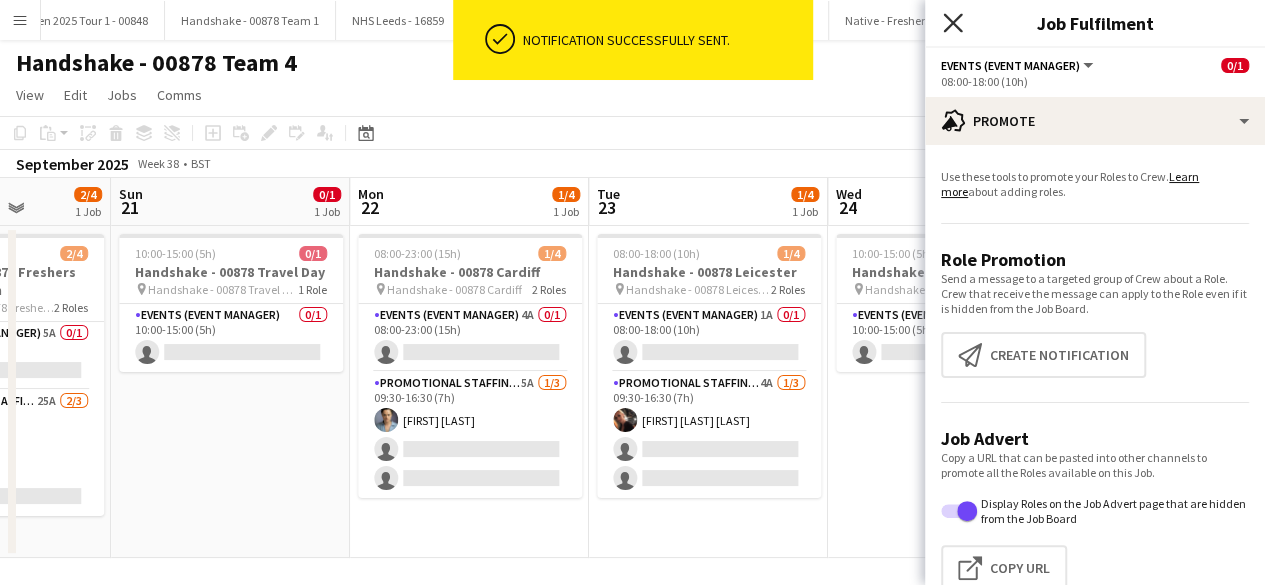 click 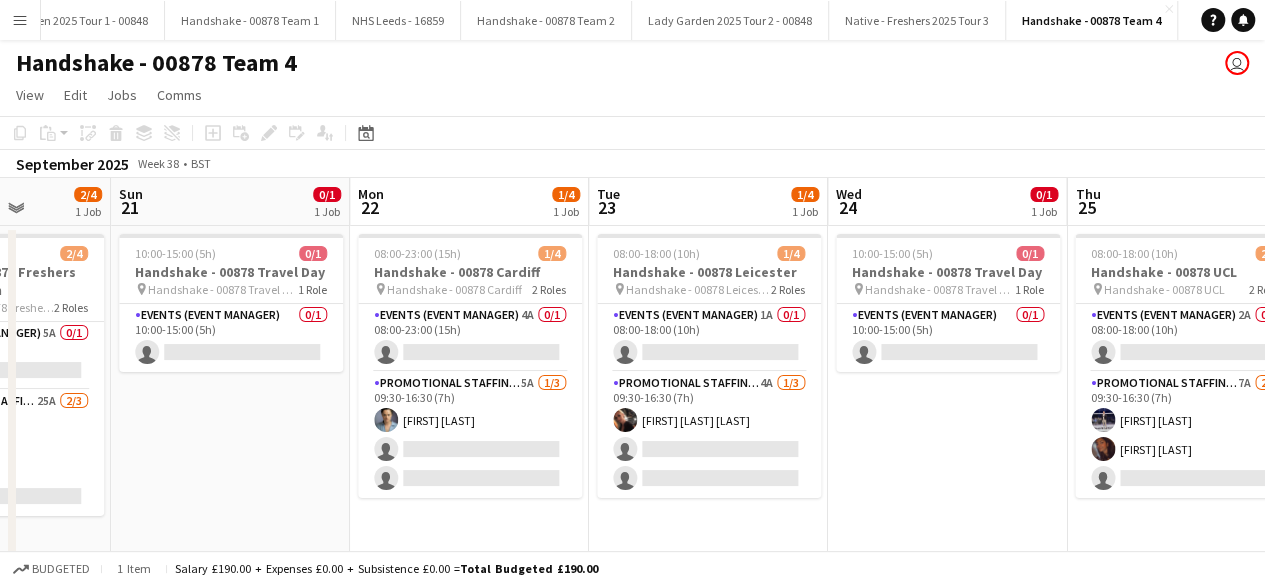 click on "10:00-15:00 (5h)    0/1   Handshake - 00878 Travel Day
pin
Handshake - 00878 Travel Day    1 Role   Events (Event Manager)   0/1   10:00-15:00 (5h)
single-neutral-actions" at bounding box center [947, 392] 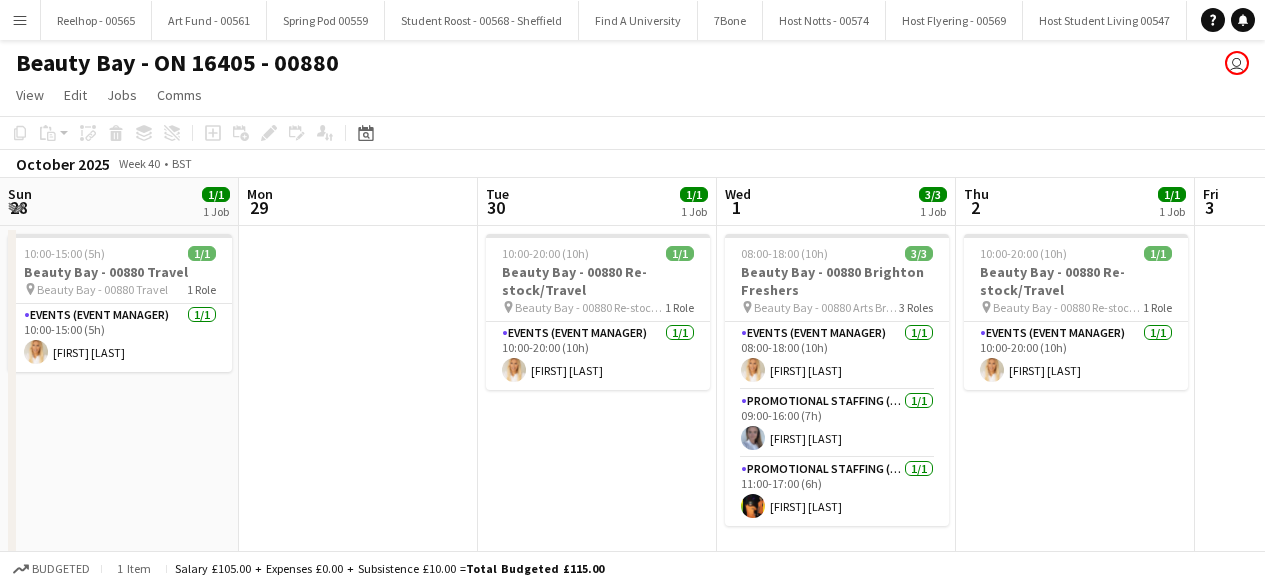 scroll, scrollTop: 0, scrollLeft: 0, axis: both 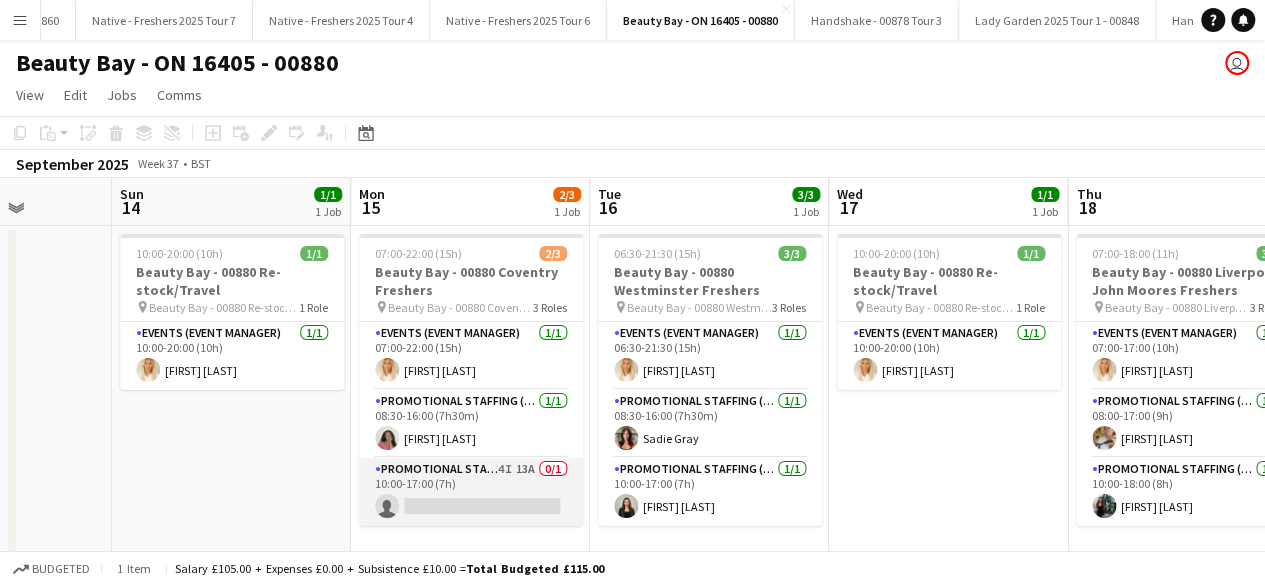 click on "Promotional Staffing (Brand Ambassadors)   4I   13A   0/1   10:00-17:00 (7h)
single-neutral-actions" at bounding box center (471, 492) 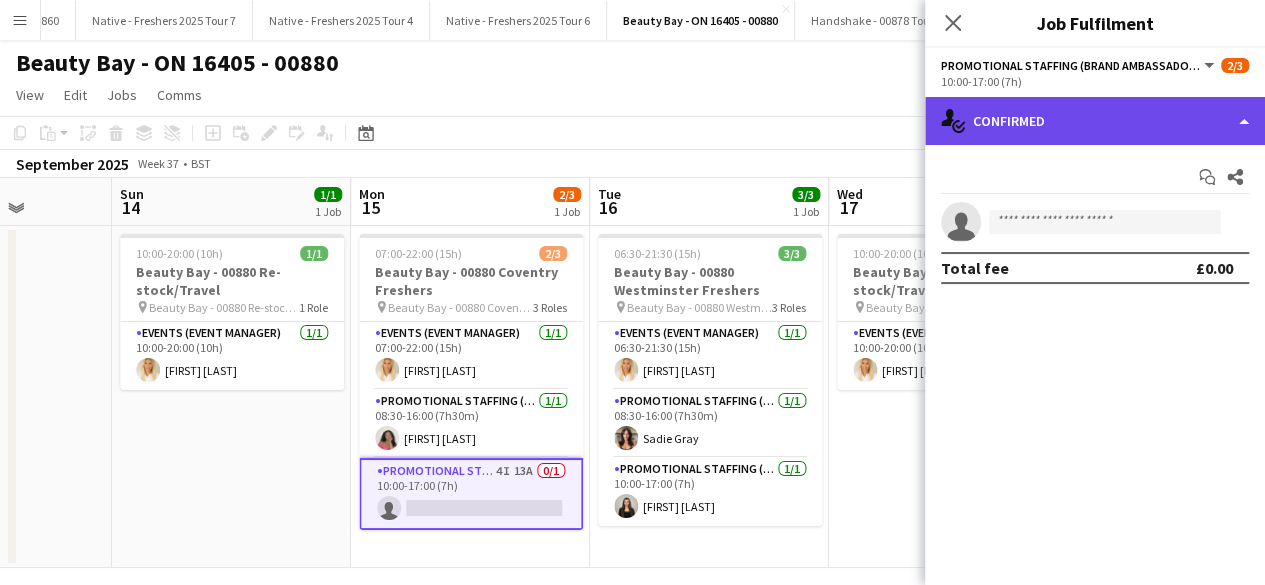 click on "single-neutral-actions-check-2
Confirmed" 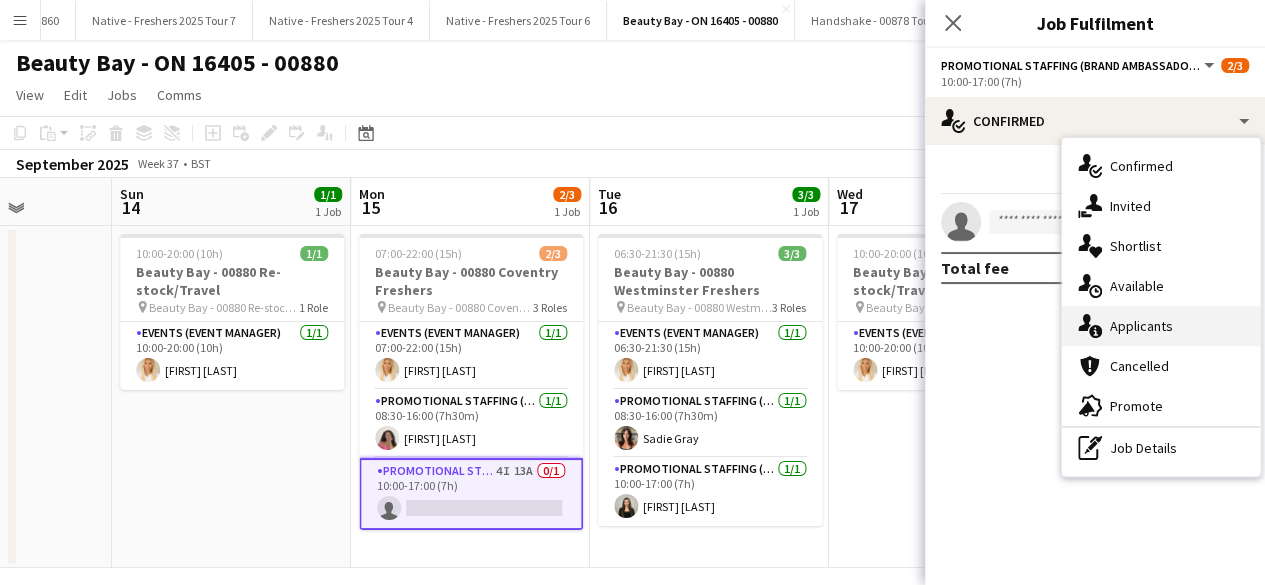 click on "single-neutral-actions-information
Applicants" at bounding box center [1161, 326] 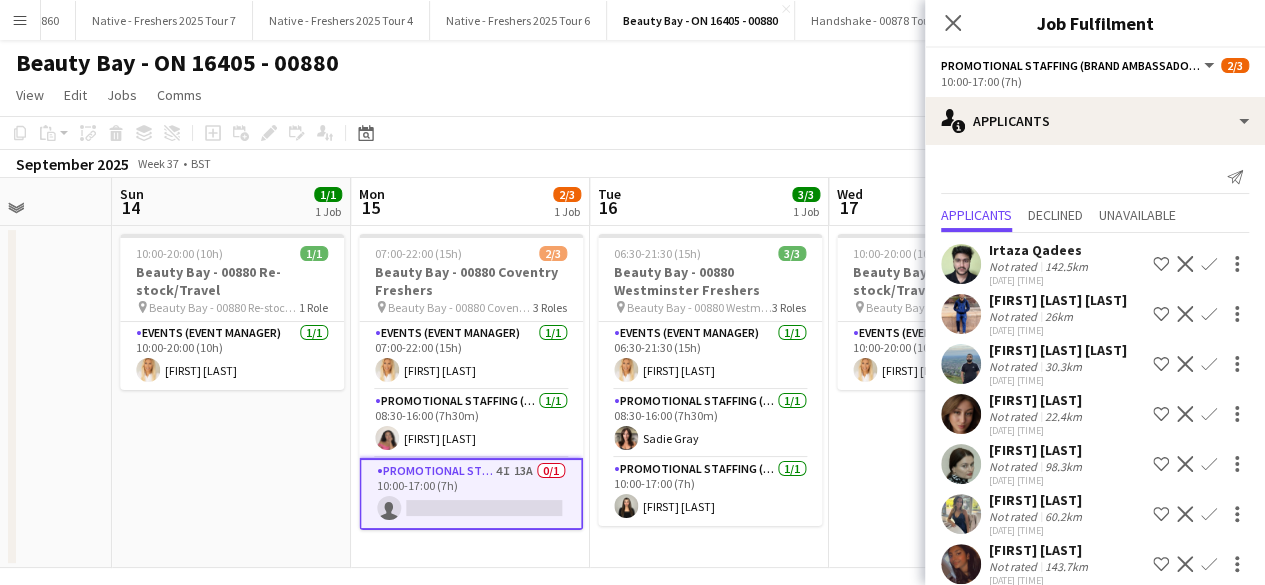 scroll, scrollTop: 107, scrollLeft: 0, axis: vertical 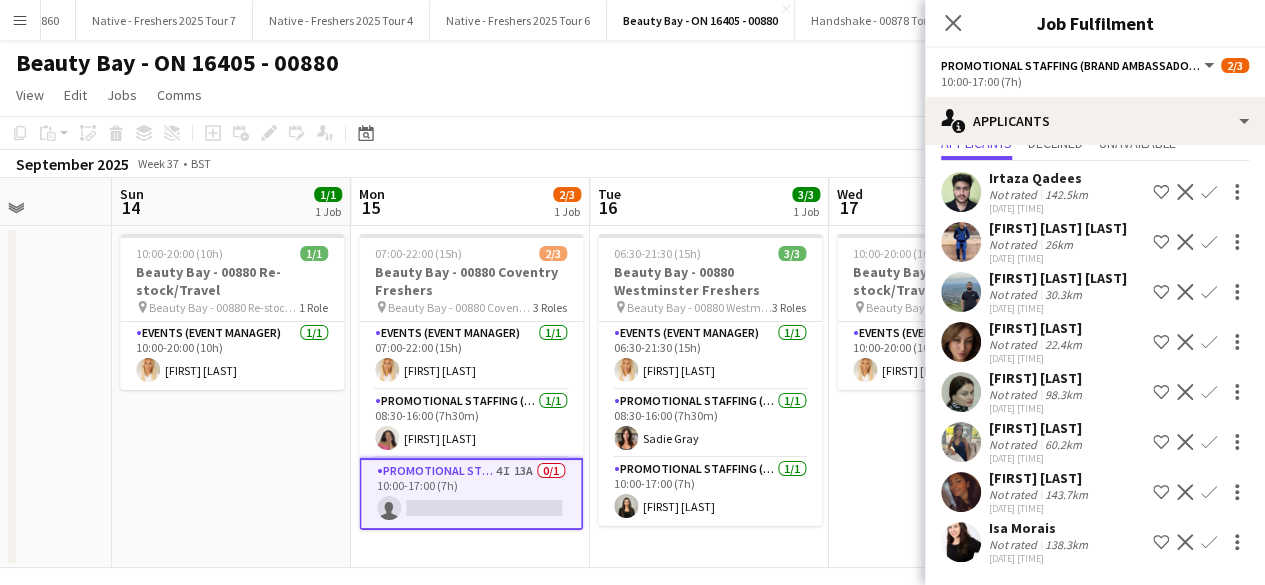 click at bounding box center (961, 492) 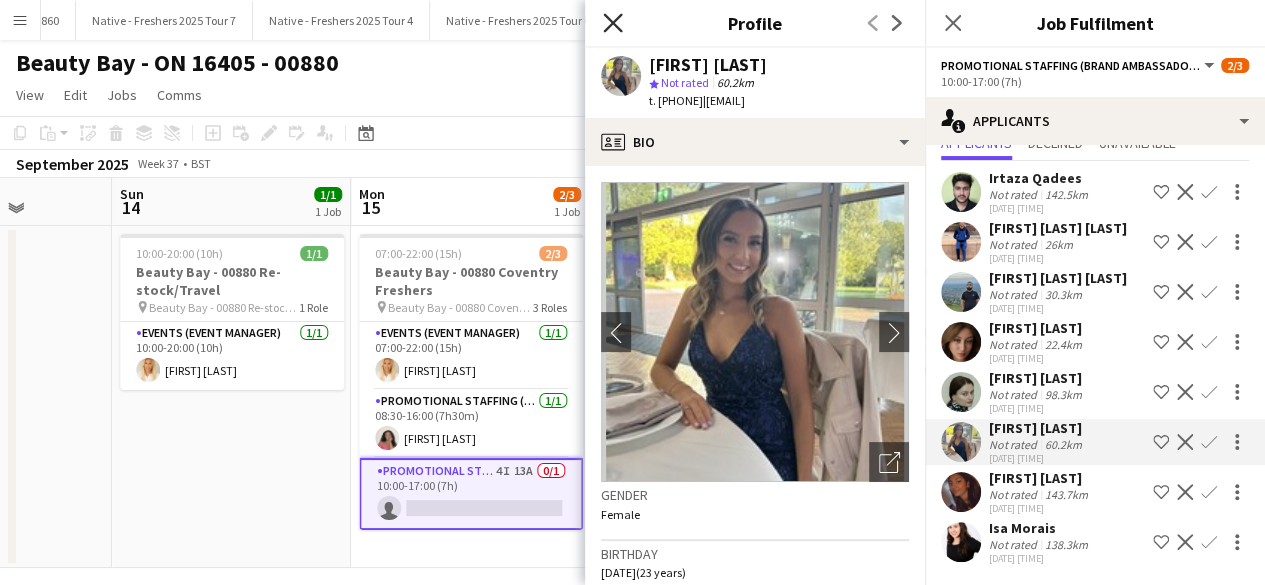 click on "Close pop-in" 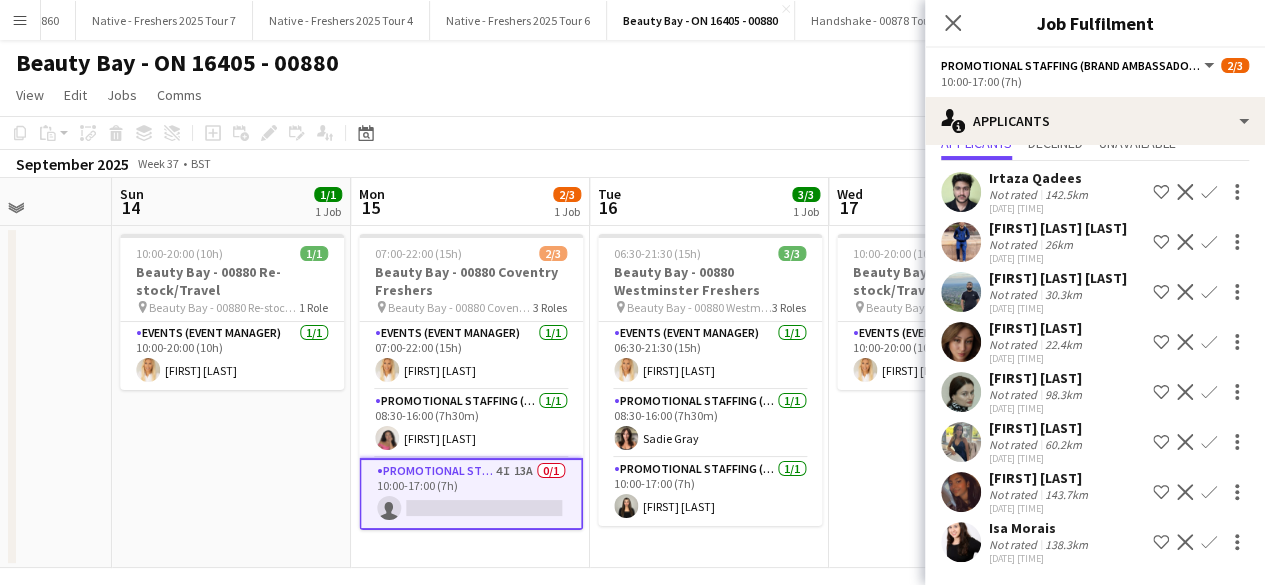click at bounding box center [961, 542] 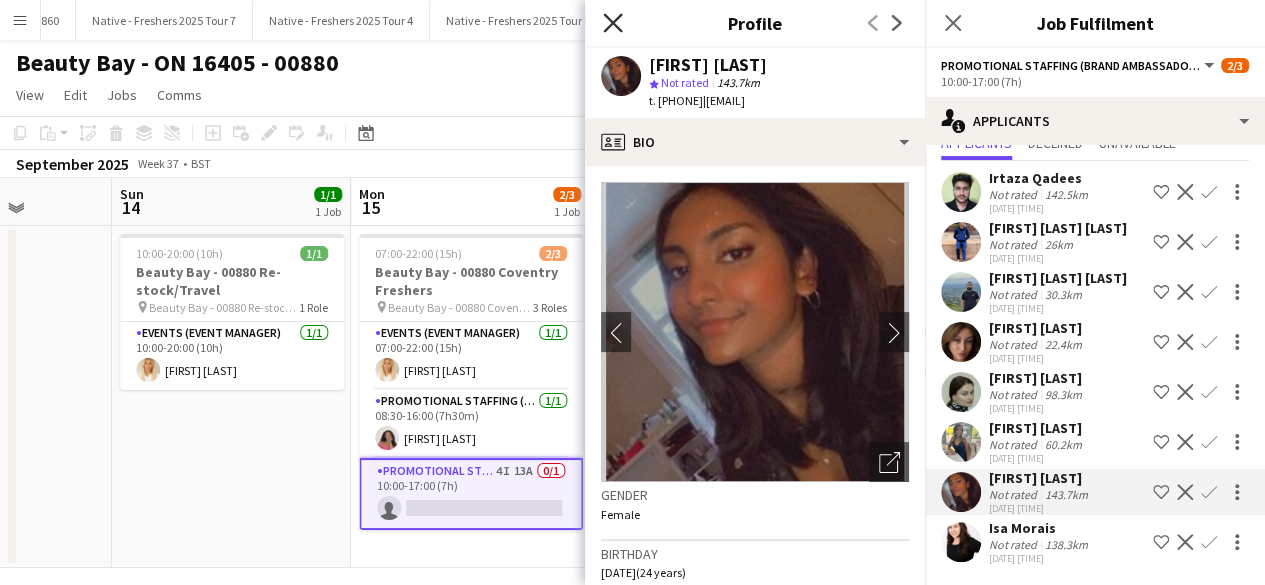 click on "Close pop-in" 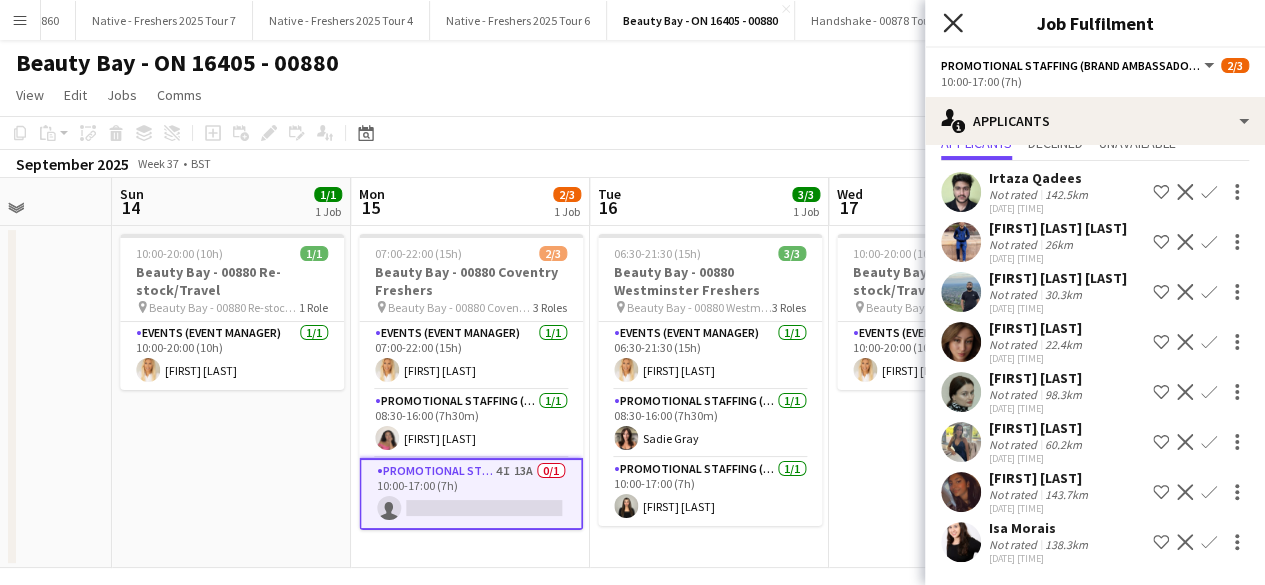 click 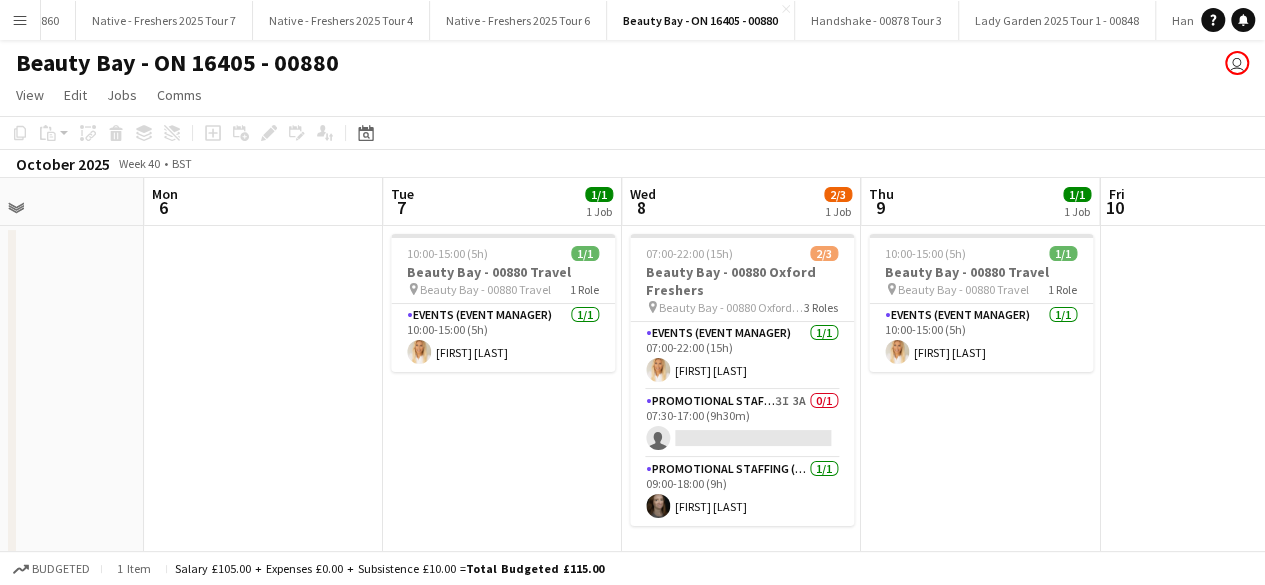 scroll, scrollTop: 0, scrollLeft: 831, axis: horizontal 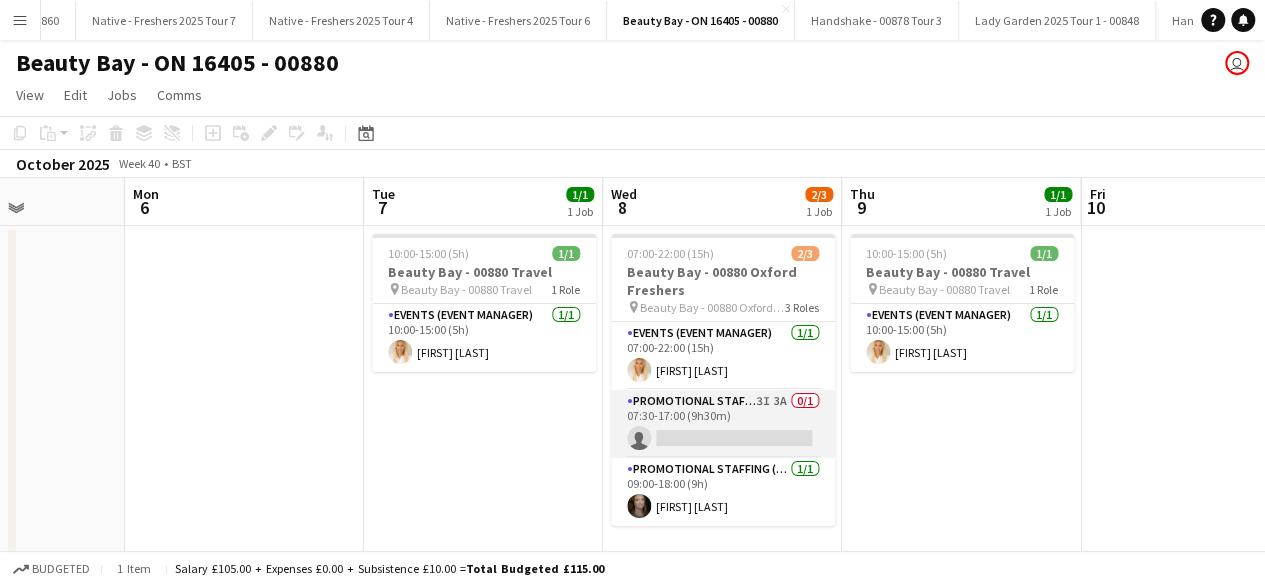 click on "Promotional Staffing (Brand Ambassadors)   3I   3A   0/1   07:30-17:00 (9h30m)
single-neutral-actions" at bounding box center (723, 424) 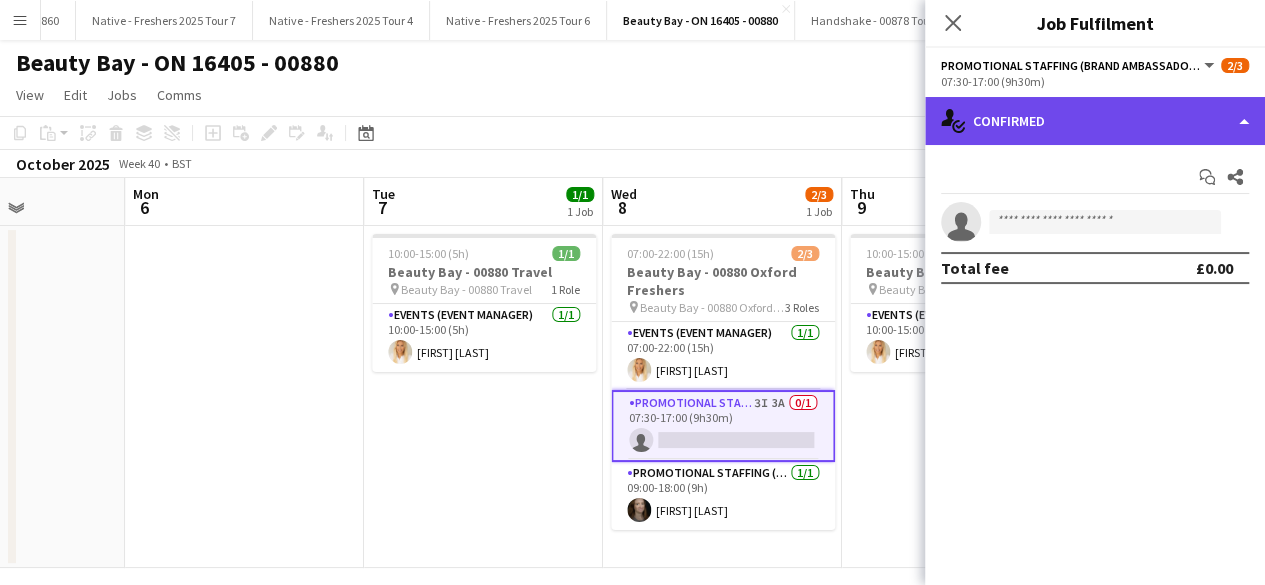 click on "single-neutral-actions-check-2
Confirmed" 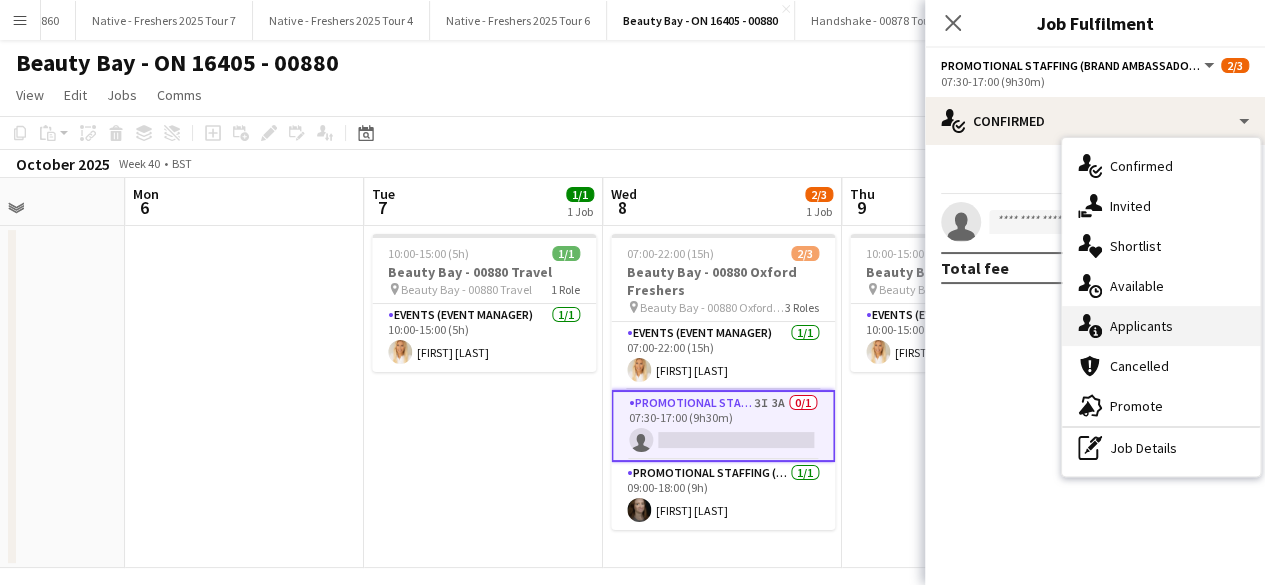 click on "single-neutral-actions-information
Applicants" at bounding box center [1161, 326] 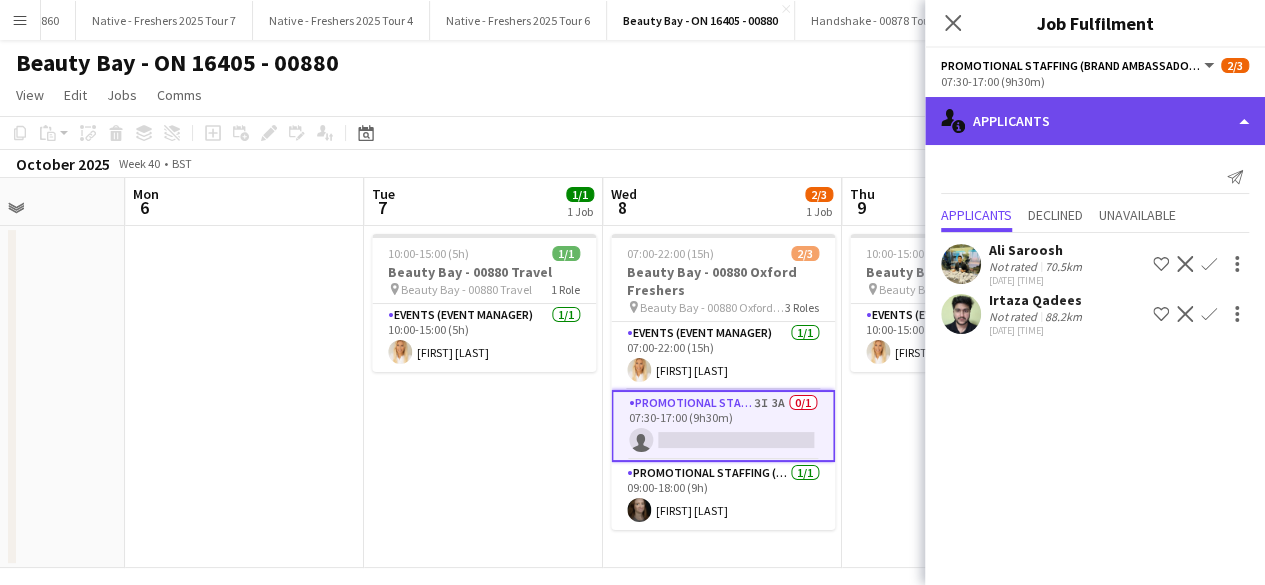 click on "single-neutral-actions-information
Applicants" 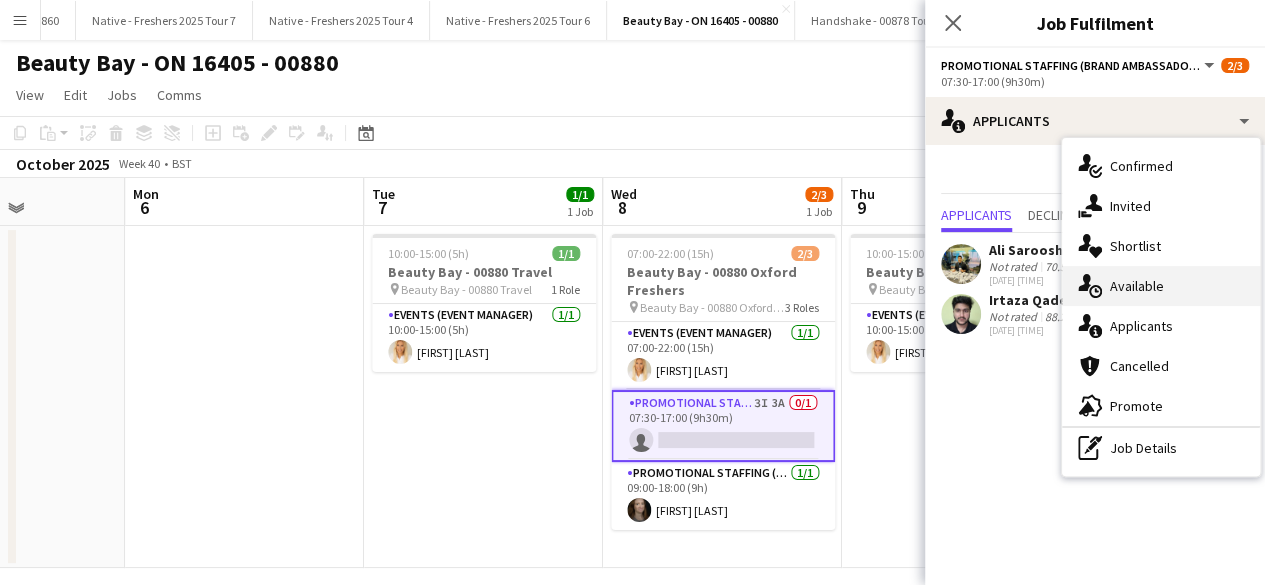 click on "single-neutral-actions-upload
Available" at bounding box center (1161, 286) 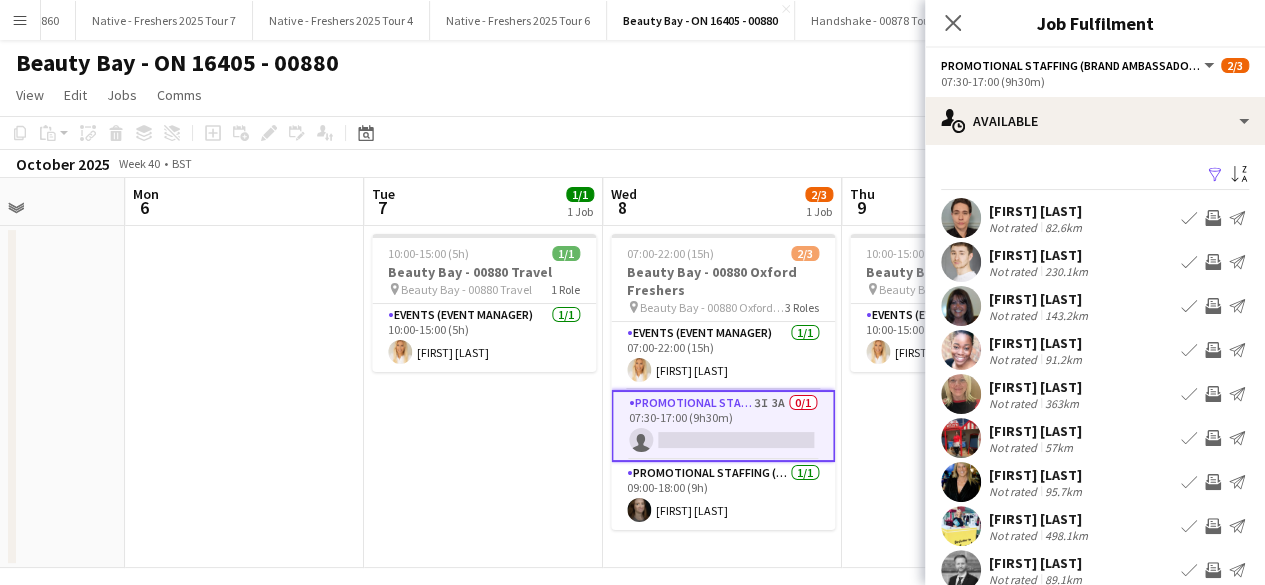 click on "Filter" at bounding box center [1215, 175] 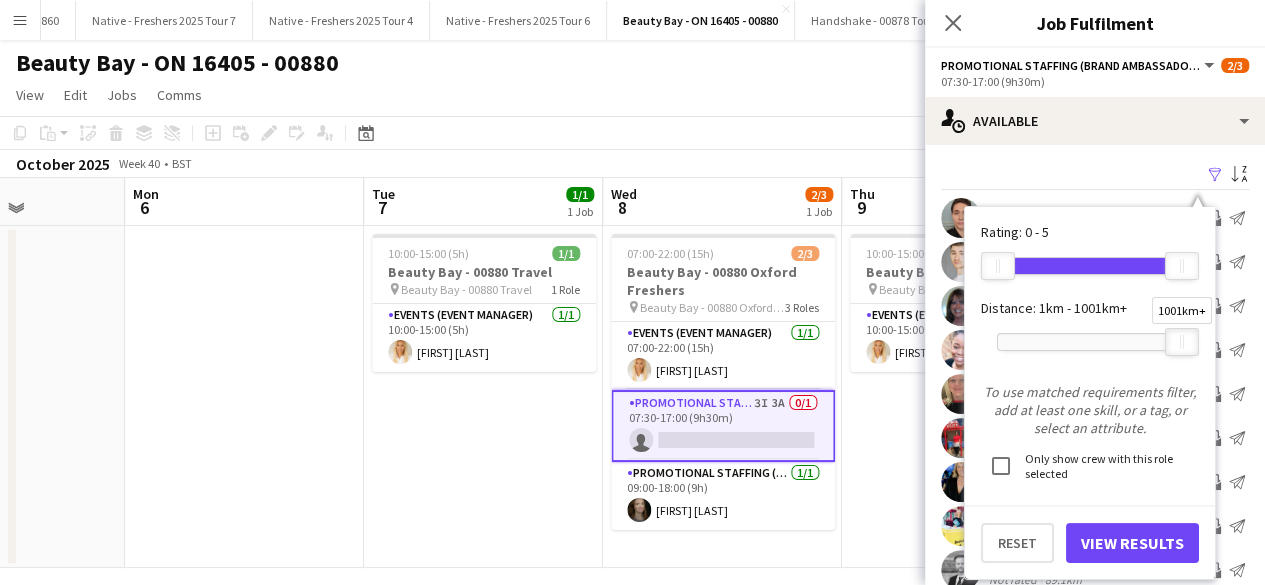 click at bounding box center [1182, 342] 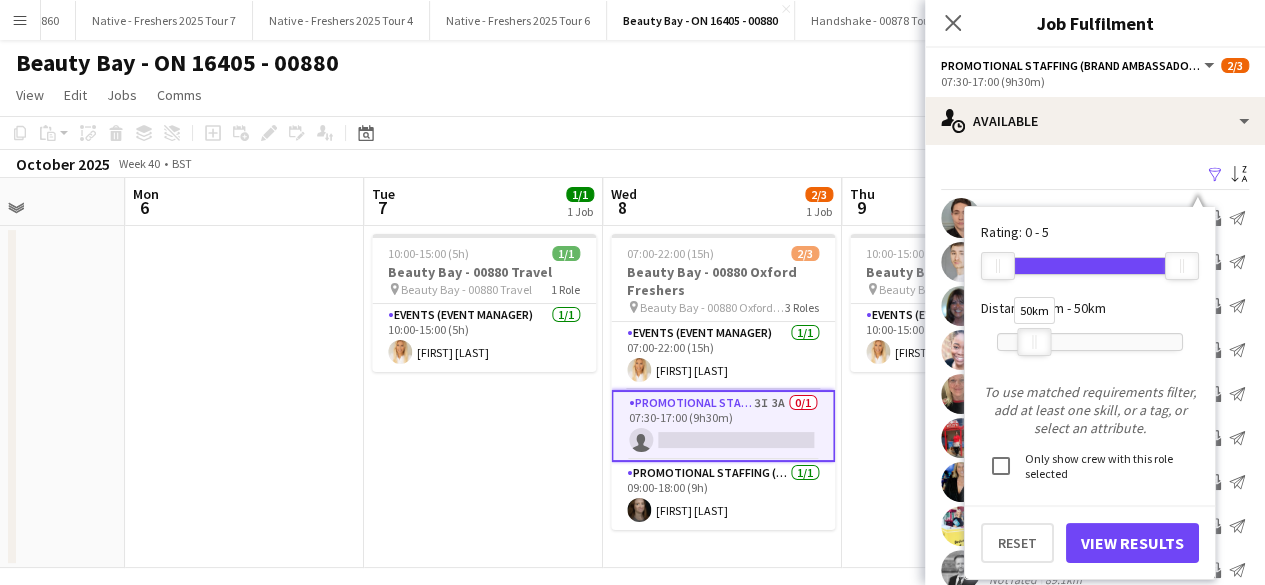 drag, startPoint x: 1177, startPoint y: 336, endPoint x: 1029, endPoint y: 339, distance: 148.0304 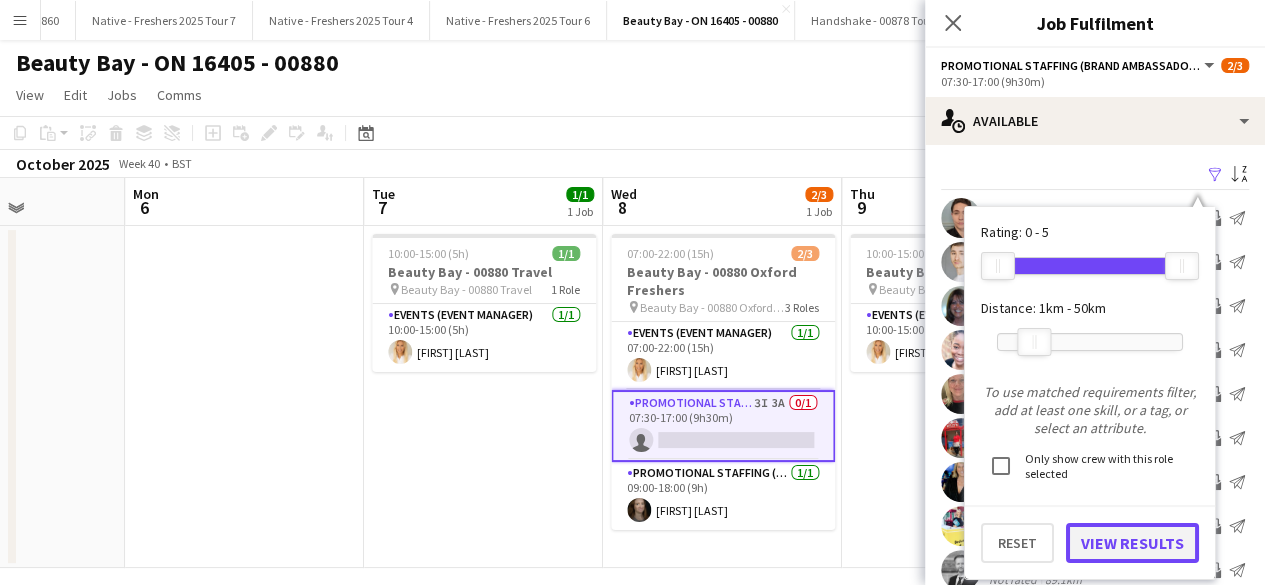 click on "View Results" at bounding box center (1132, 543) 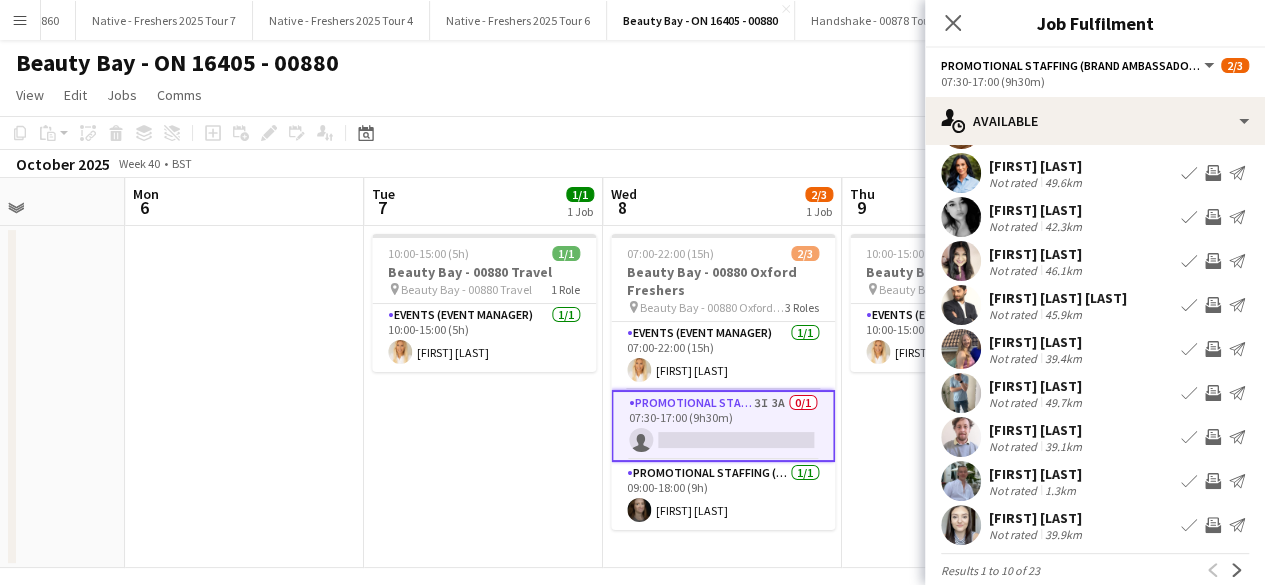 scroll, scrollTop: 114, scrollLeft: 0, axis: vertical 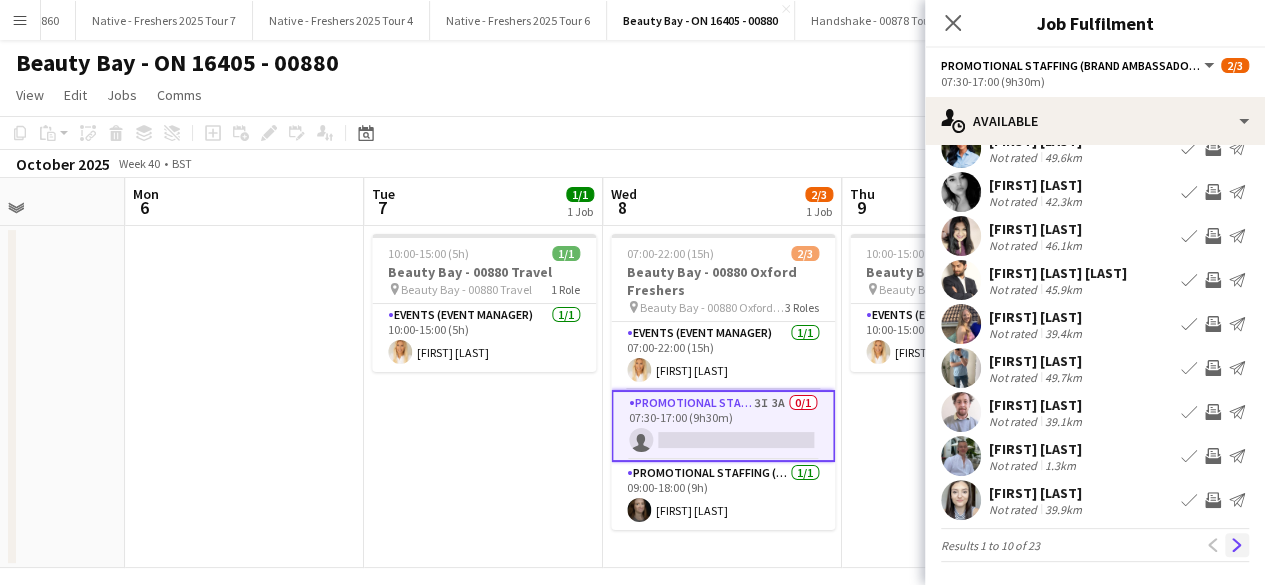 click on "Next" 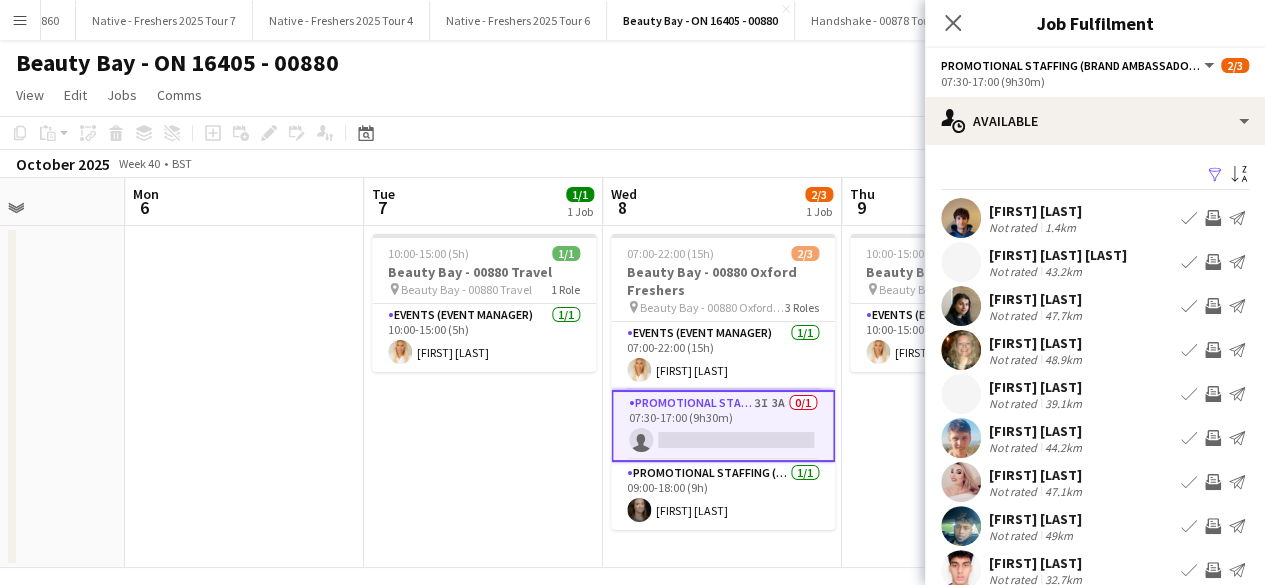 scroll, scrollTop: 114, scrollLeft: 0, axis: vertical 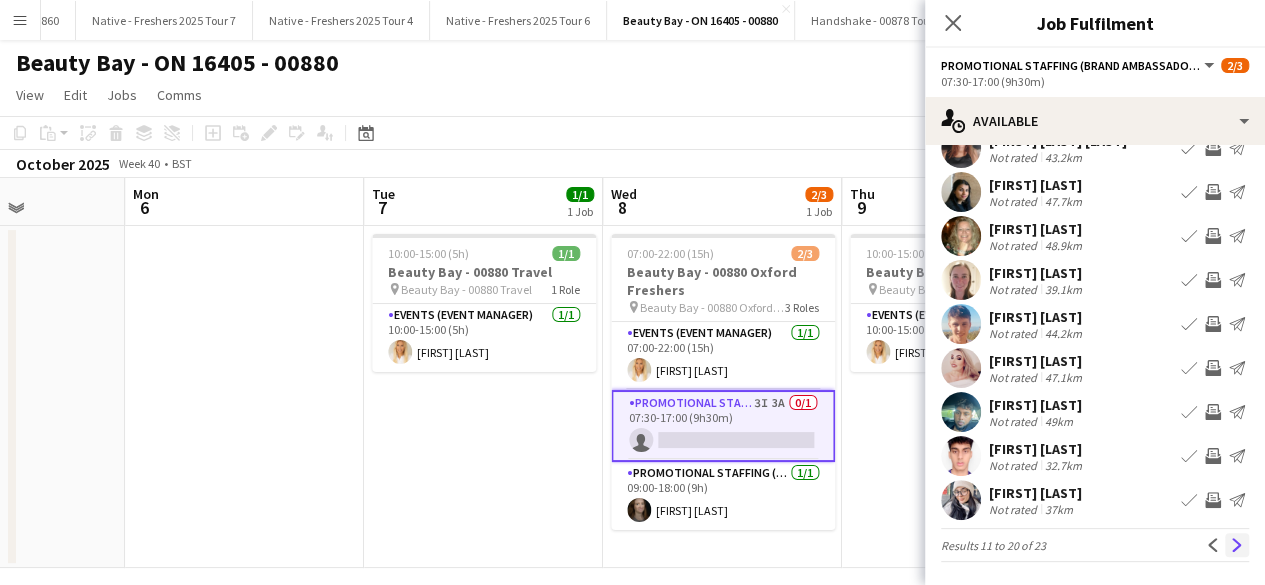 click on "Next" 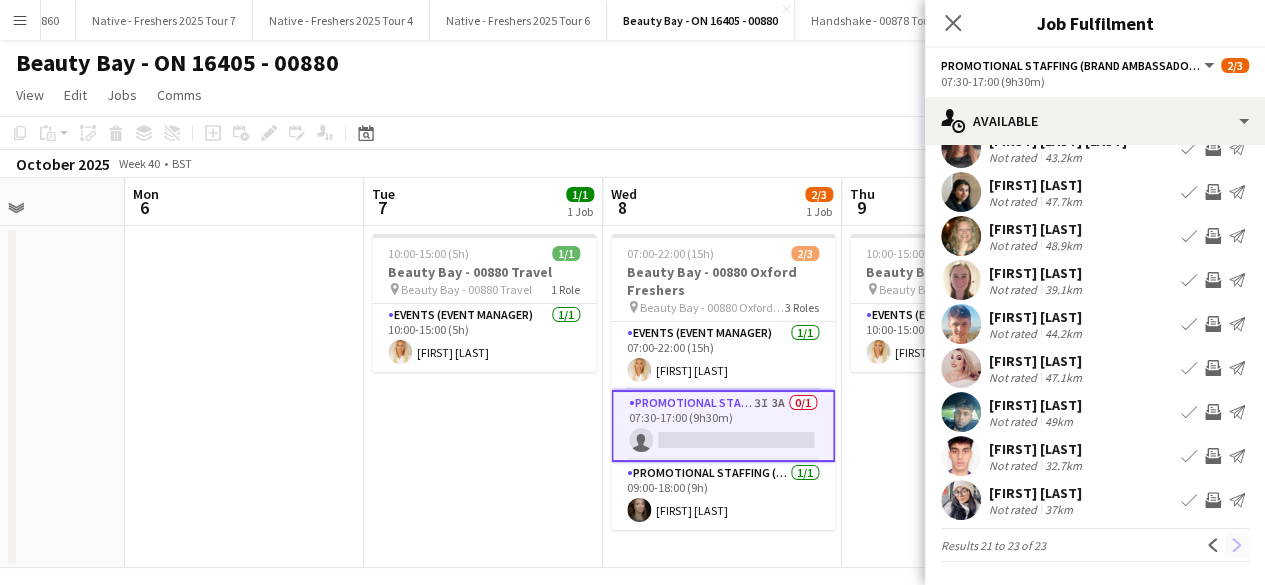 scroll, scrollTop: 0, scrollLeft: 0, axis: both 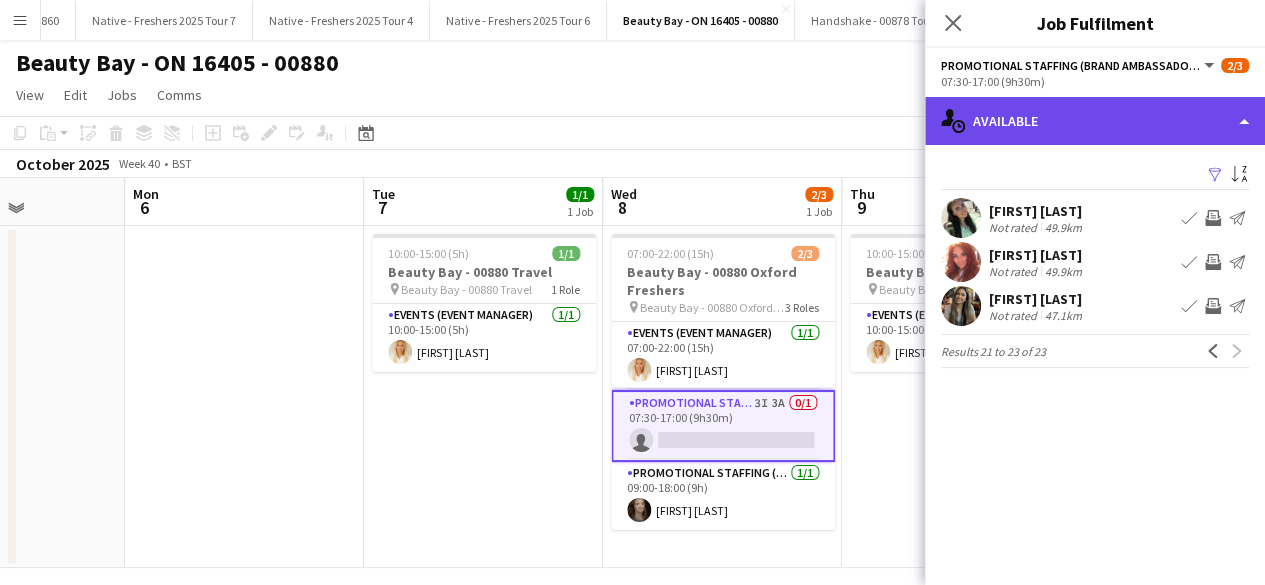 click on "single-neutral-actions-upload
Available" 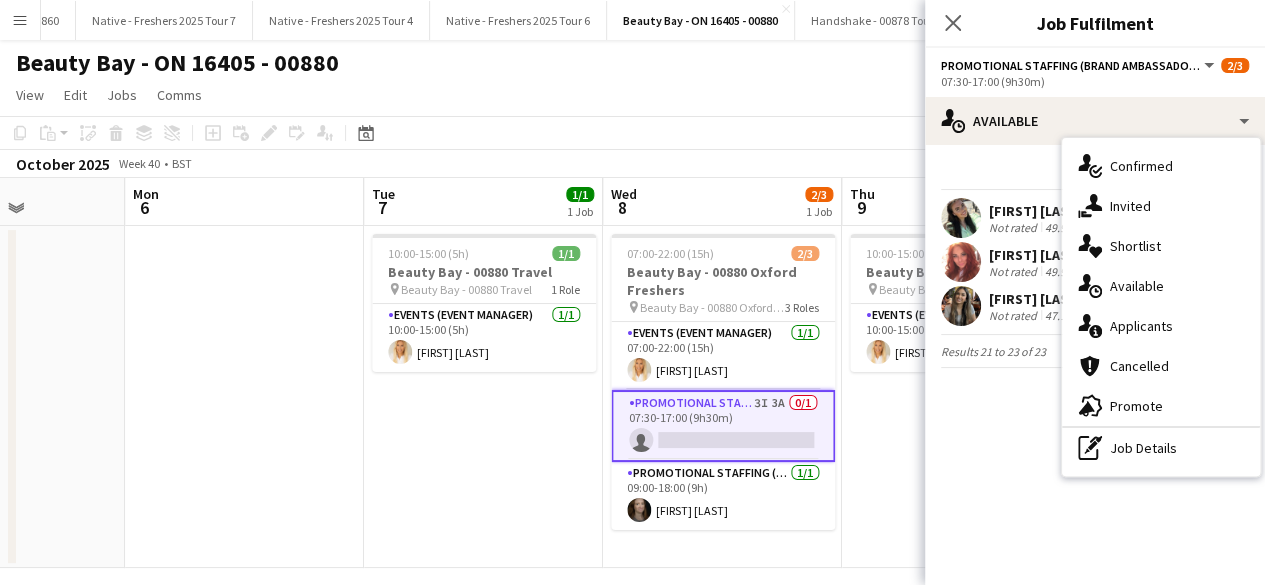 click at bounding box center (961, 218) 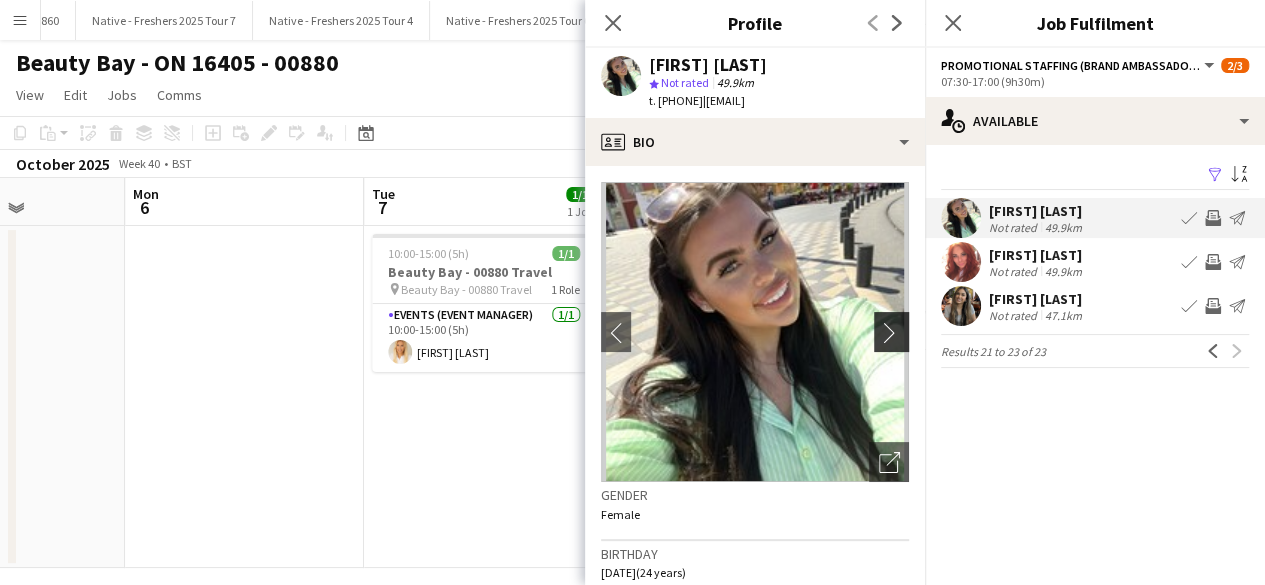click on "chevron-right" 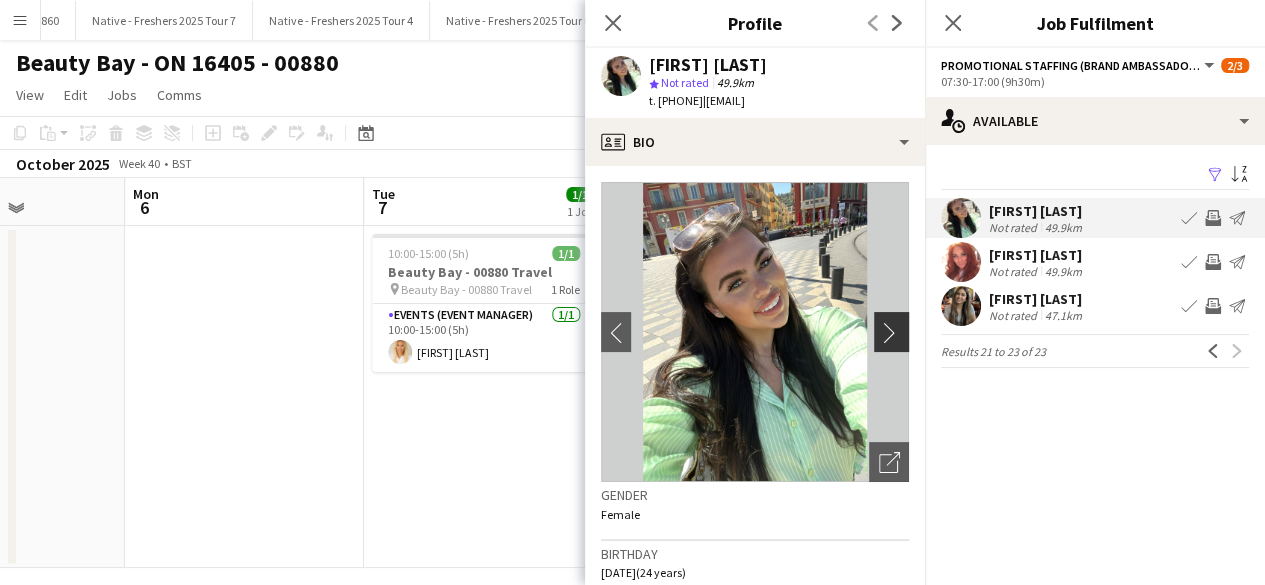 click on "chevron-right" 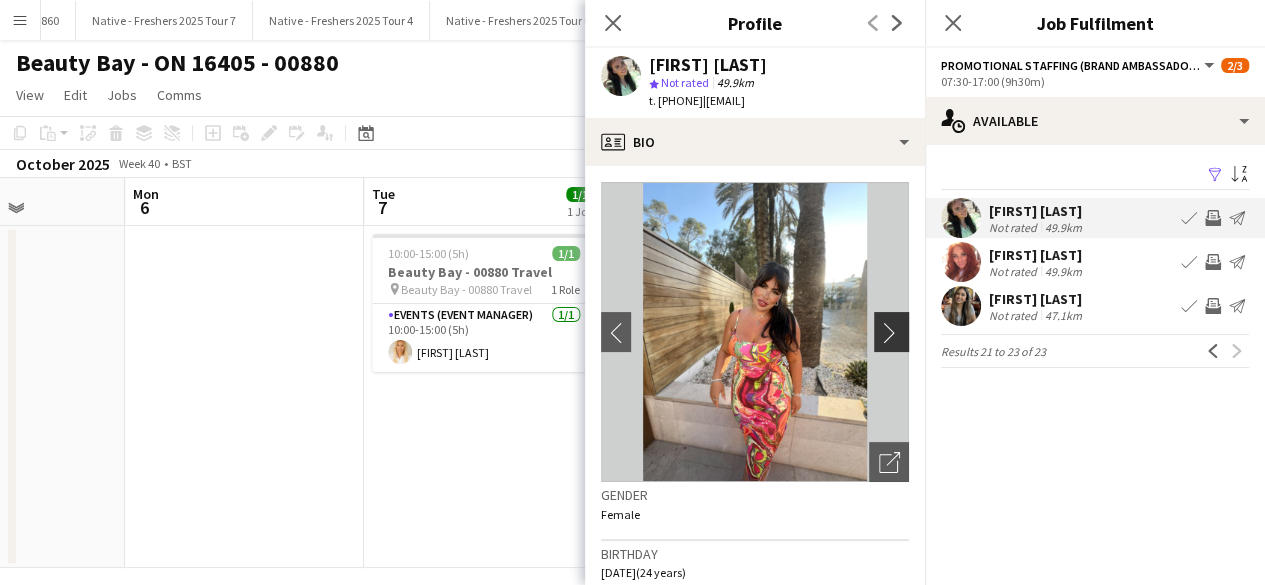 click on "chevron-right" 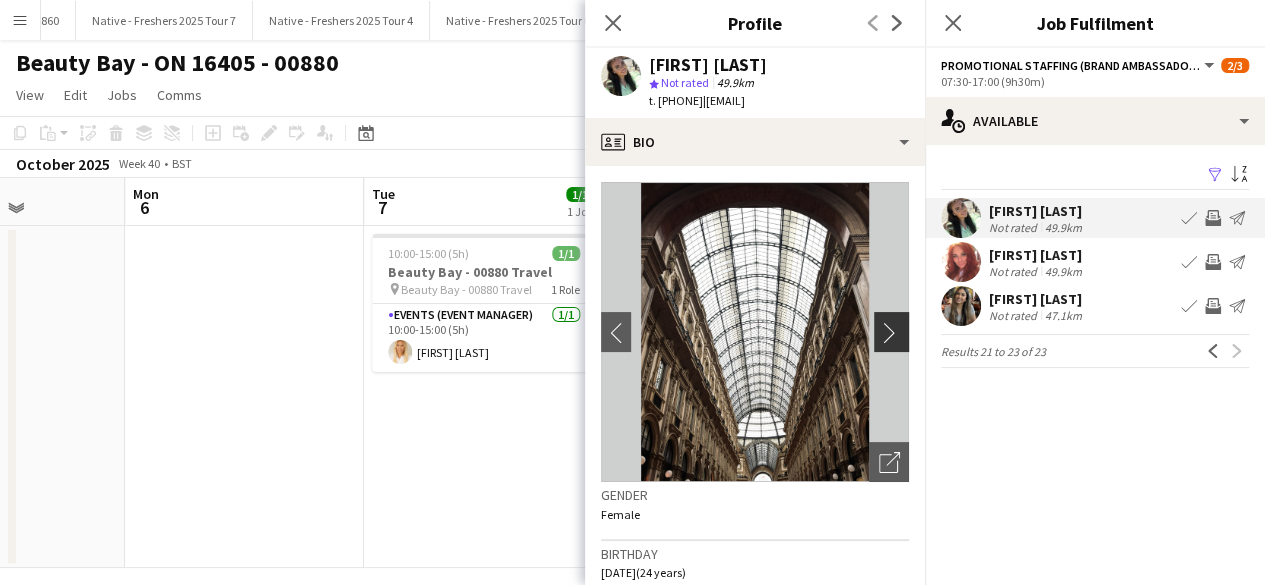 click on "chevron-right" 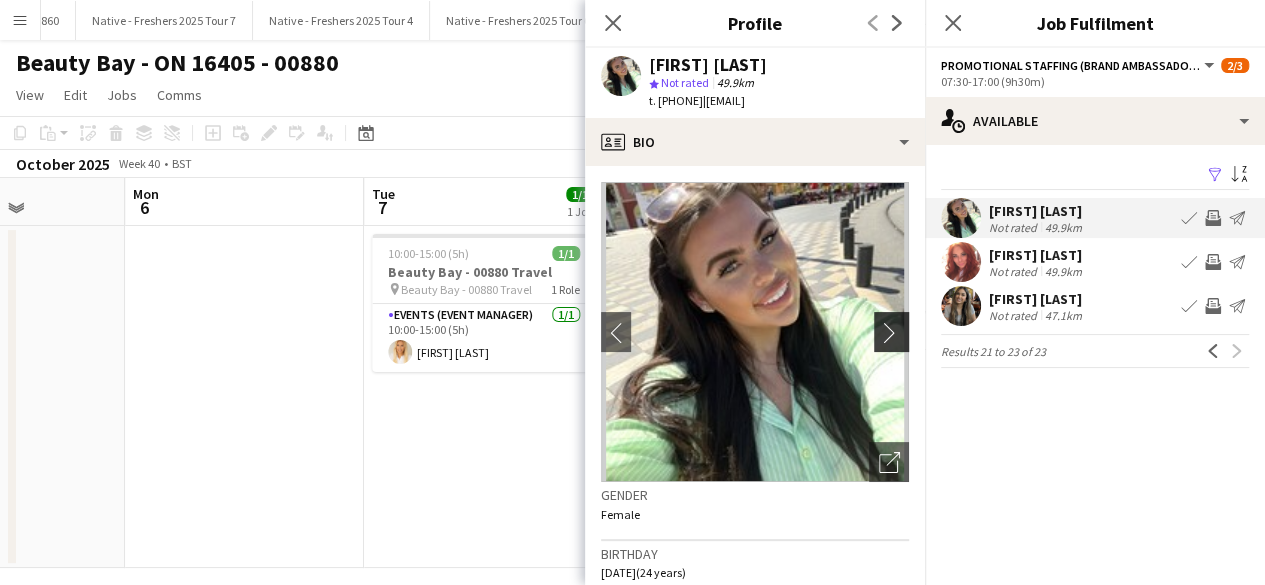 click on "chevron-right" 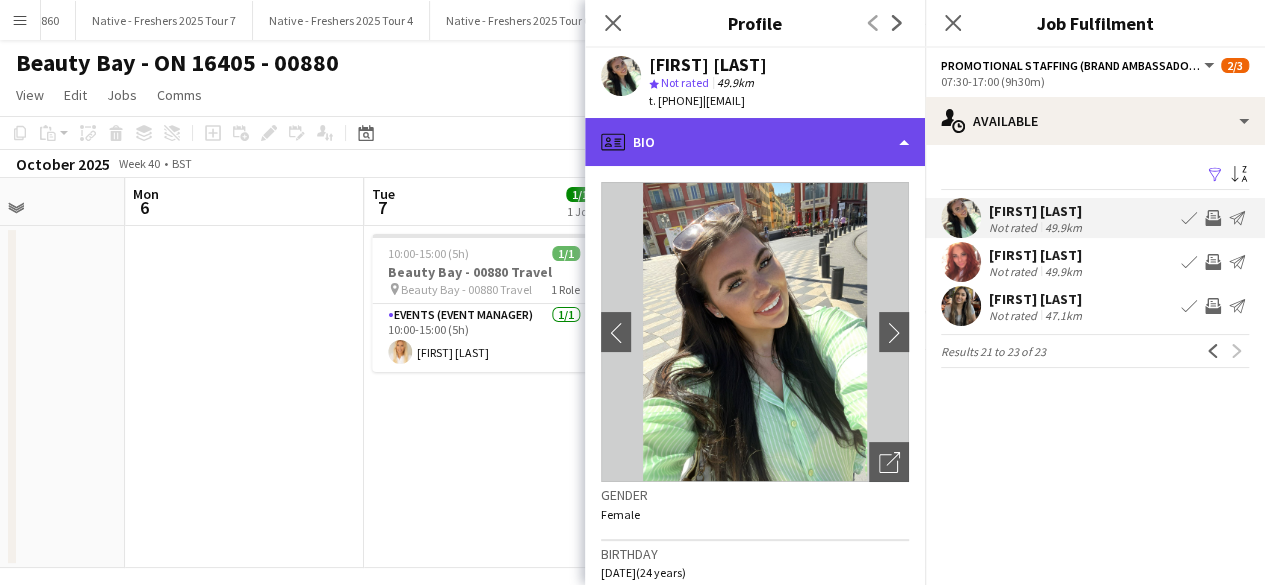 click on "profile
Bio" 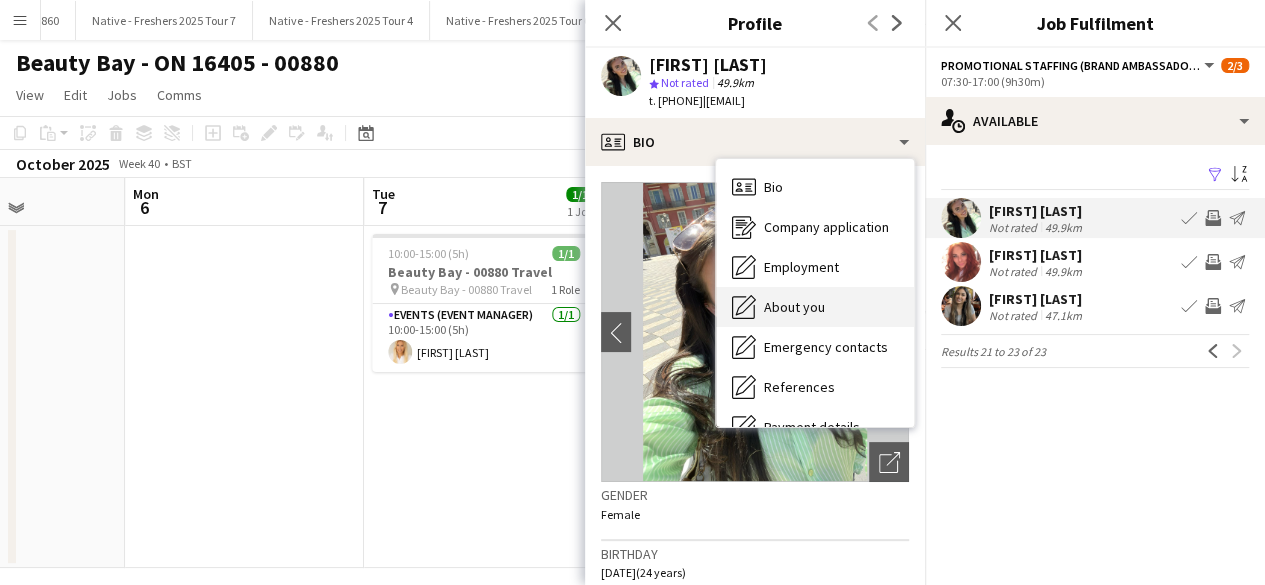 click on "About you" at bounding box center (794, 307) 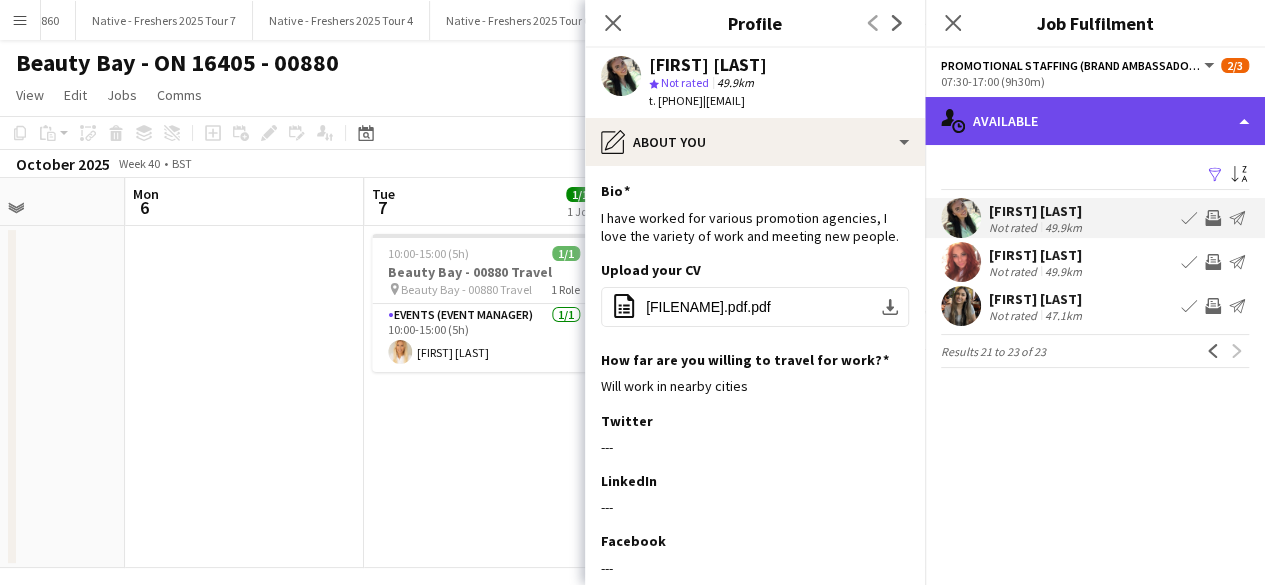 click on "single-neutral-actions-upload
Available" 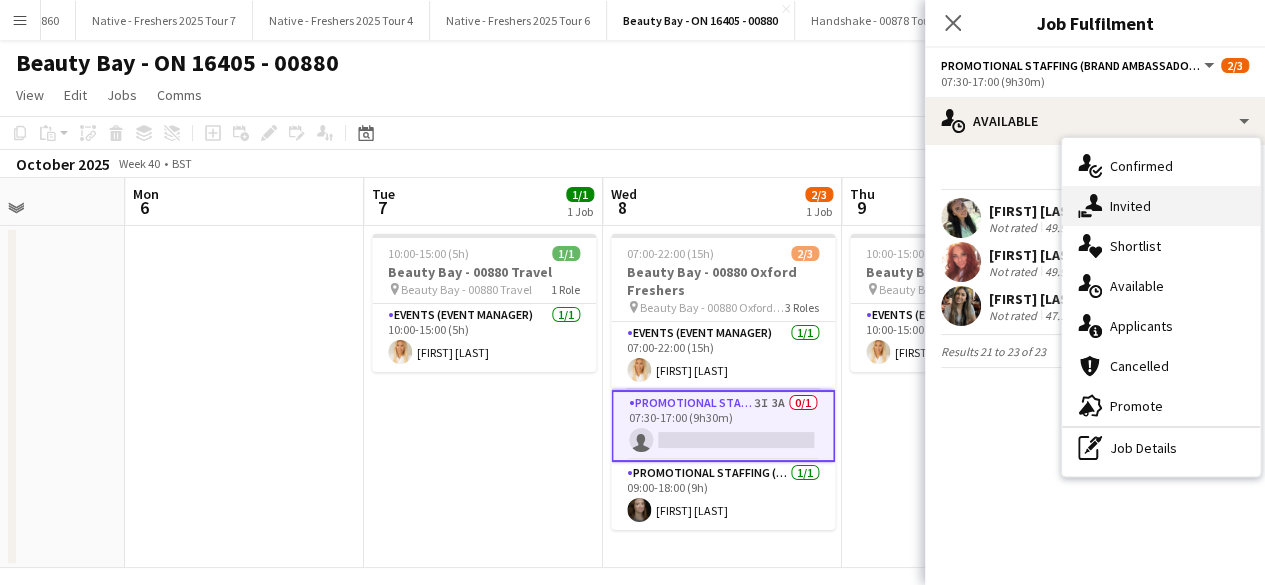 click on "single-neutral-actions-share-1
Invited" at bounding box center (1161, 206) 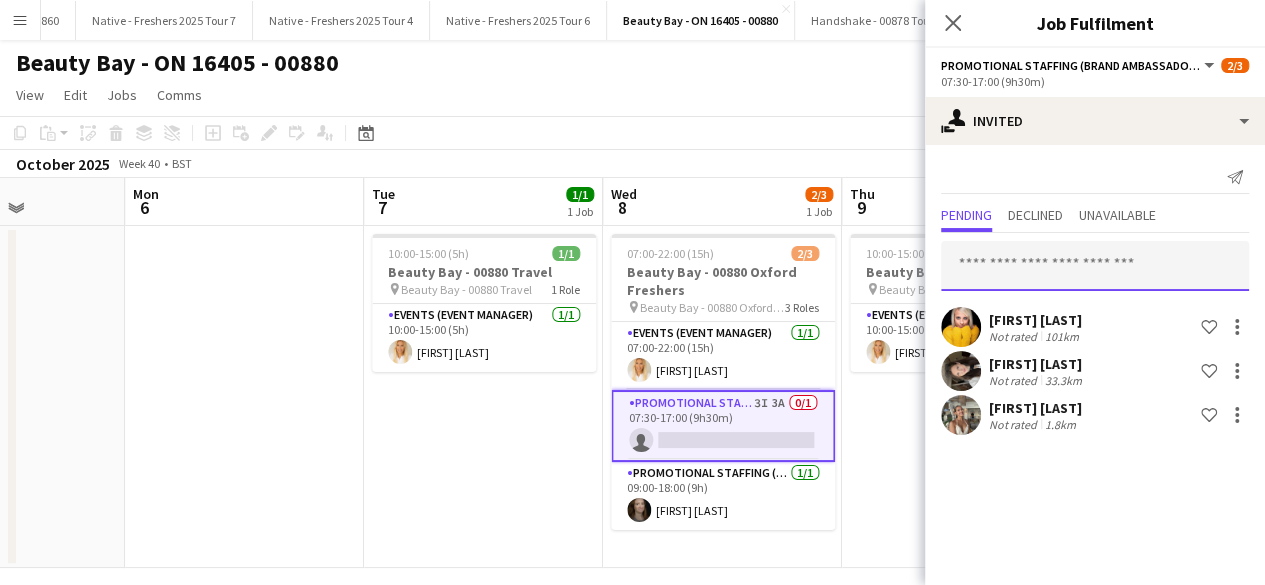 click at bounding box center (1095, 266) 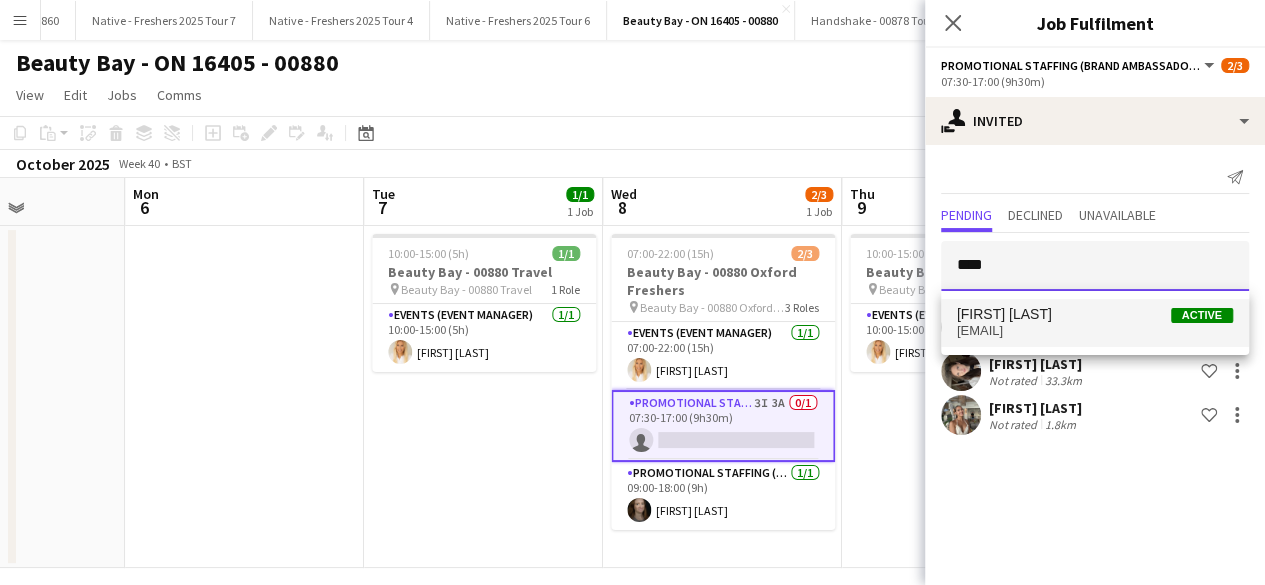 type on "****" 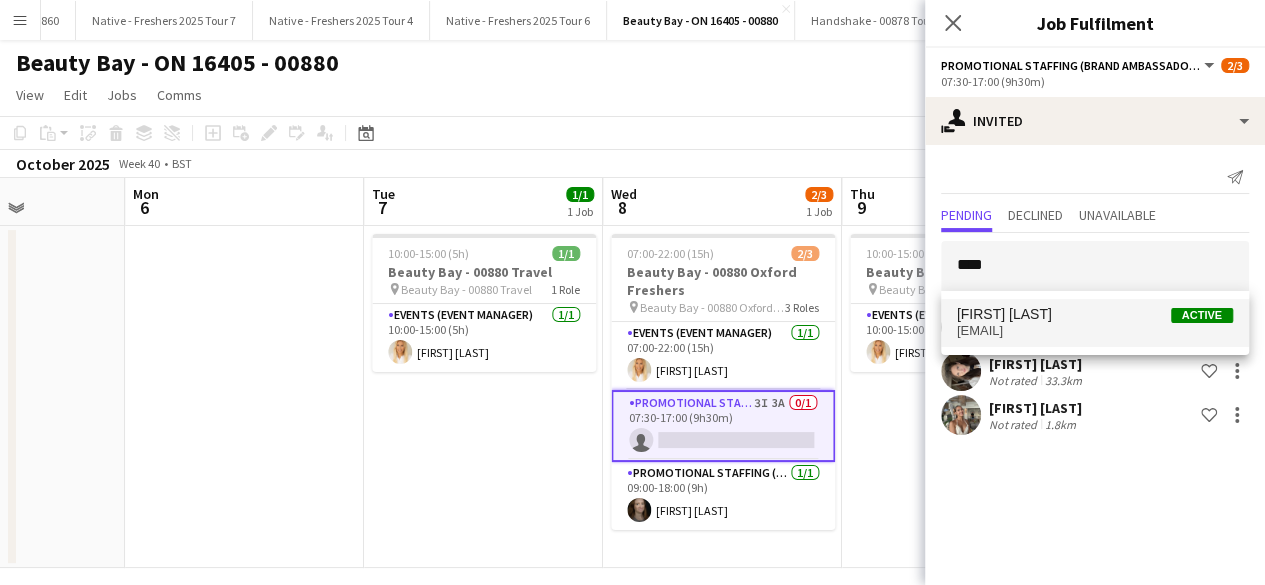click on "aiva.griffin@gmail.com" at bounding box center (1095, 331) 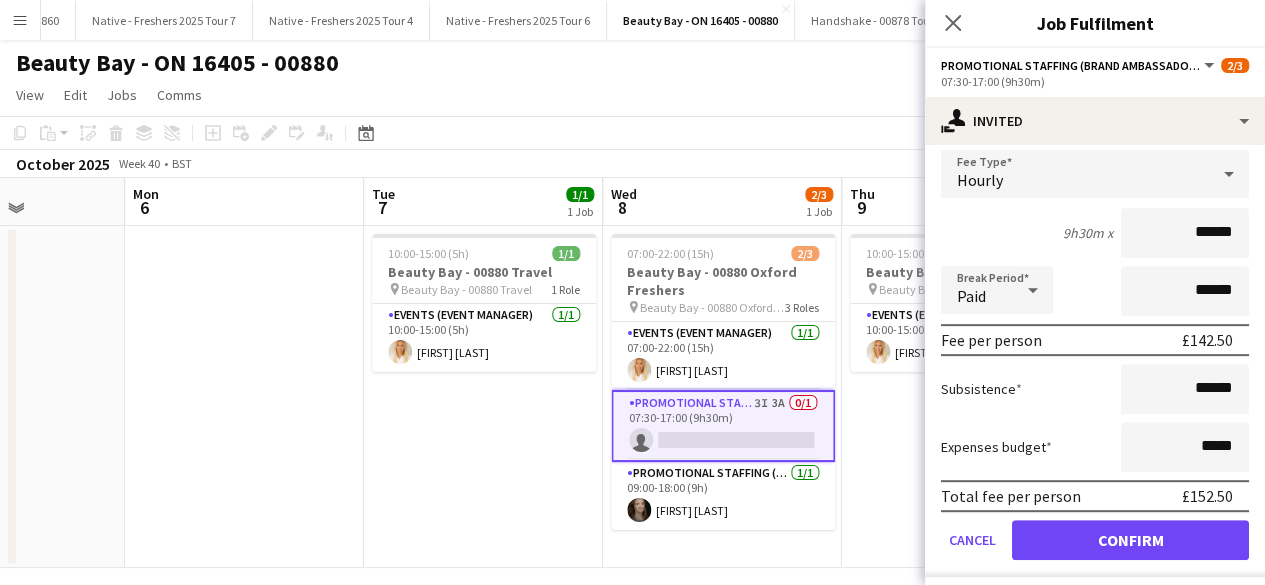 scroll, scrollTop: 366, scrollLeft: 0, axis: vertical 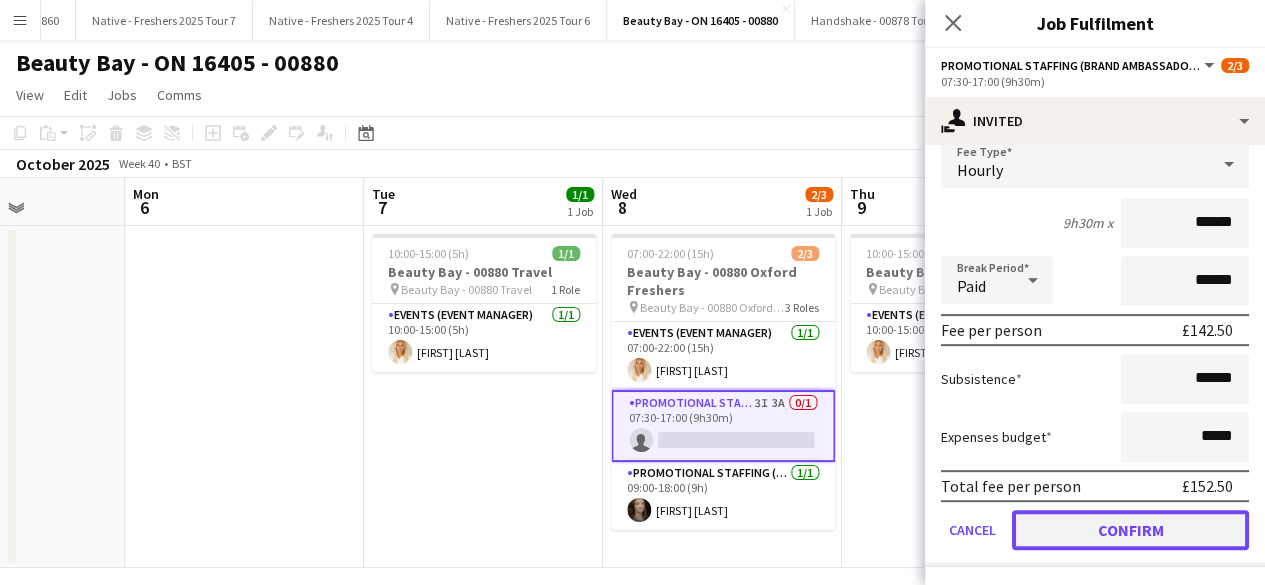 click on "Confirm" 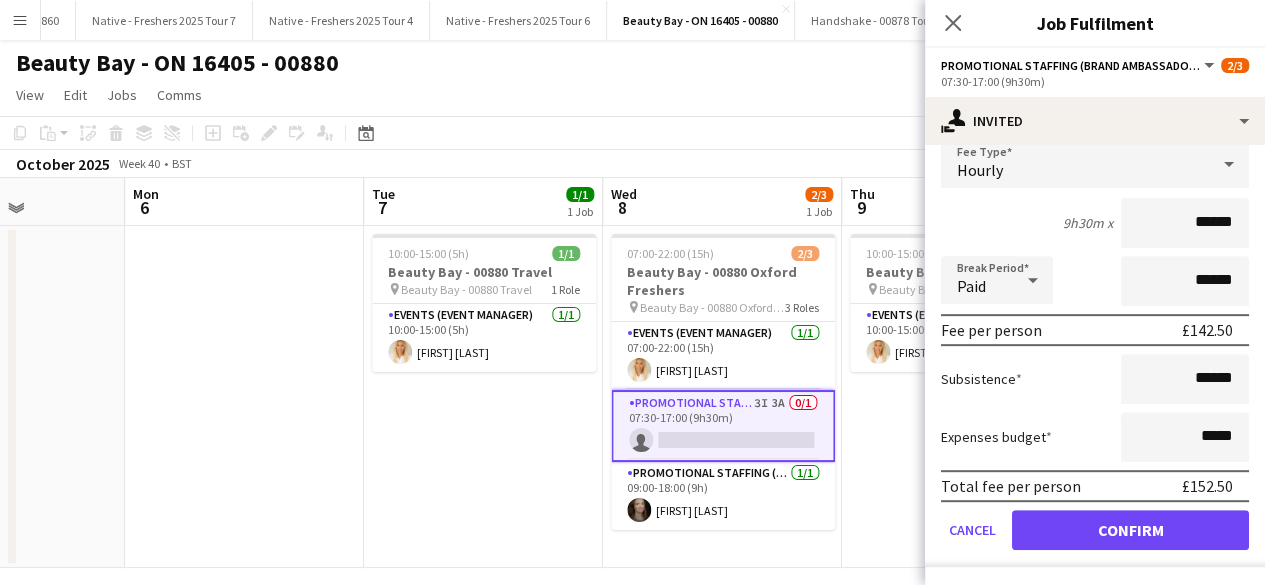 scroll, scrollTop: 0, scrollLeft: 0, axis: both 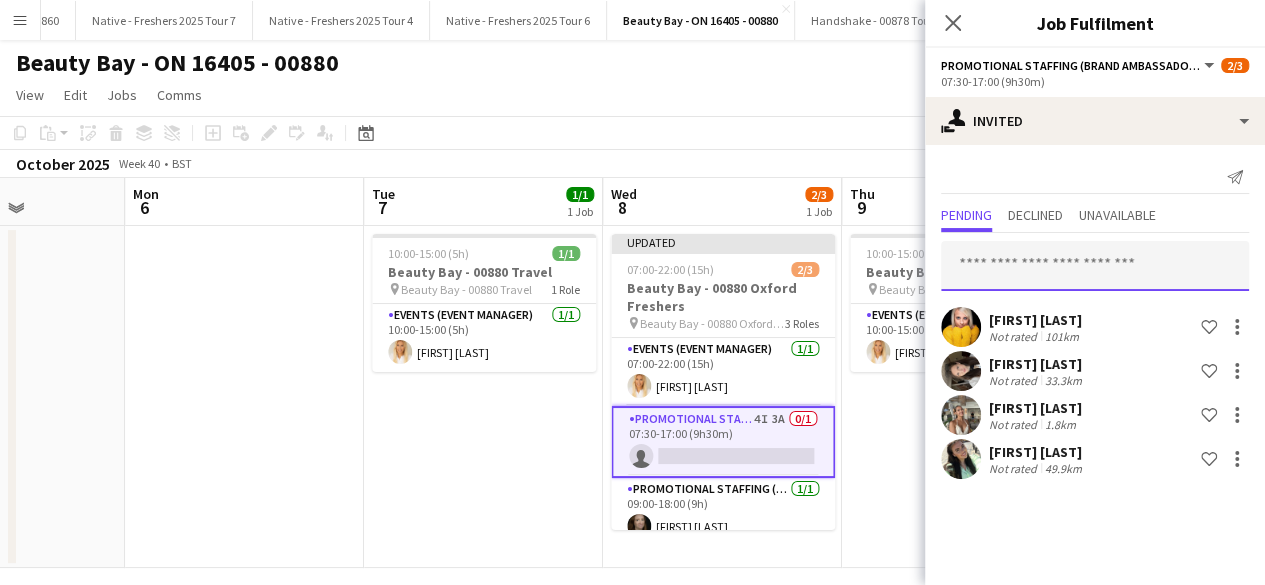 click at bounding box center [1095, 266] 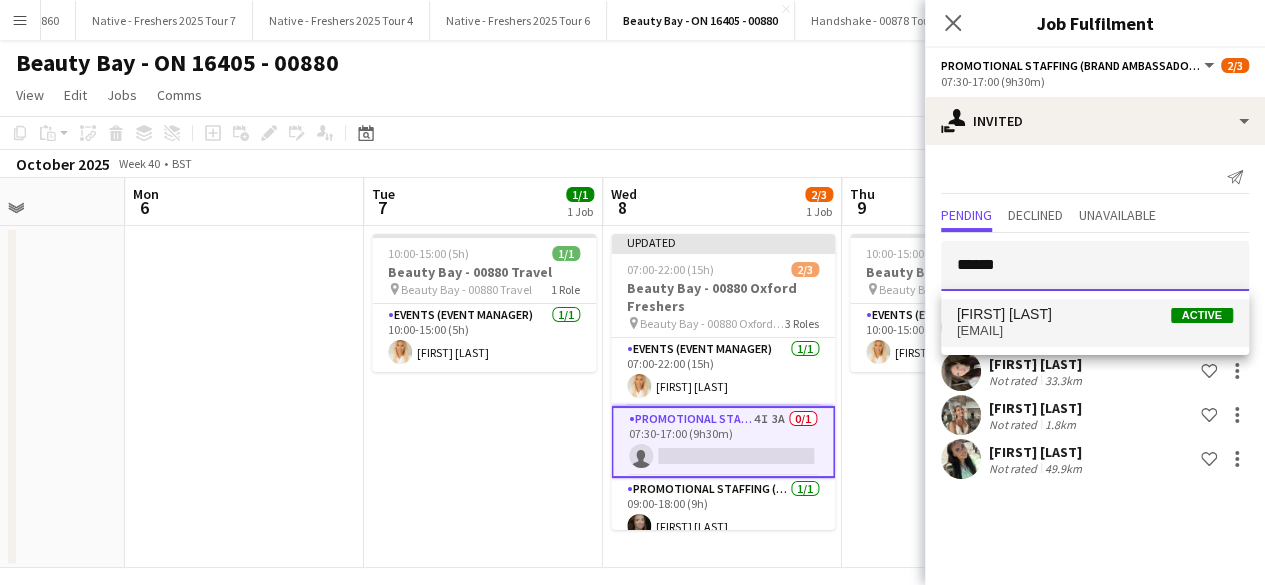 type on "******" 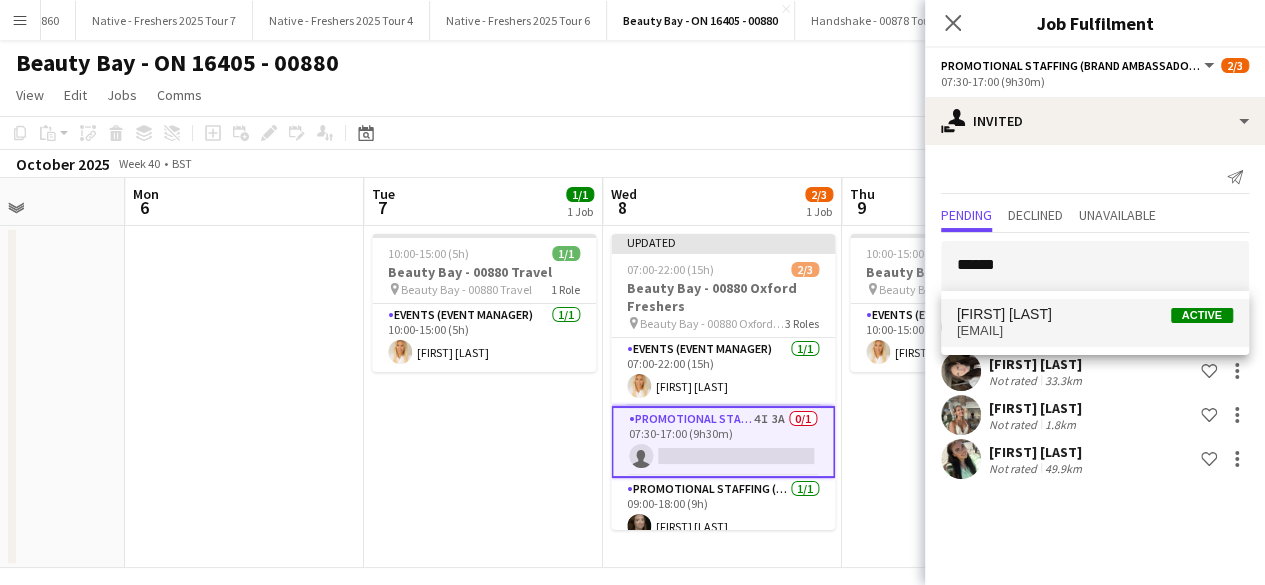 click on "Nimrit Batth  Active" at bounding box center (1095, 314) 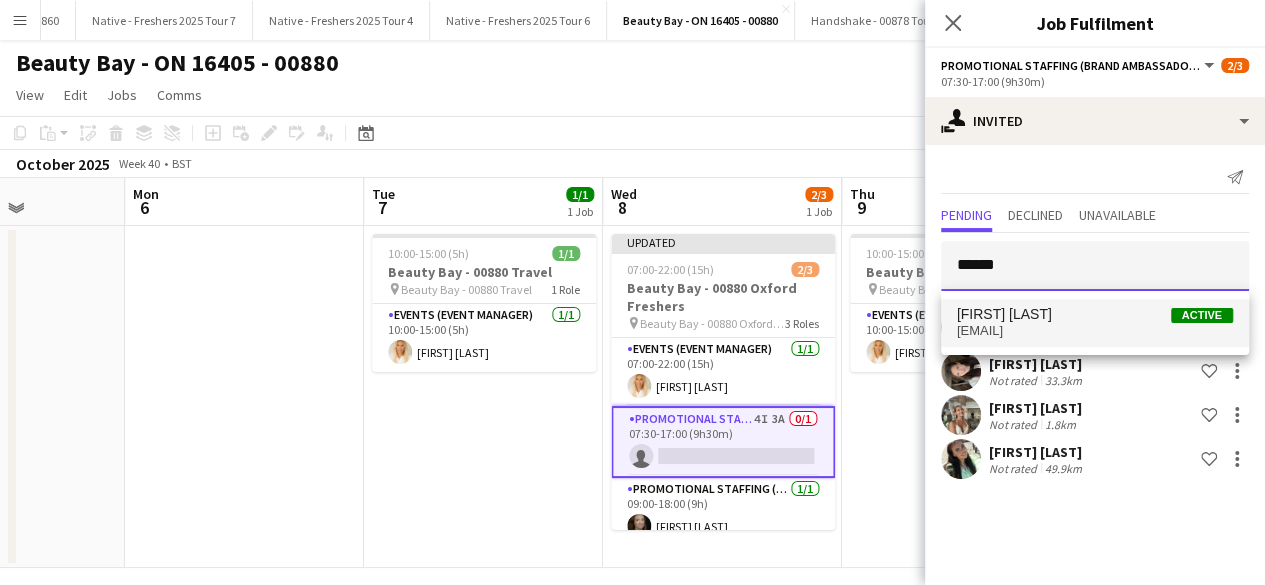 type 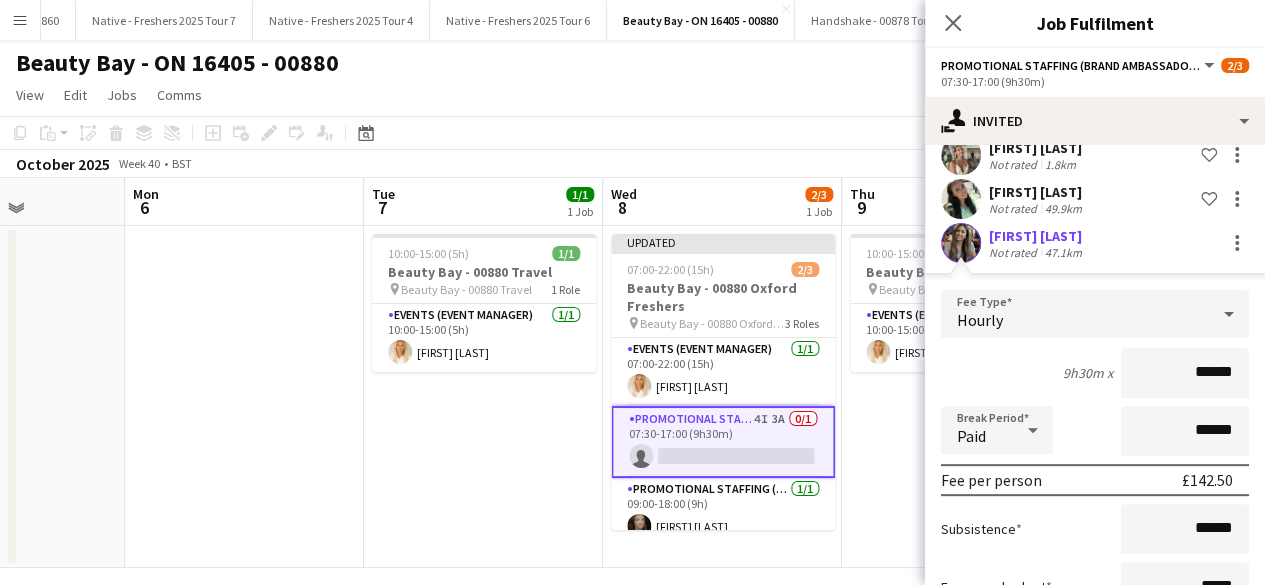 scroll, scrollTop: 410, scrollLeft: 0, axis: vertical 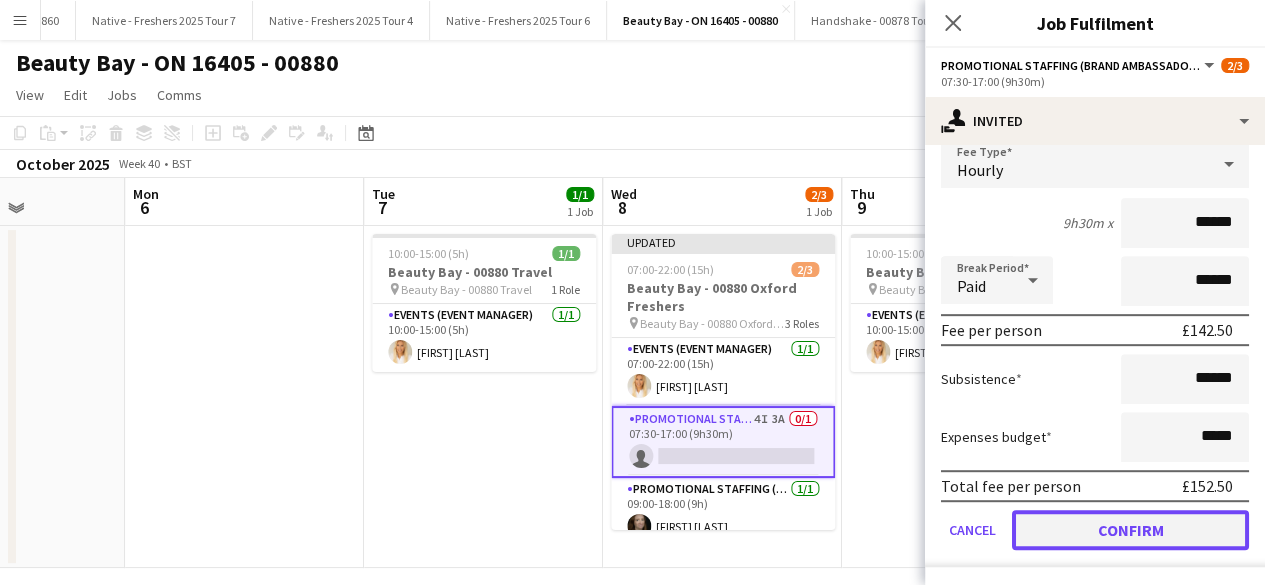 click on "Confirm" 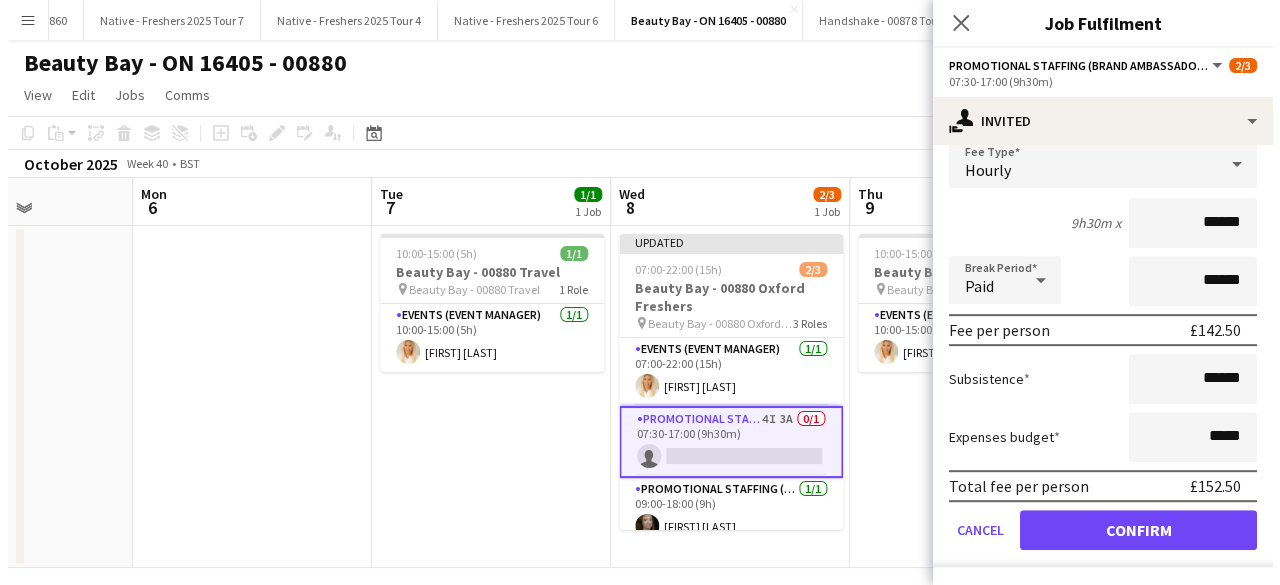 scroll, scrollTop: 0, scrollLeft: 0, axis: both 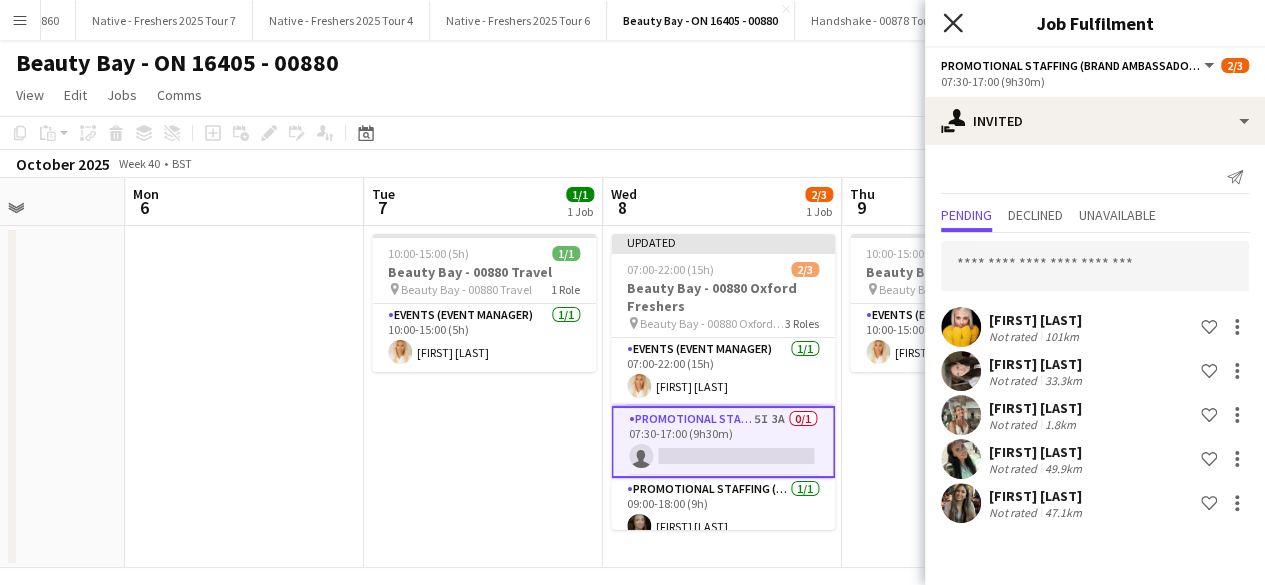 click 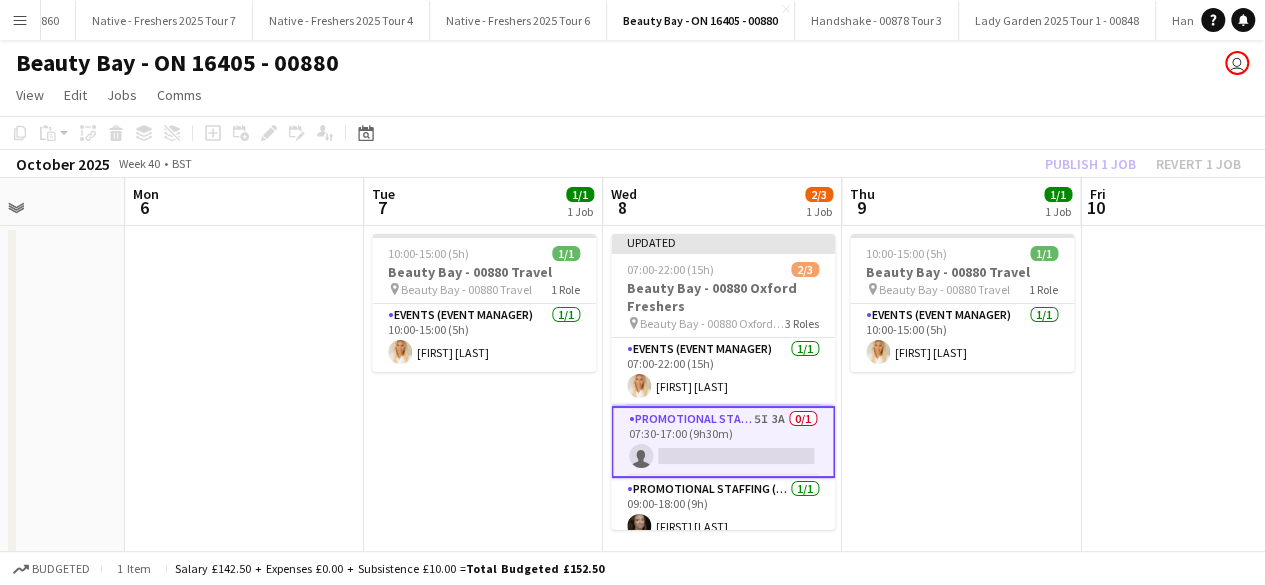 click on "10:00-15:00 (5h)    1/1   Beauty Bay - 00880 Travel
pin
Beauty Bay - 00880 Travel    1 Role   Events (Event Manager)   1/1   10:00-15:00 (5h)
Jenny Scott" at bounding box center [961, 397] 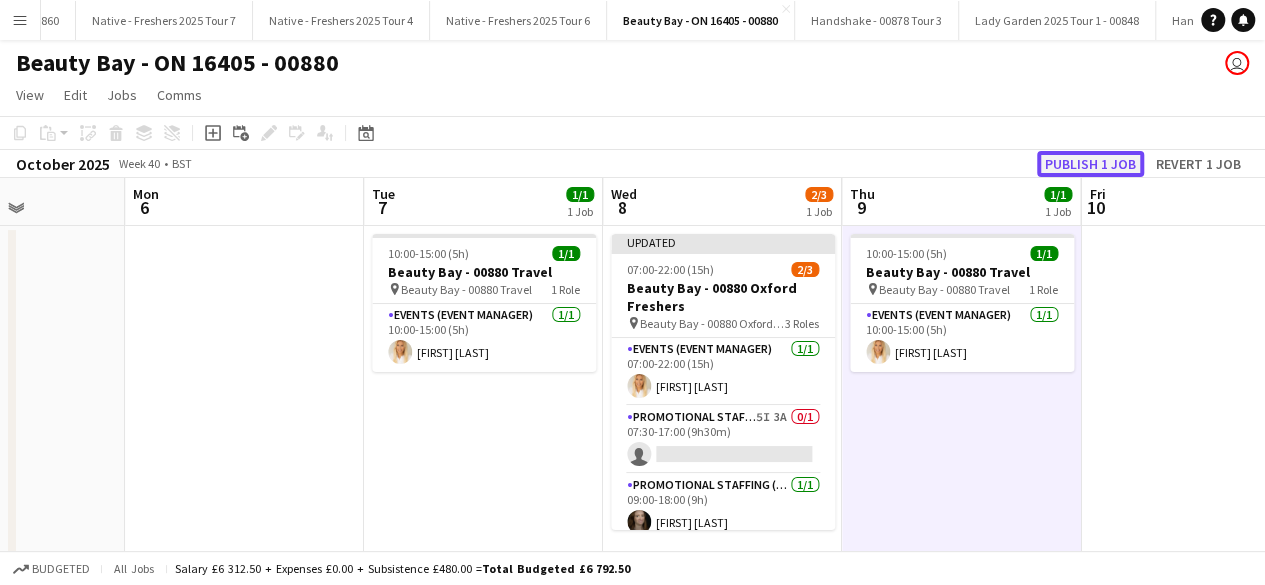 click on "Publish 1 job" 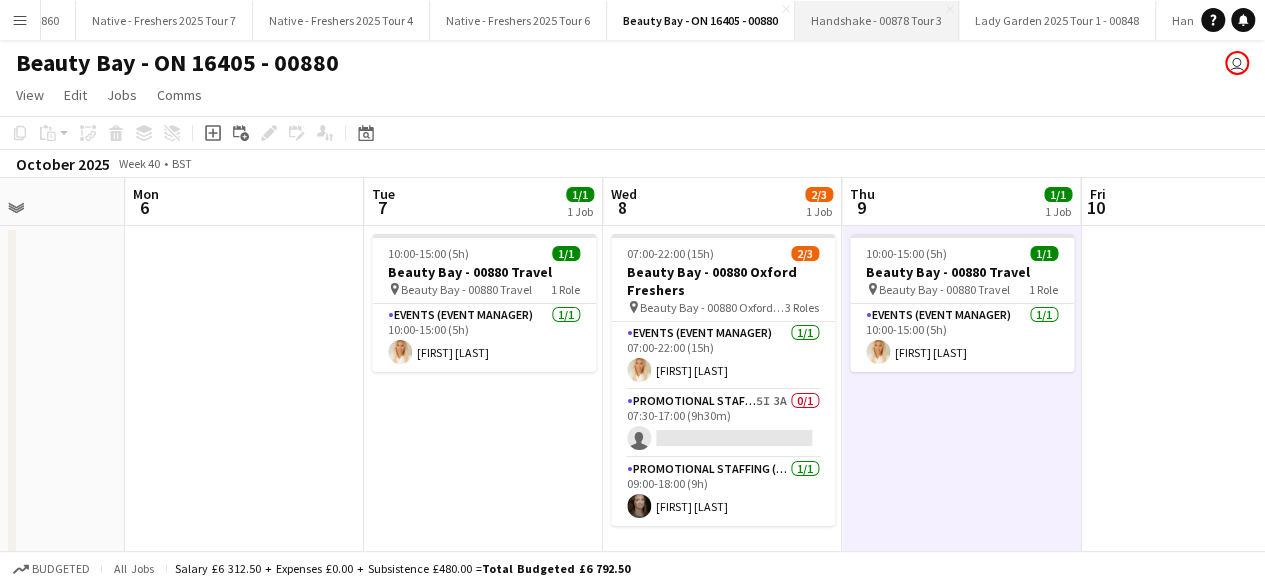 click on "Handshake - 00878 Tour 3
Close" at bounding box center [877, 20] 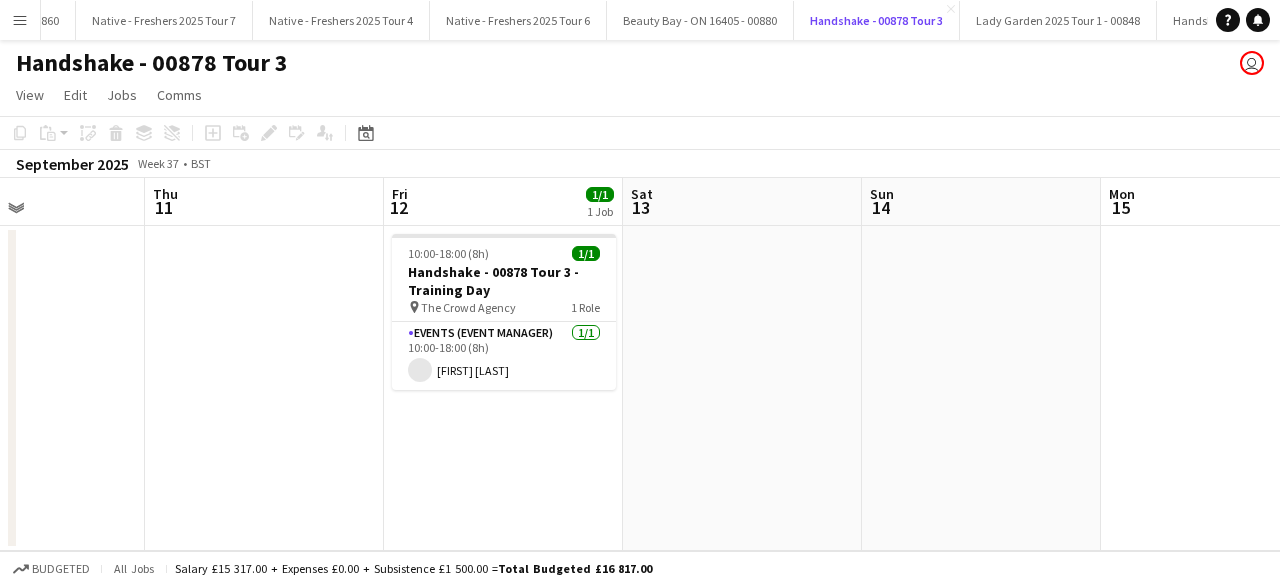 scroll, scrollTop: 0, scrollLeft: 560, axis: horizontal 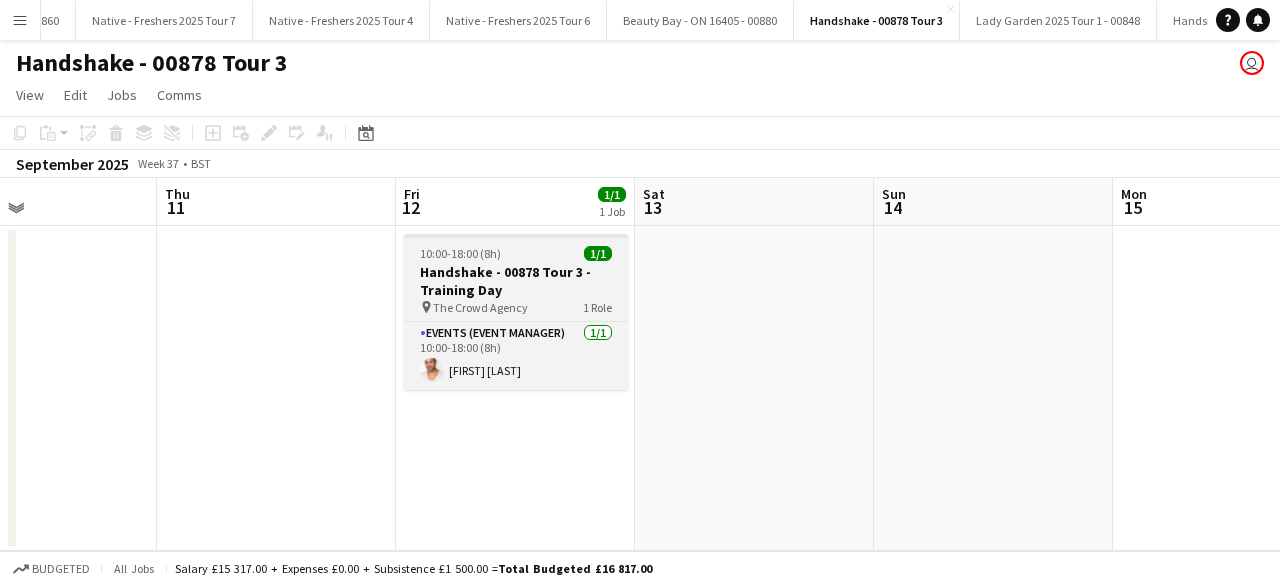 click on "10:00-18:00 (8h)    1/1   Handshake - 00878 Tour 3 - Training Day
pin
The Crowd Agency   1 Role   Events (Event Manager)   1/1   10:00-18:00 (8h)
Cameron Dean" at bounding box center [516, 312] 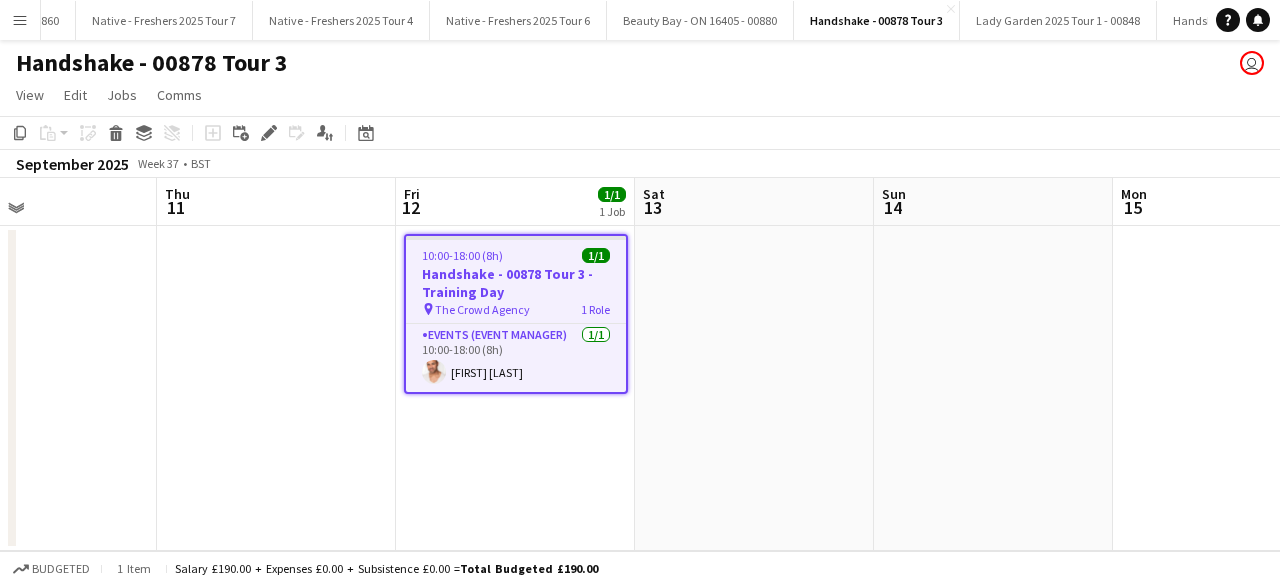 click on "10:00-18:00 (8h)    1/1   Handshake - 00878 Tour 3 - Training Day
pin
The Crowd Agency   1 Role   Events (Event Manager)   1/1   10:00-18:00 (8h)
Cameron Dean" at bounding box center [516, 314] 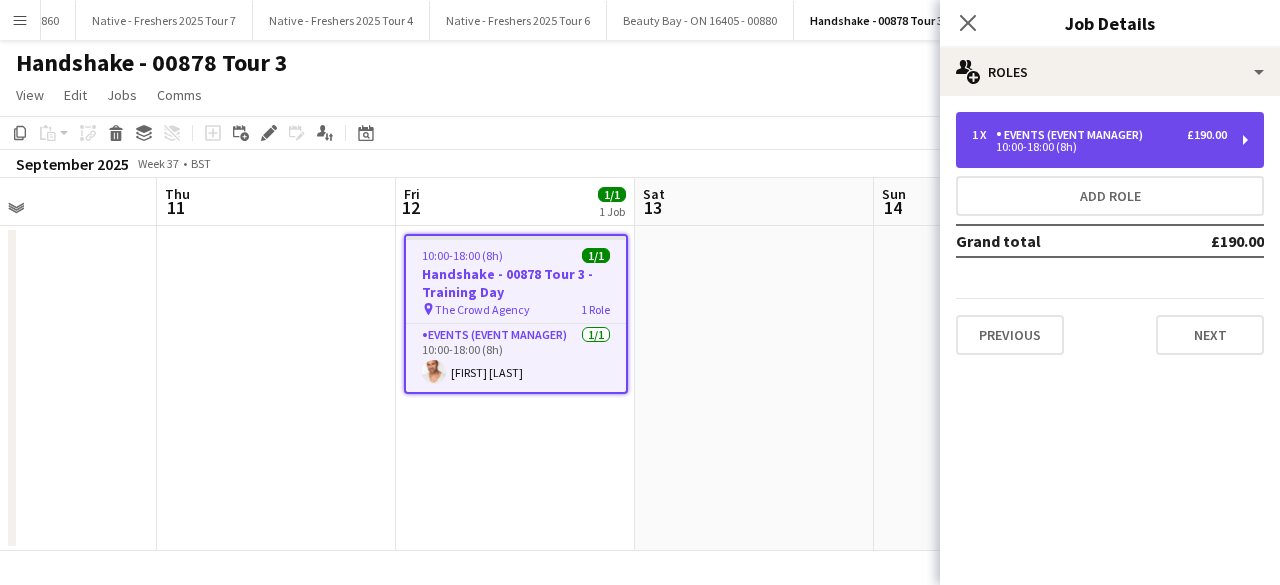 click on "1 x   Events (Event Manager)   £190.00   10:00-18:00 (8h)" at bounding box center (1110, 140) 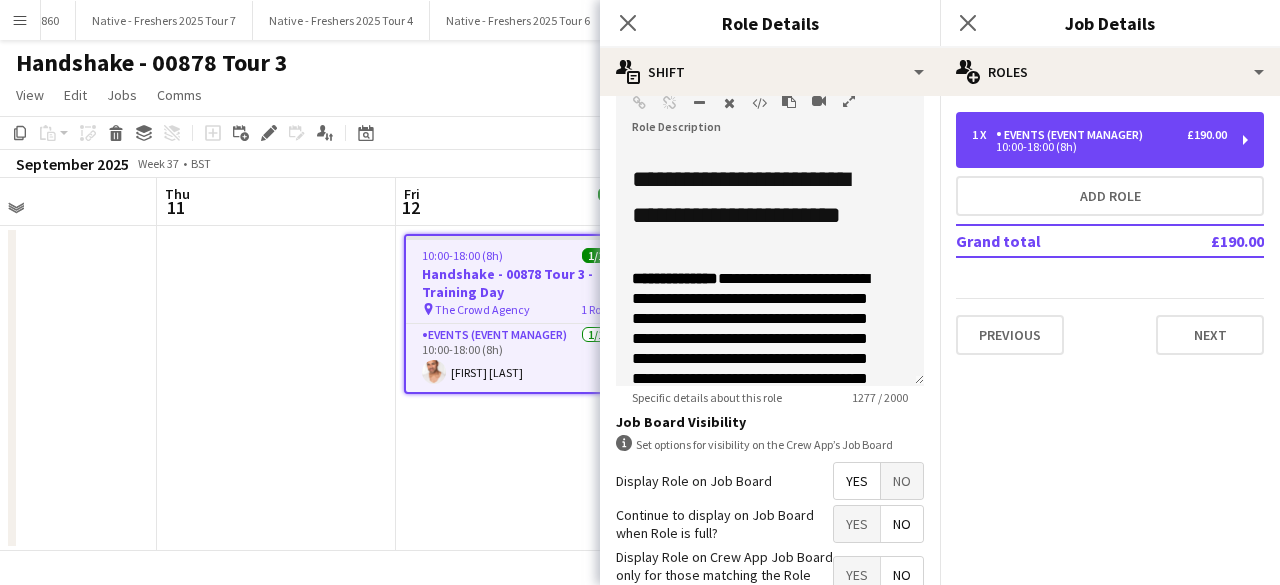 scroll, scrollTop: 537, scrollLeft: 0, axis: vertical 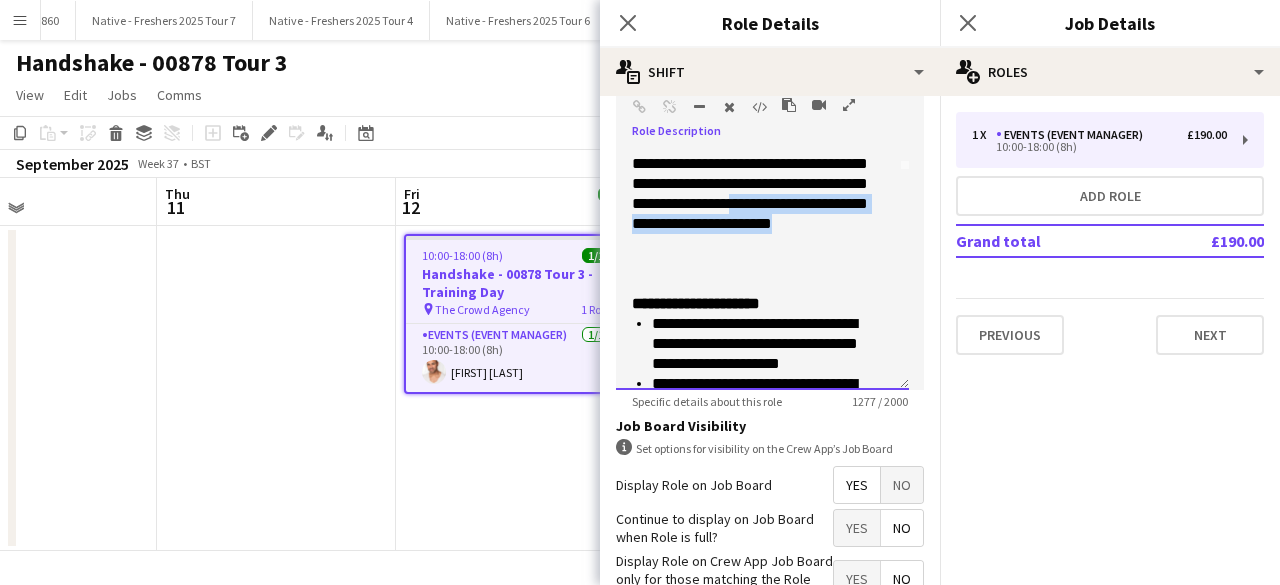 drag, startPoint x: 799, startPoint y: 243, endPoint x: 857, endPoint y: 277, distance: 67.23094 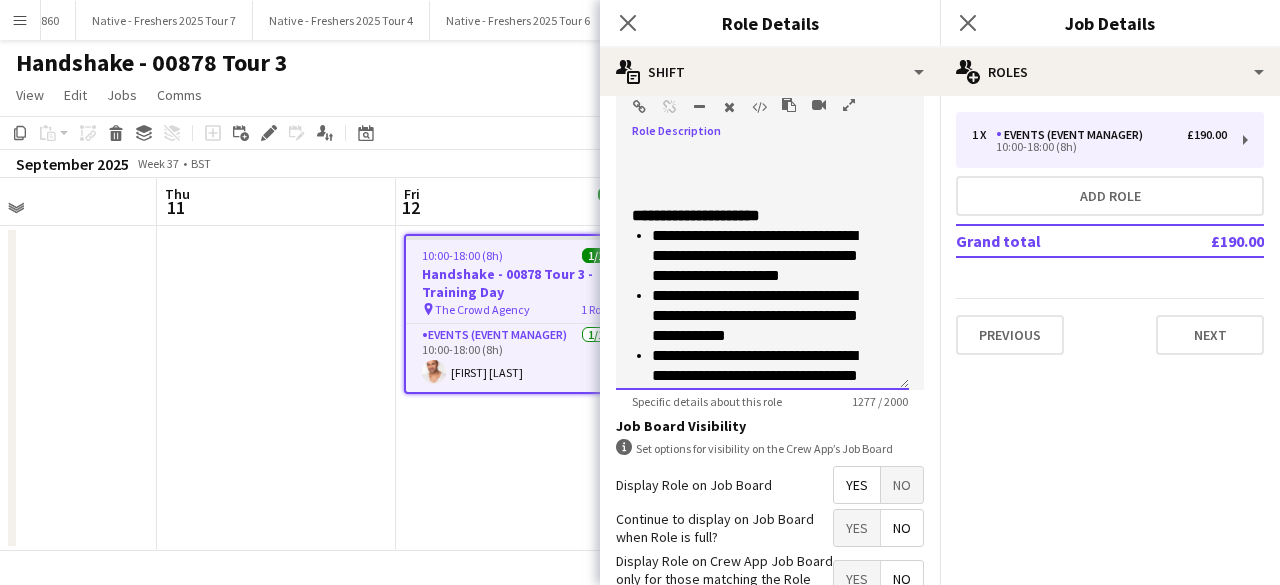 click on "**********" at bounding box center [764, 316] 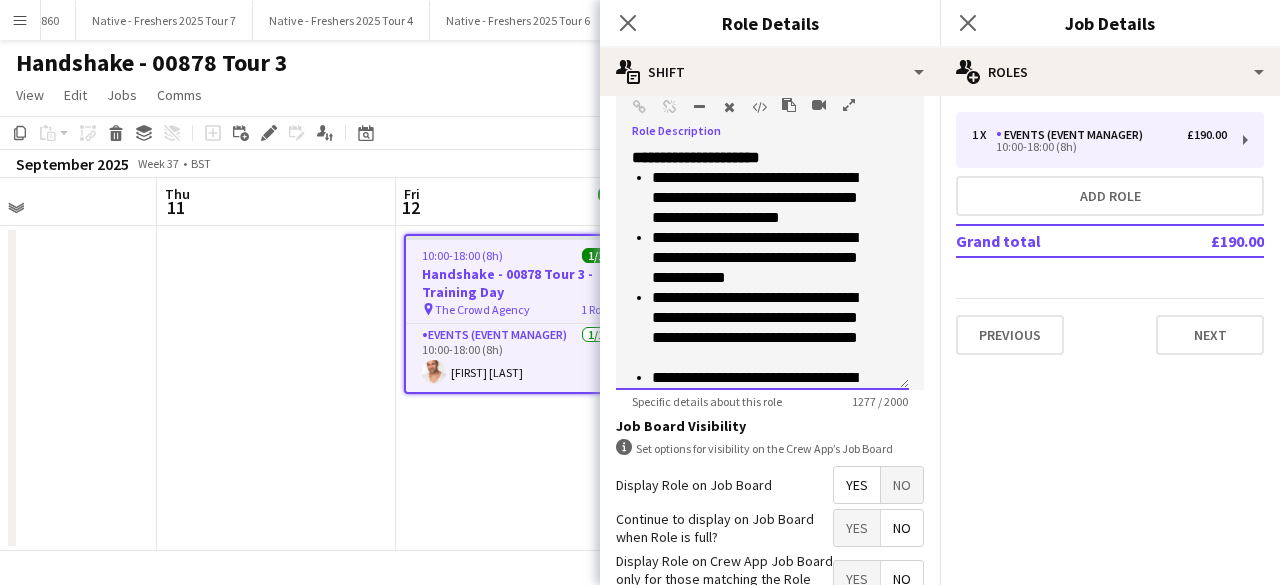 scroll, scrollTop: 361, scrollLeft: 0, axis: vertical 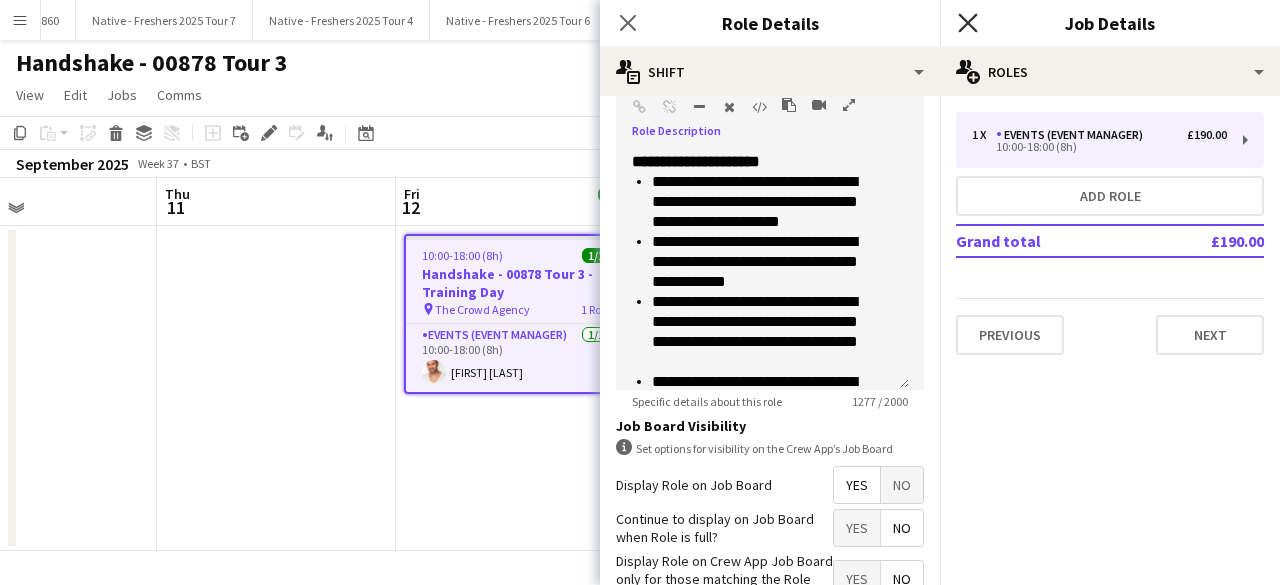 click on "Close pop-in" 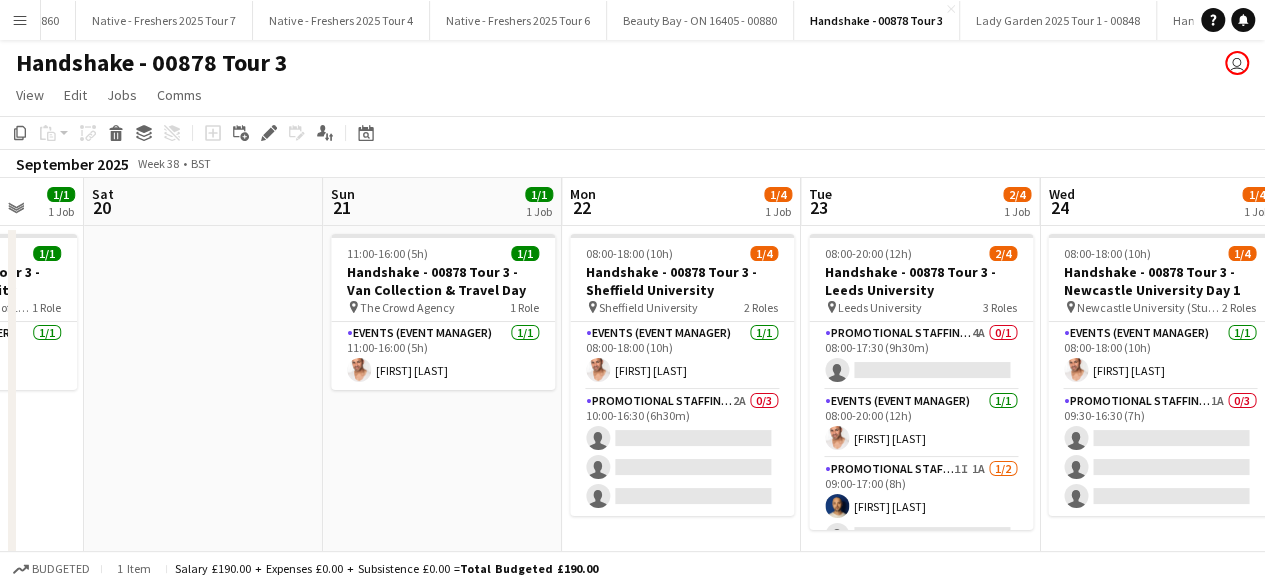 scroll, scrollTop: 0, scrollLeft: 898, axis: horizontal 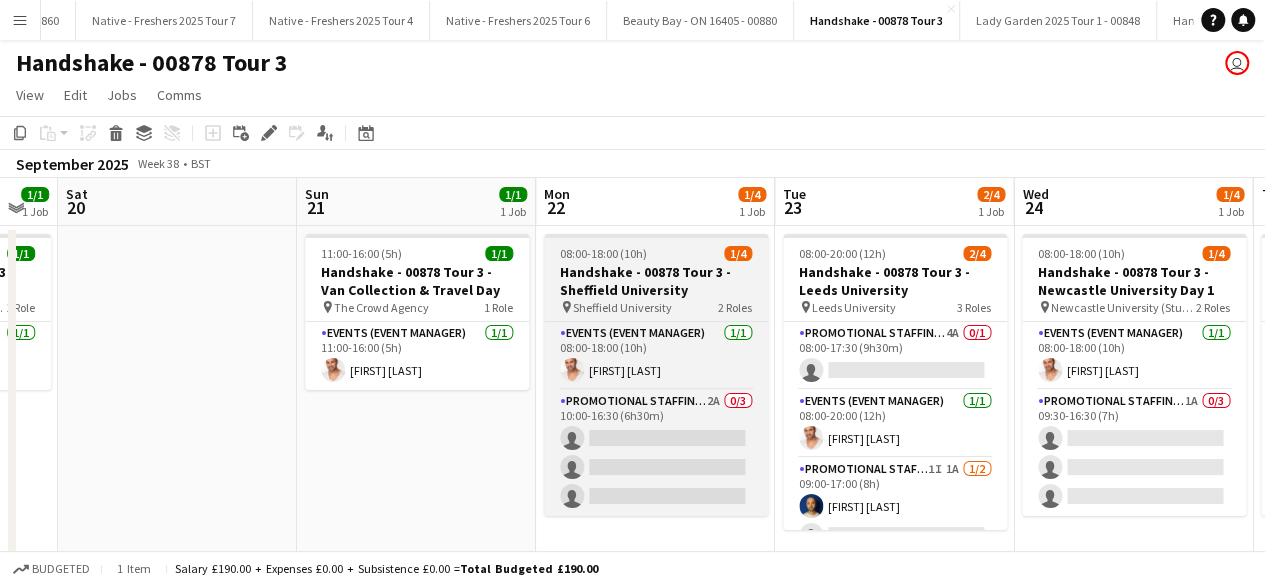 click on "08:00-18:00 (10h)    1/4" at bounding box center (656, 253) 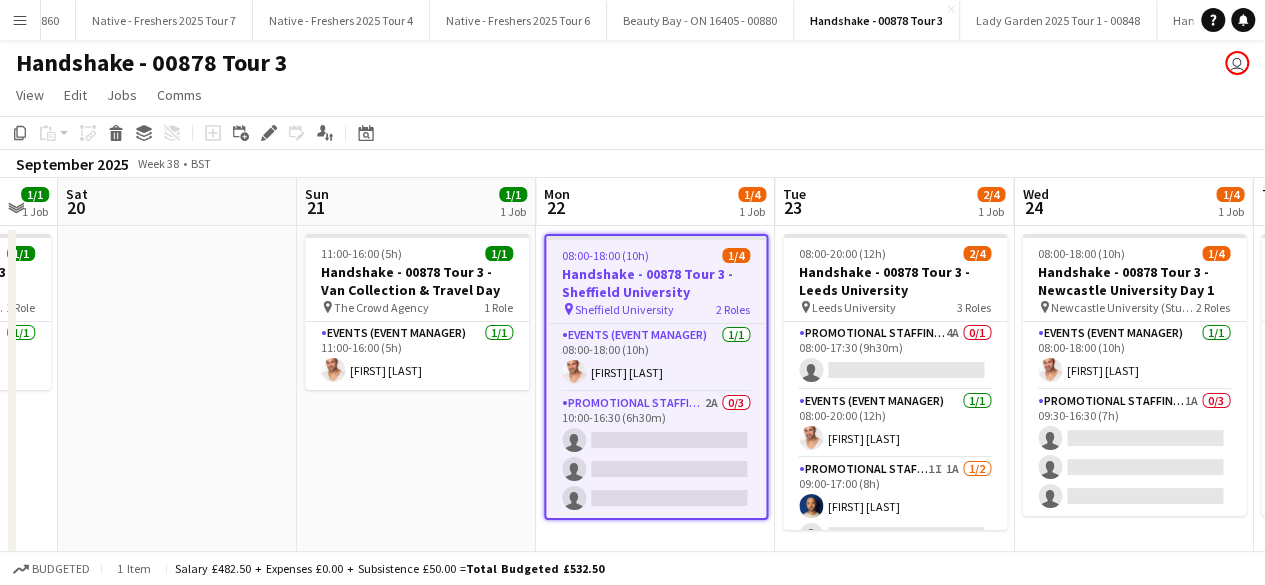 click on "08:00-18:00 (10h)    1/4" at bounding box center (656, 255) 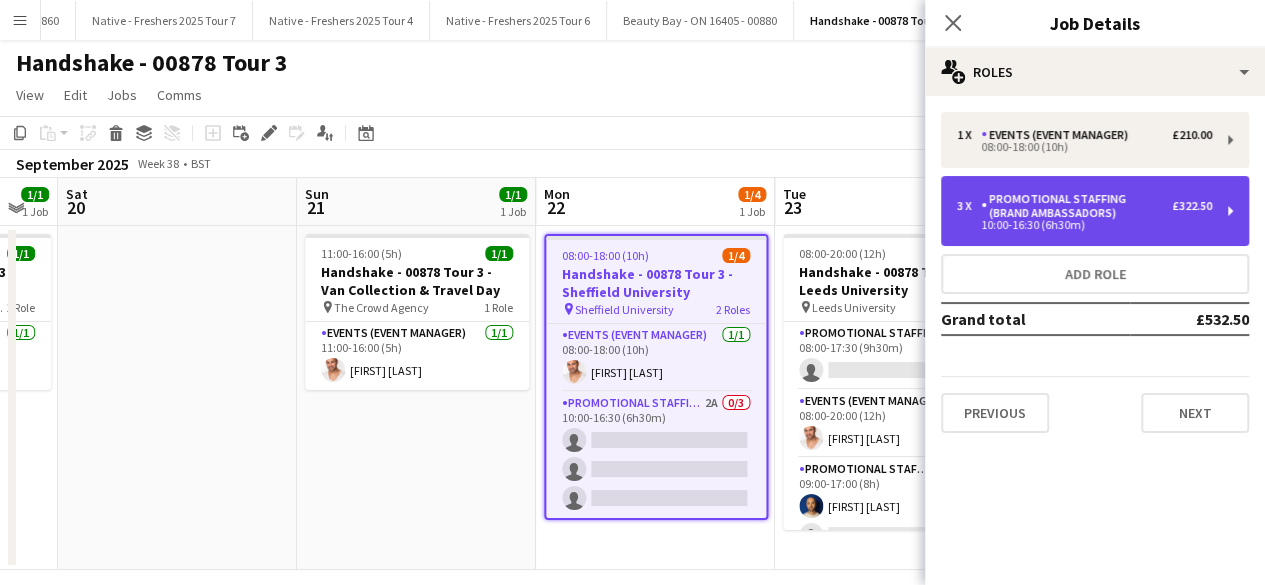 click on "Promotional Staffing (Brand Ambassadors)" at bounding box center [1076, 206] 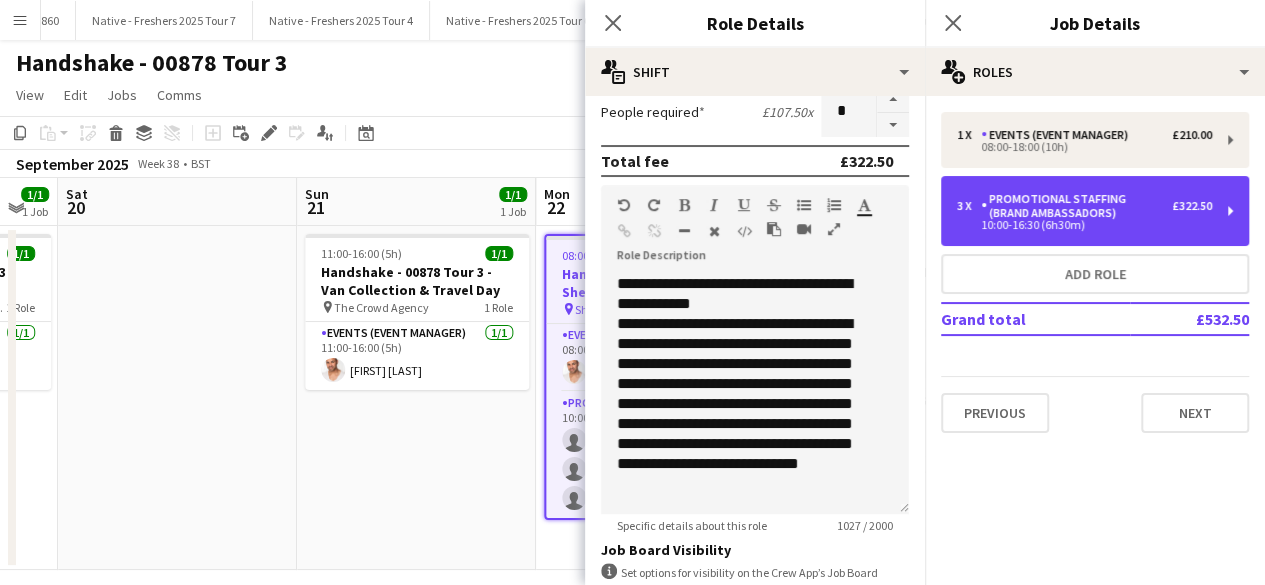scroll, scrollTop: 521, scrollLeft: 0, axis: vertical 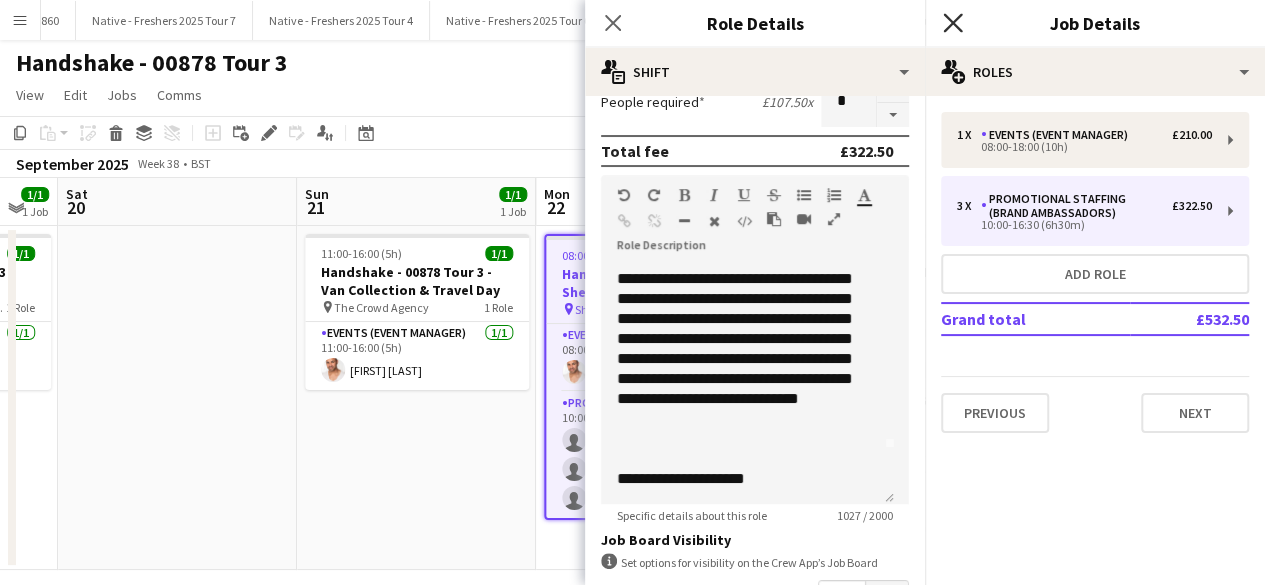 click on "Close pop-in" 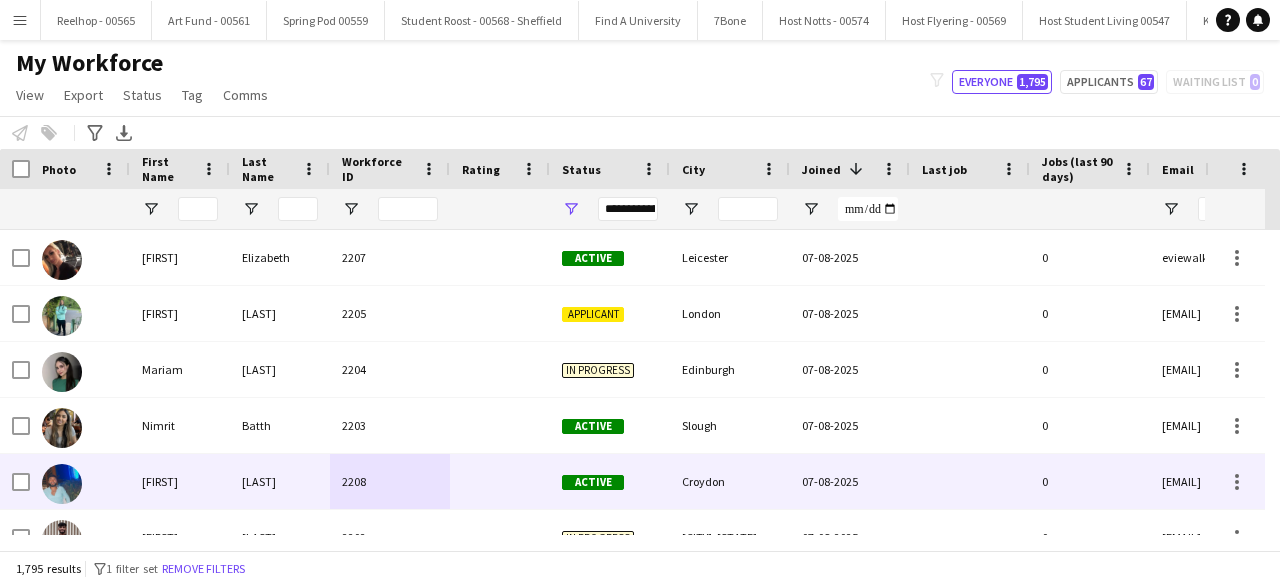 scroll, scrollTop: 0, scrollLeft: 0, axis: both 